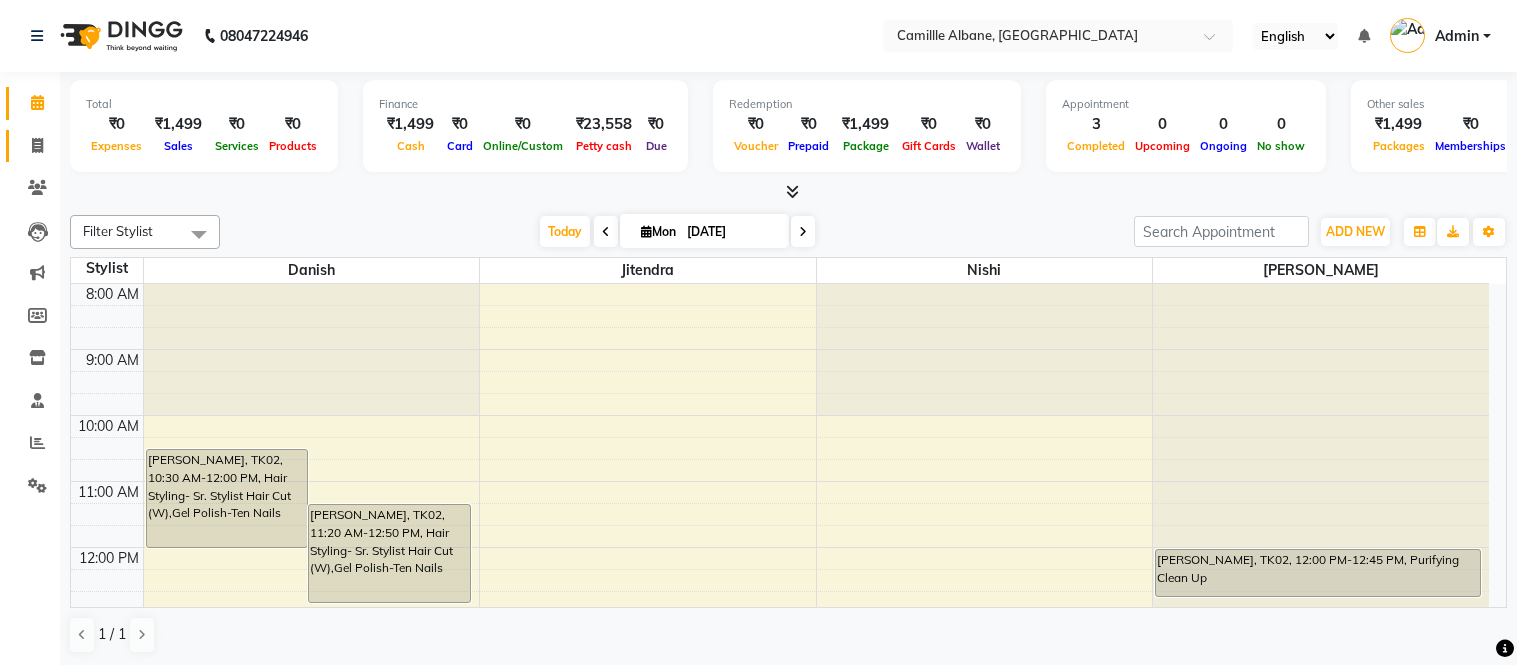scroll, scrollTop: 0, scrollLeft: 0, axis: both 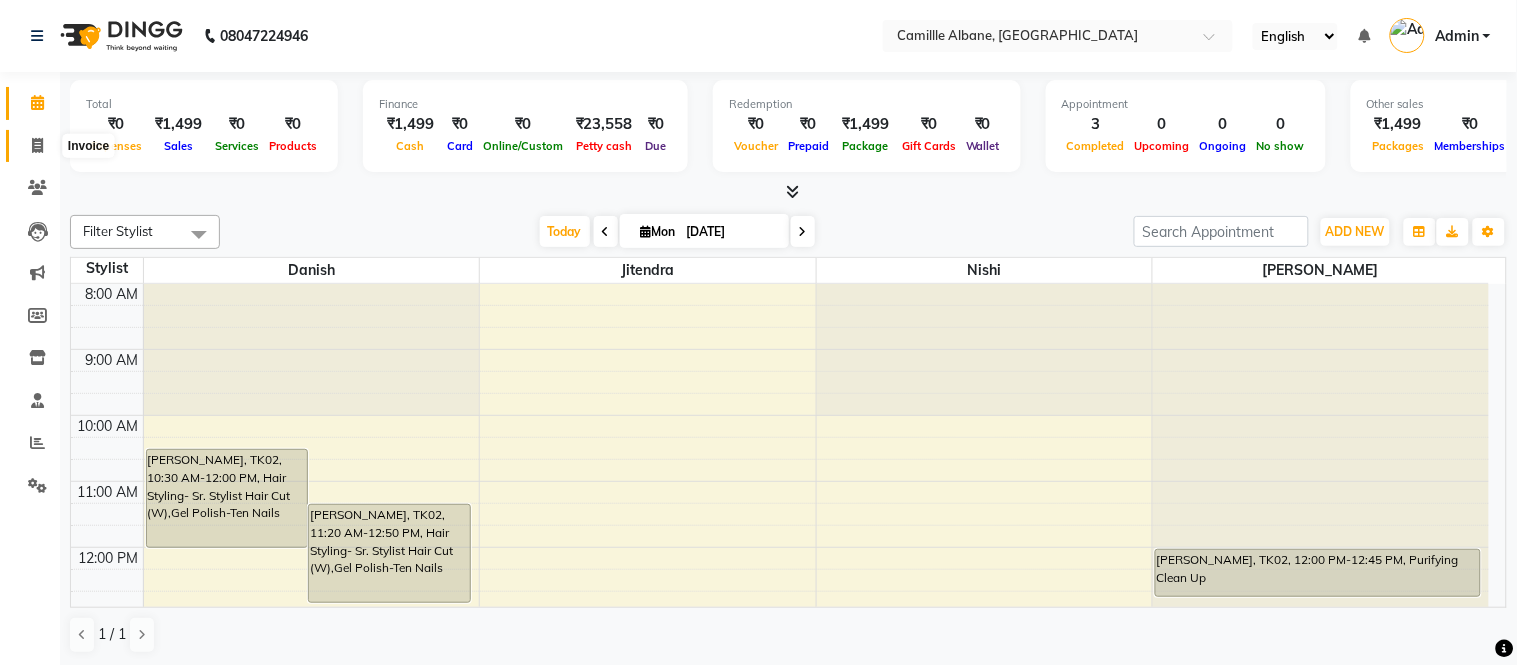 click 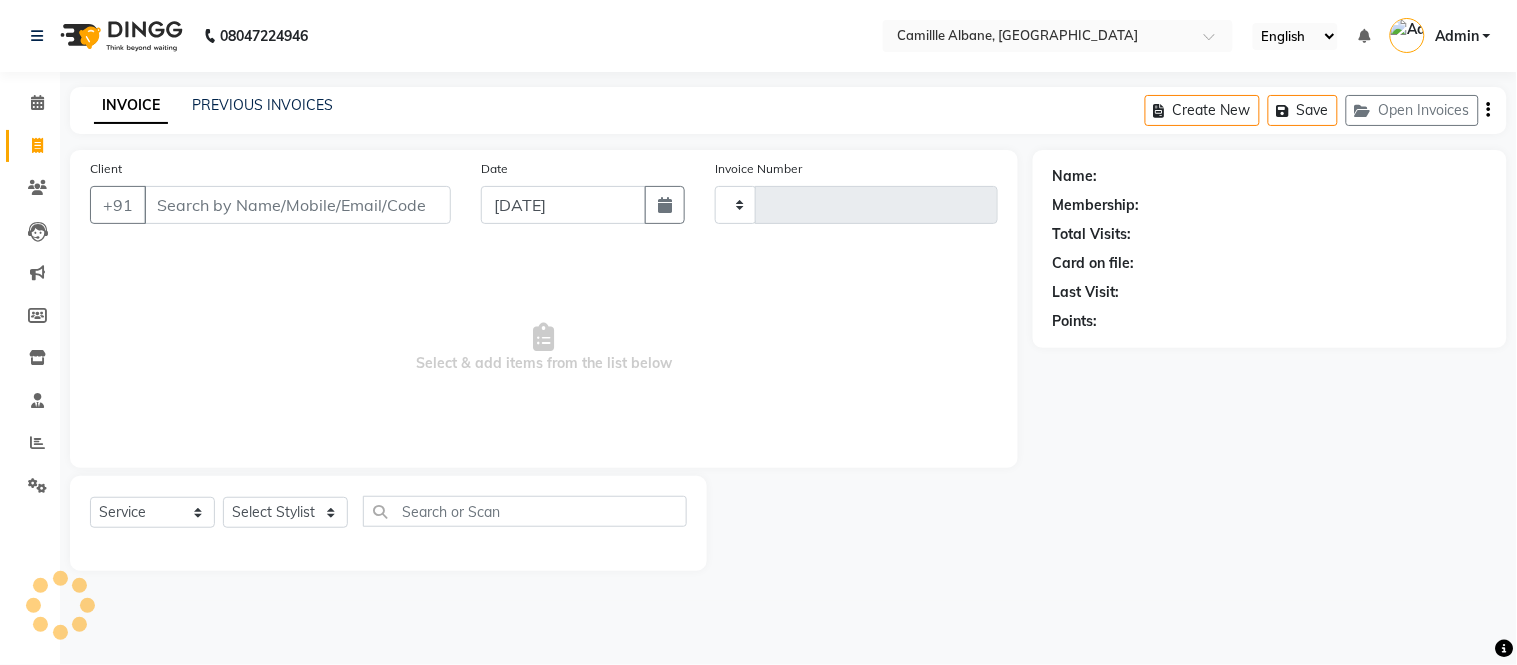 type on "0753" 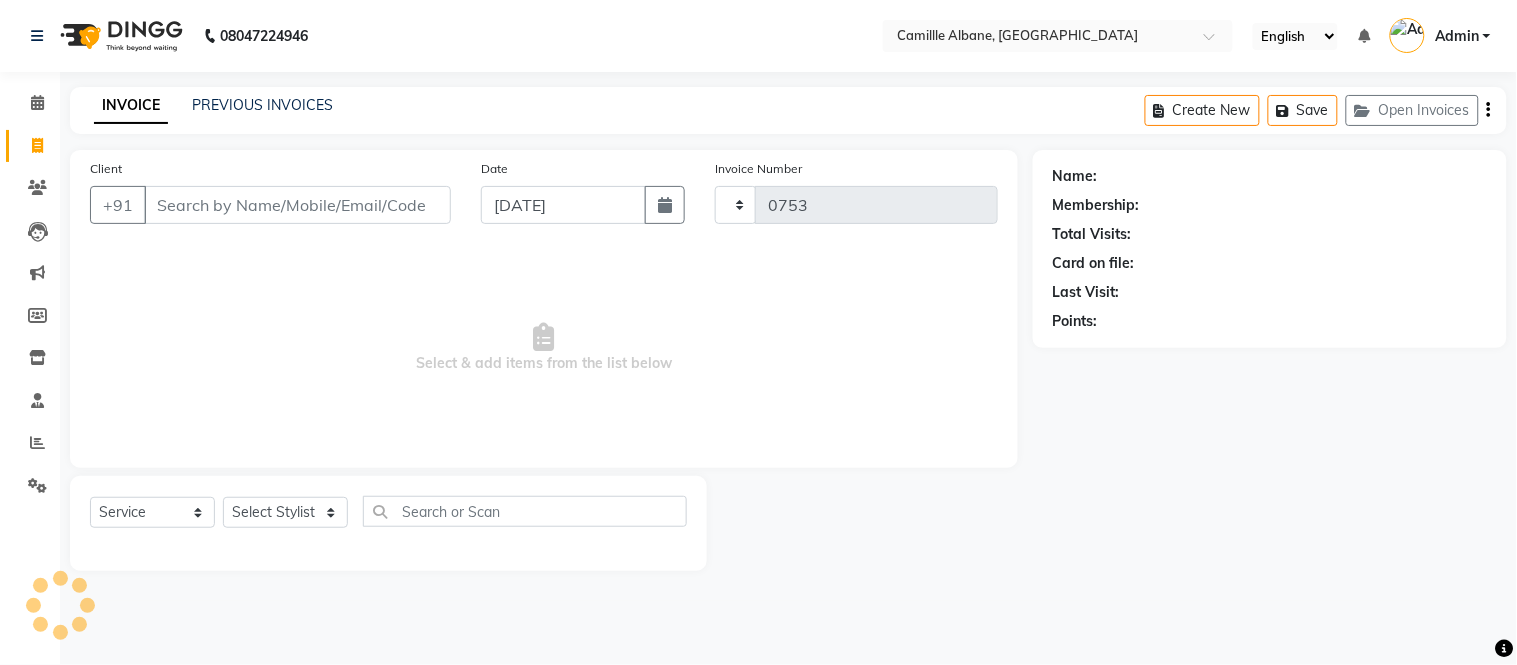 select on "7025" 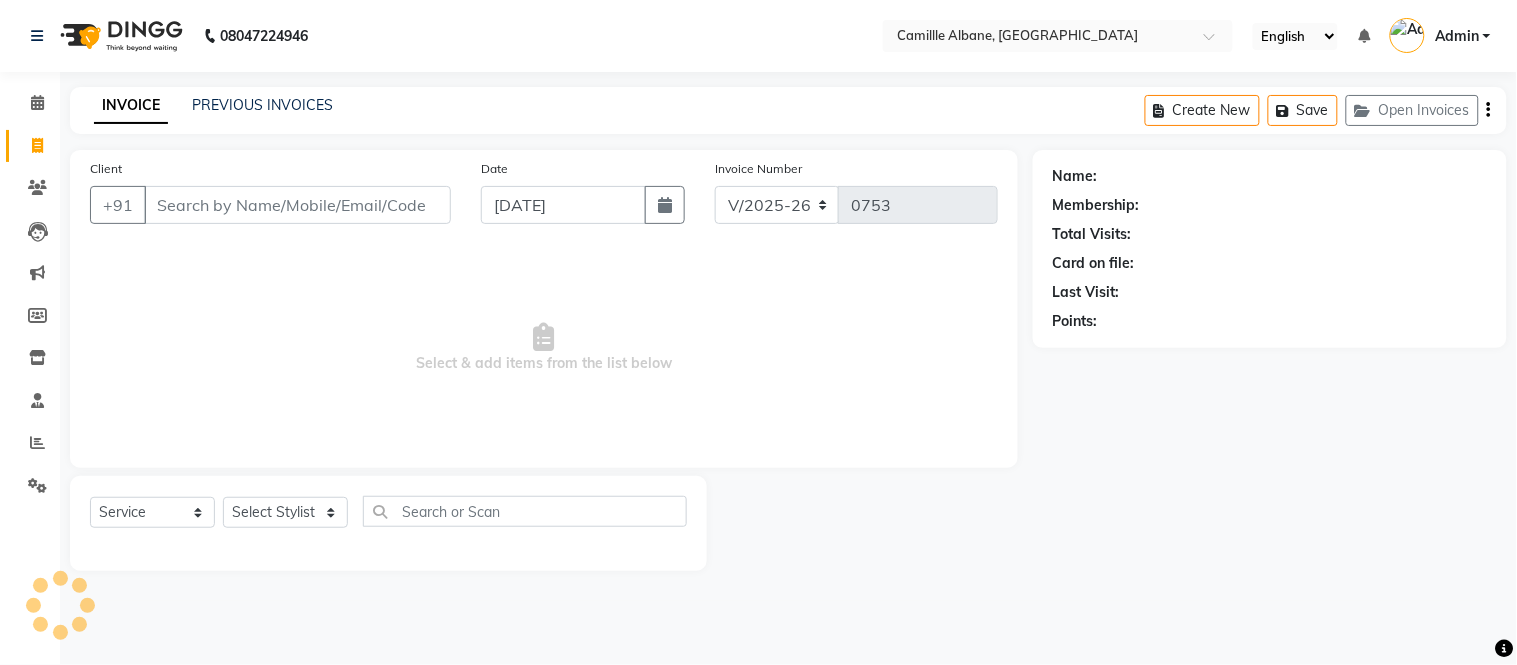 click on "Client" at bounding box center [297, 205] 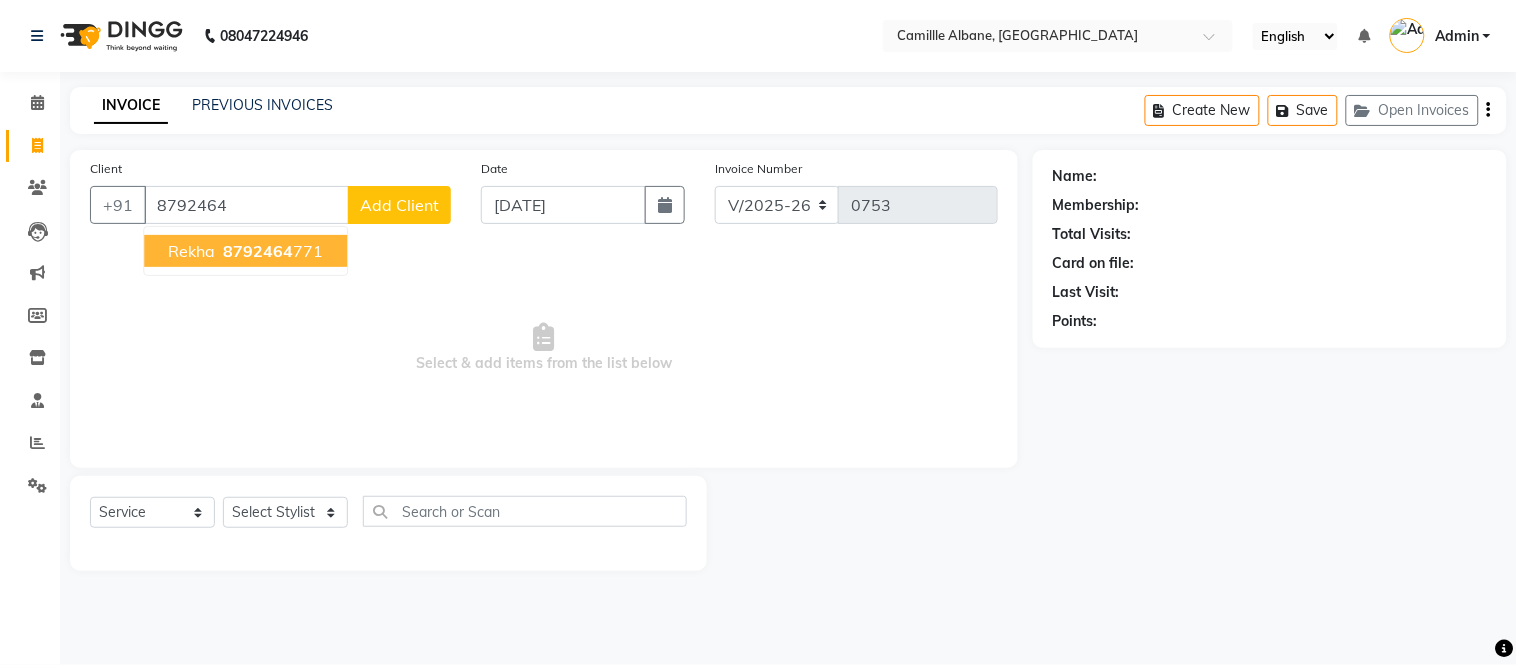 click on "8792464" at bounding box center (258, 251) 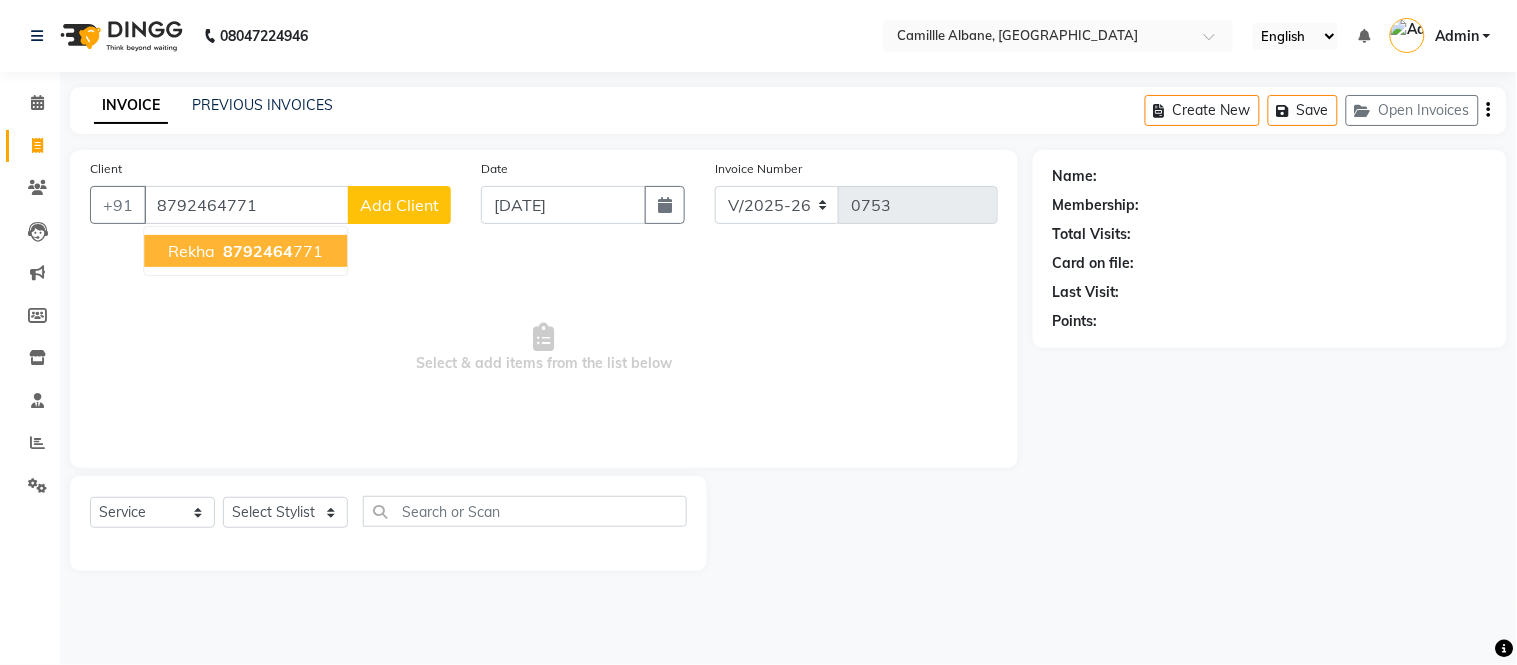 type on "8792464771" 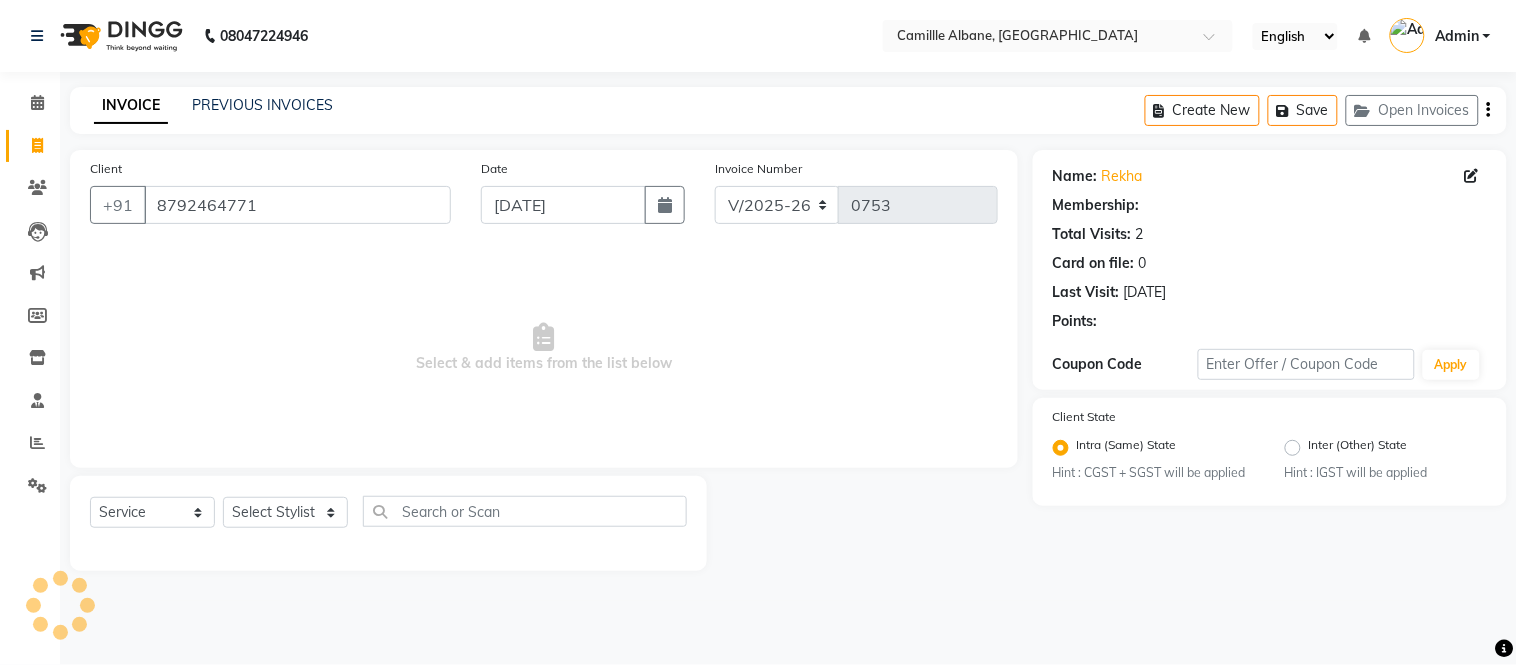 select on "1: Object" 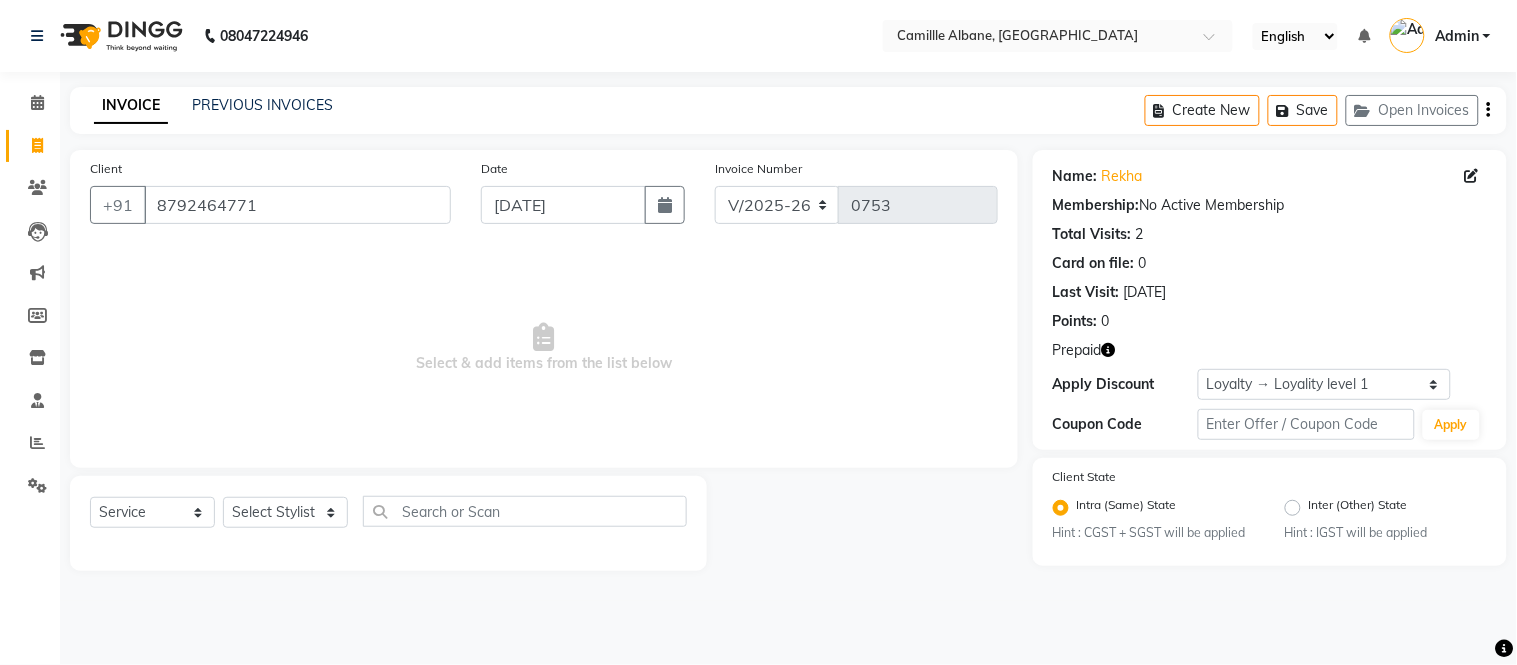 click 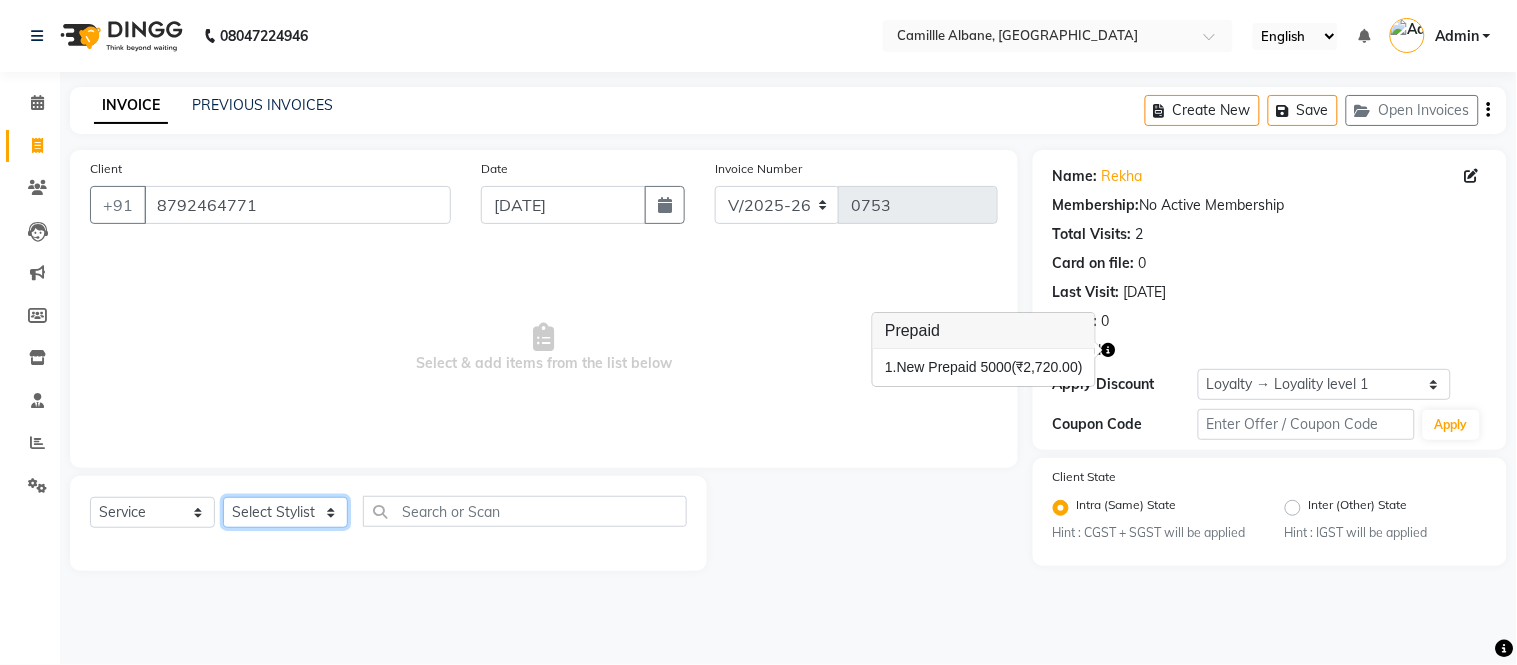 click on "Select Stylist Admin Amit Danish Dr, Rajani Jitendra K T Ramarao Lalitha Lokesh Madhu Nishi Satish Srinivas" 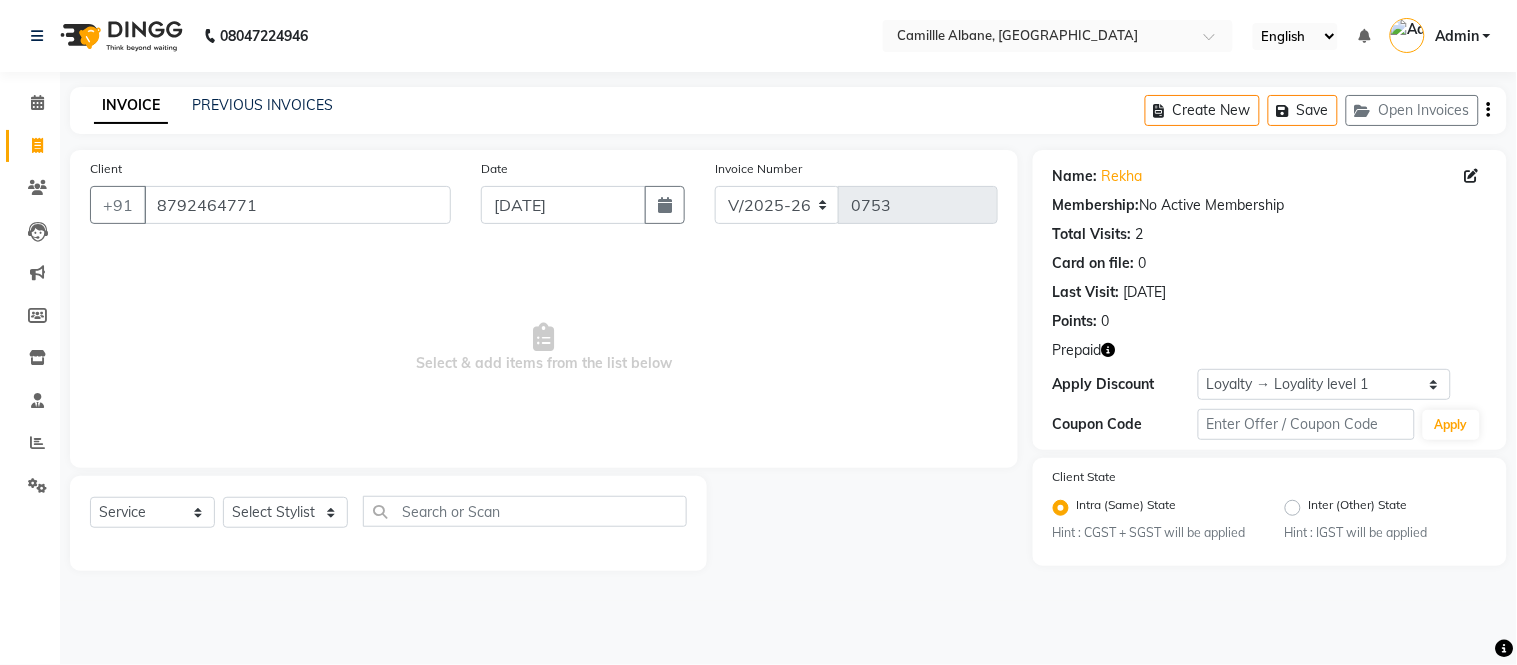 click on "Select & add items from the list below" at bounding box center [544, 348] 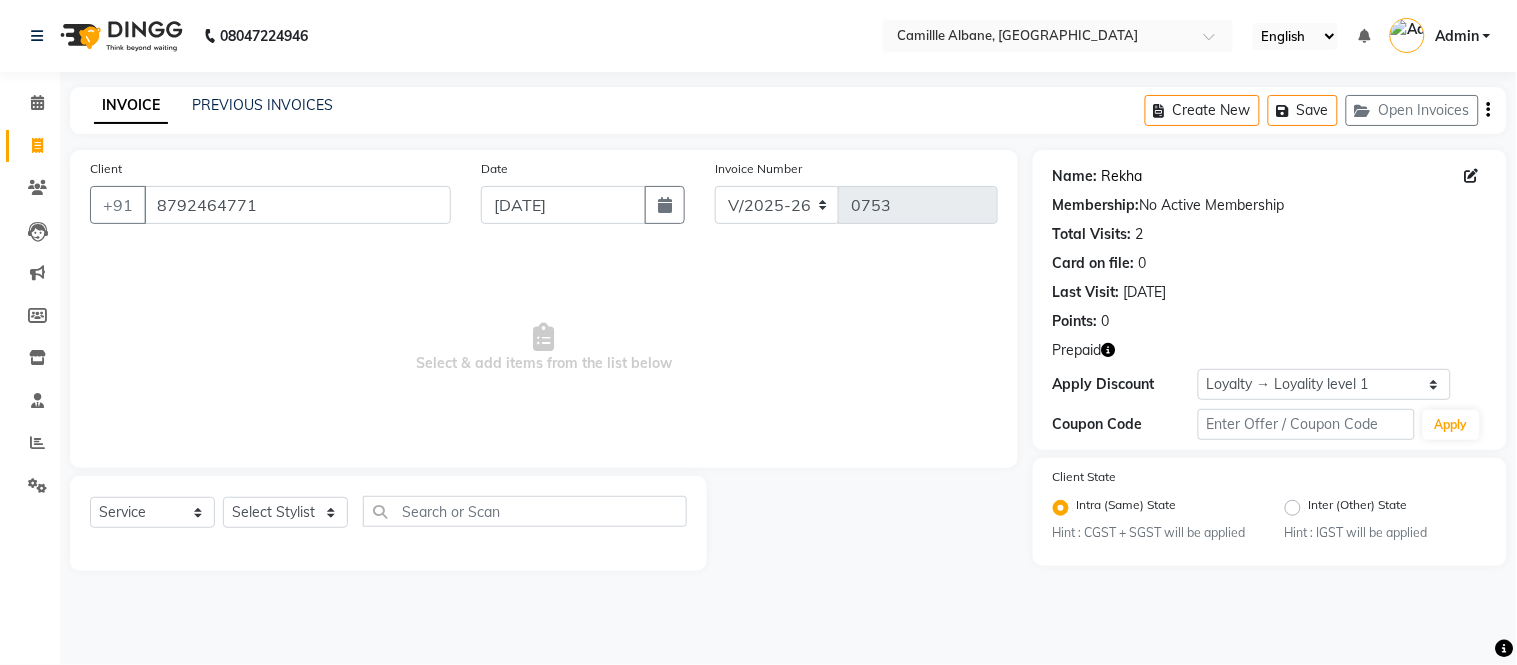 click on "Rekha" 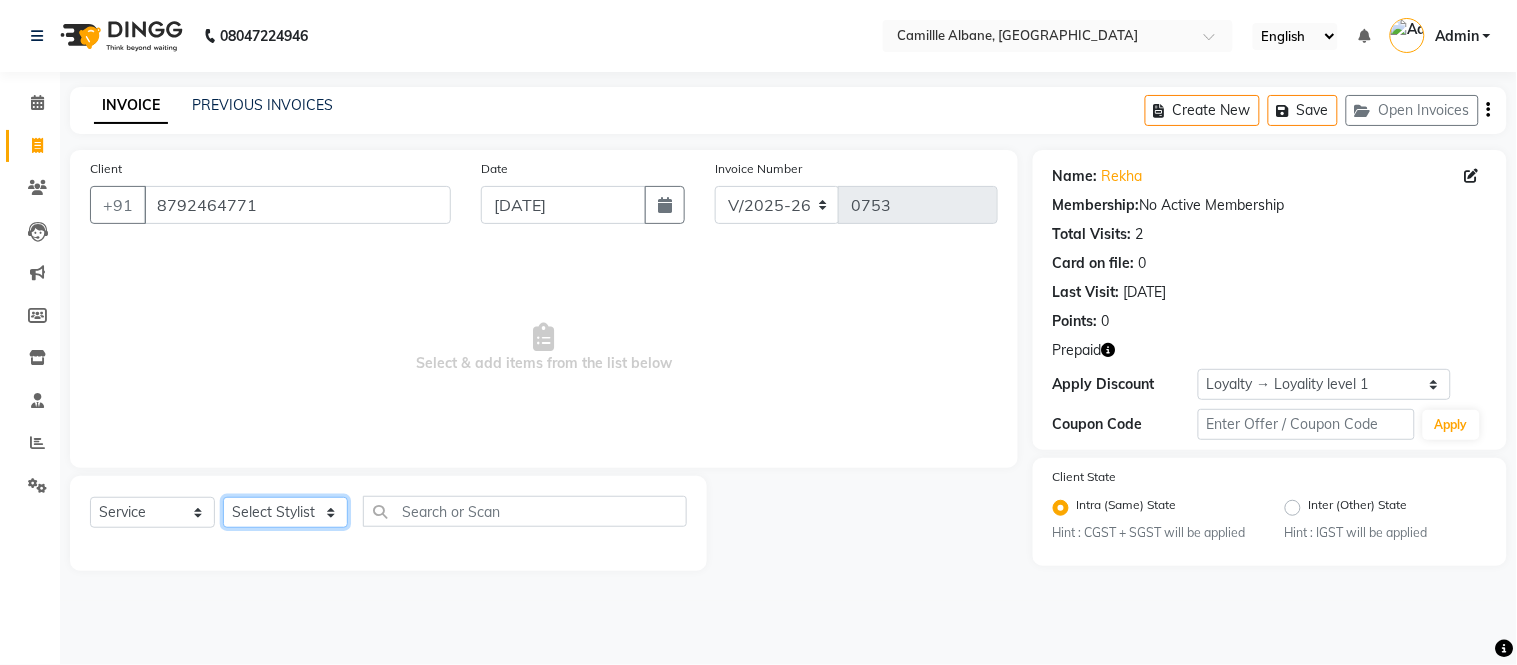 click on "Select Stylist Admin Amit Danish Dr, Rajani Jitendra K T Ramarao Lalitha Lokesh Madhu Nishi Satish Srinivas" 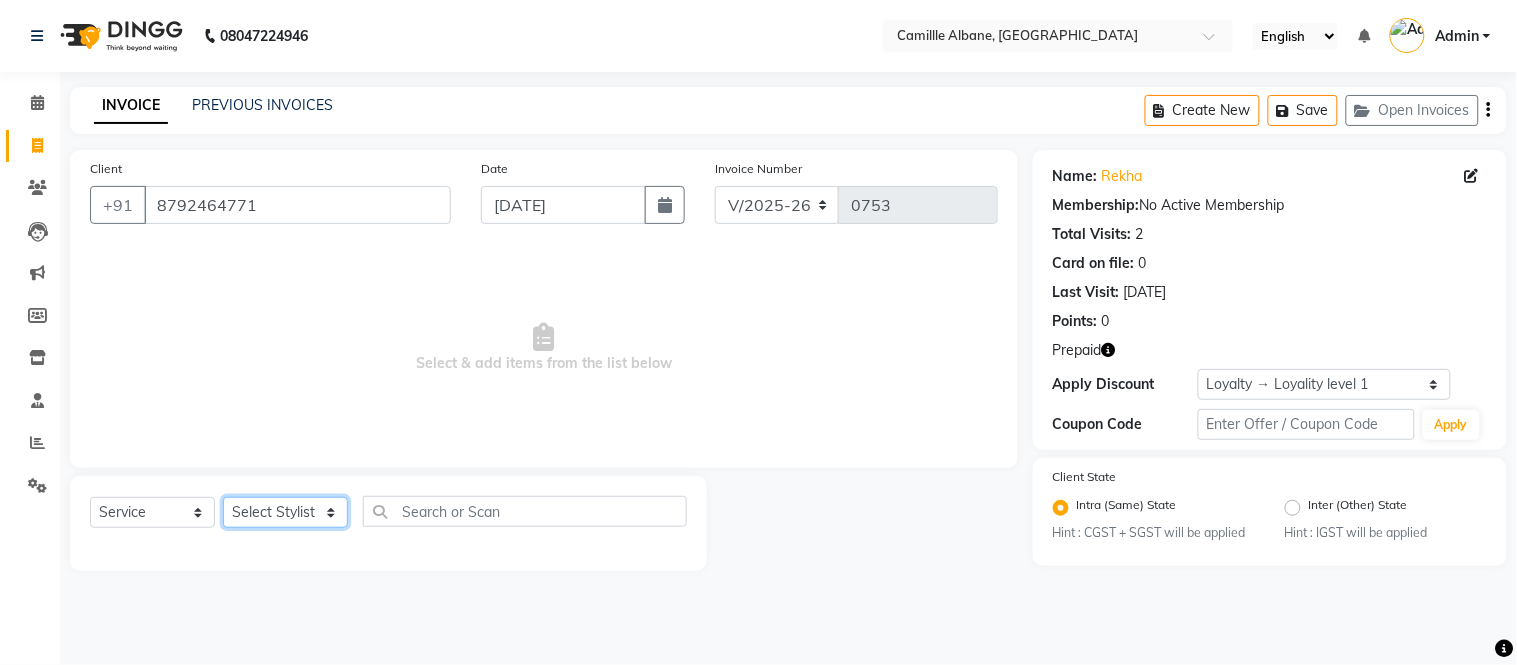 select on "57806" 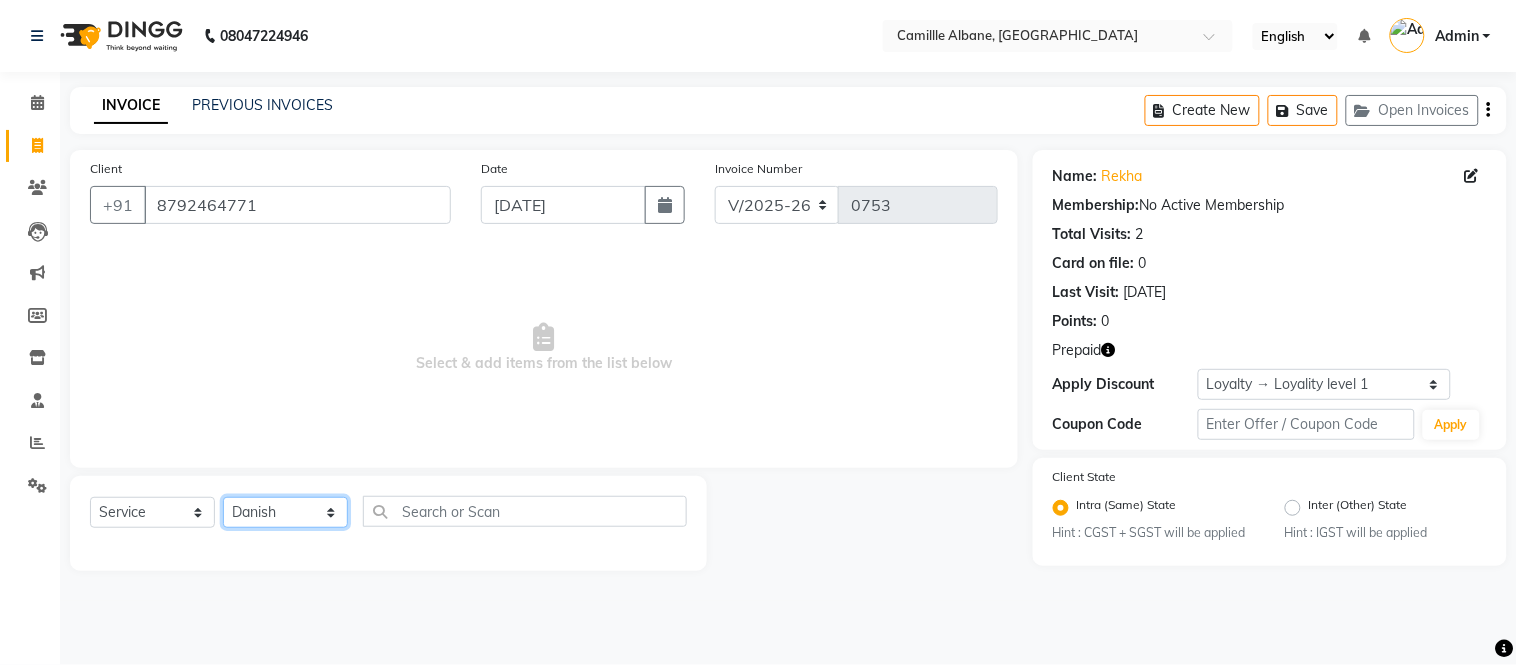 click on "Select Stylist Admin Amit Danish Dr, Rajani Jitendra K T Ramarao Lalitha Lokesh Madhu Nishi Satish Srinivas" 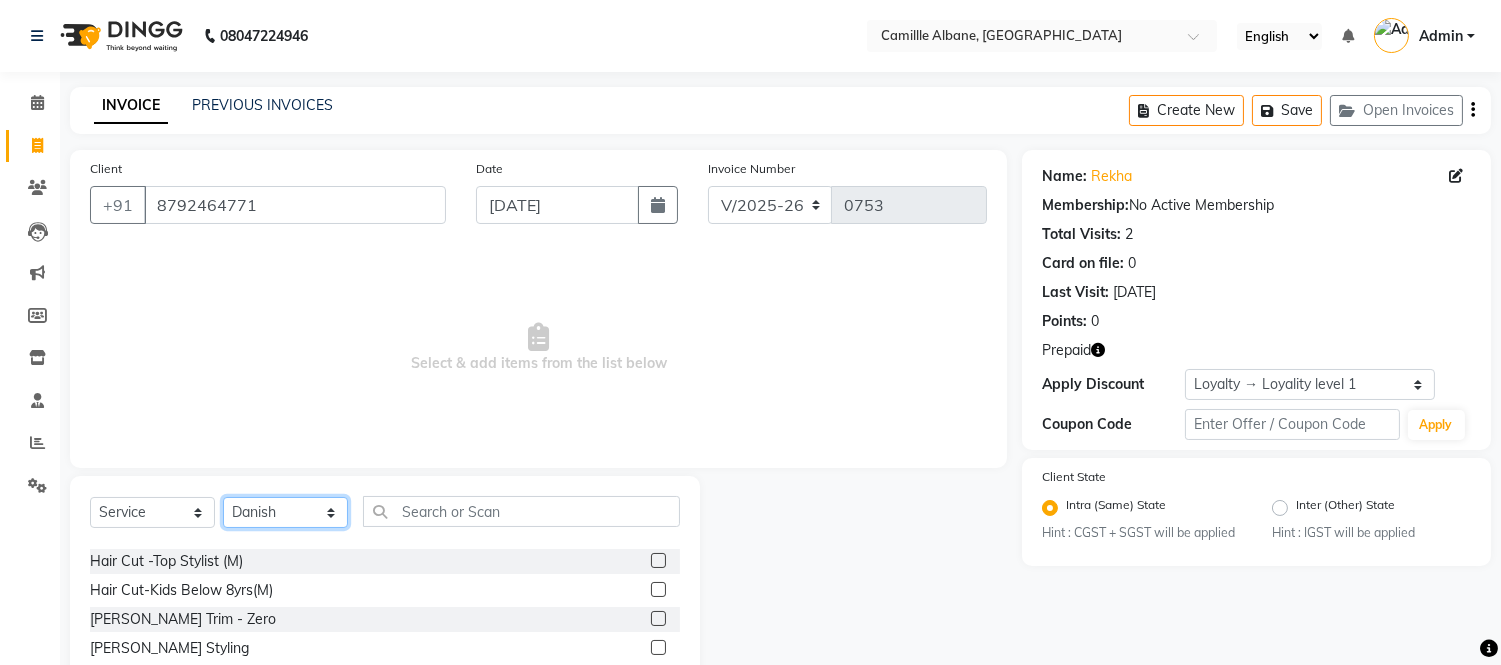 scroll, scrollTop: 0, scrollLeft: 0, axis: both 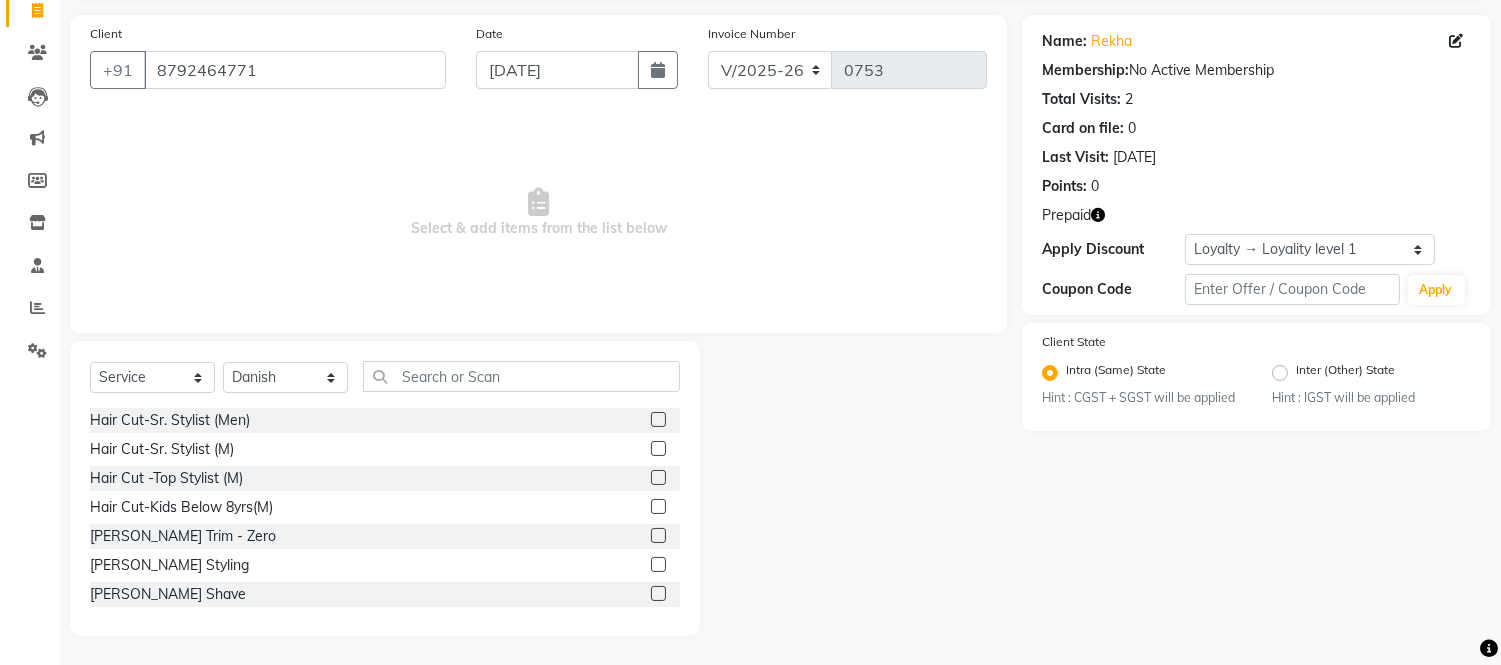 click 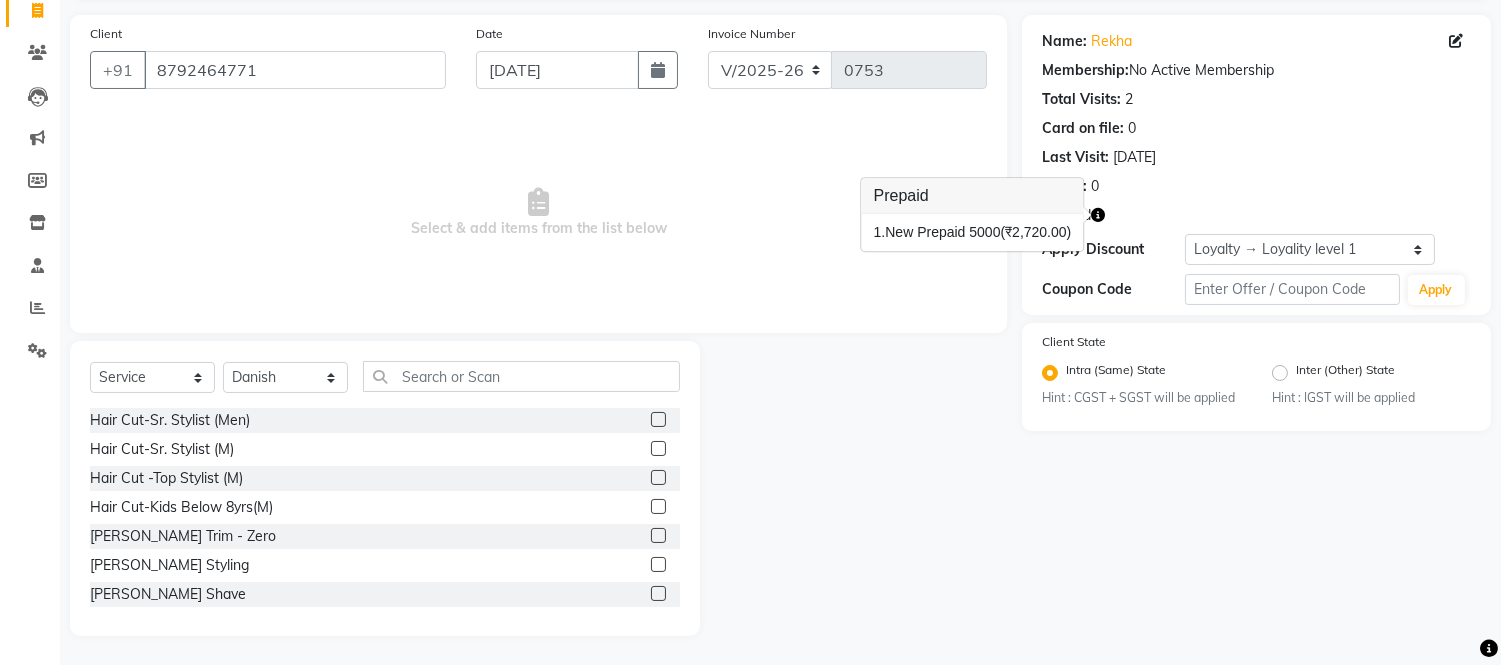 click 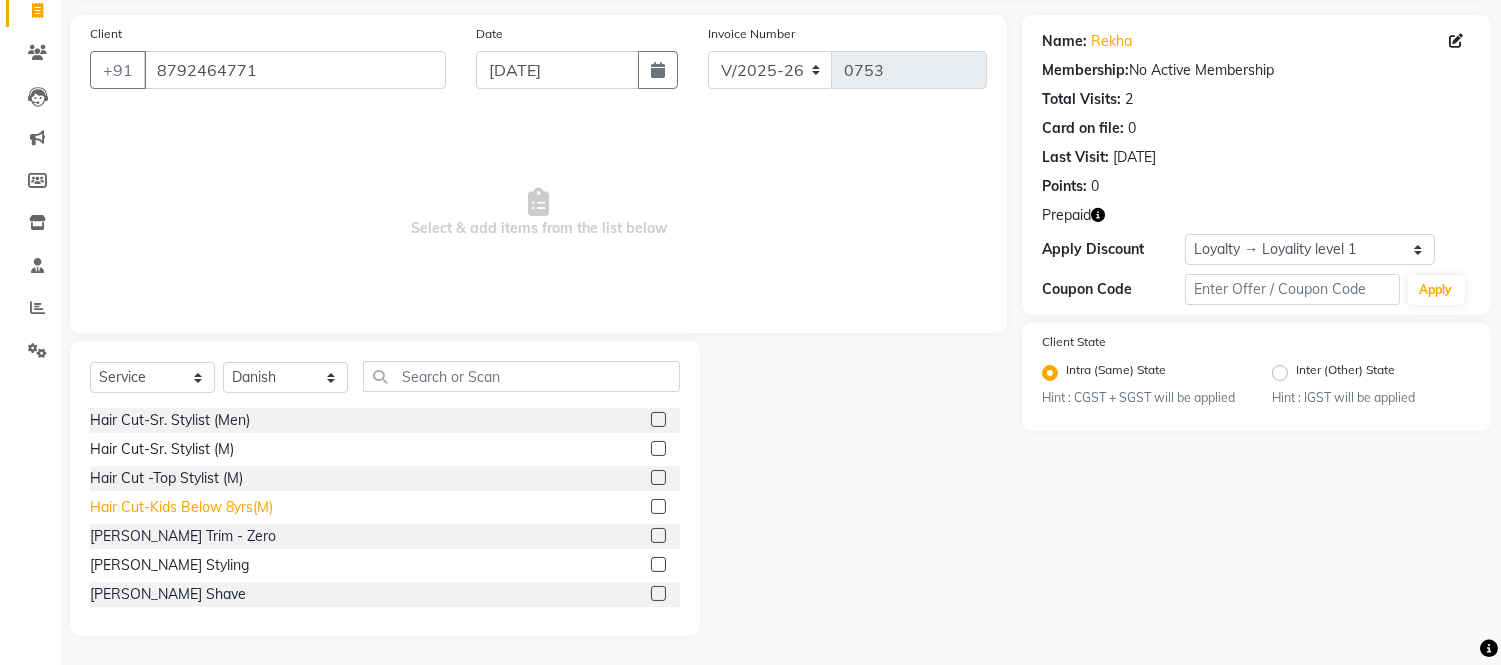 click on "Hair Cut-Kids Below 8yrs(M)" 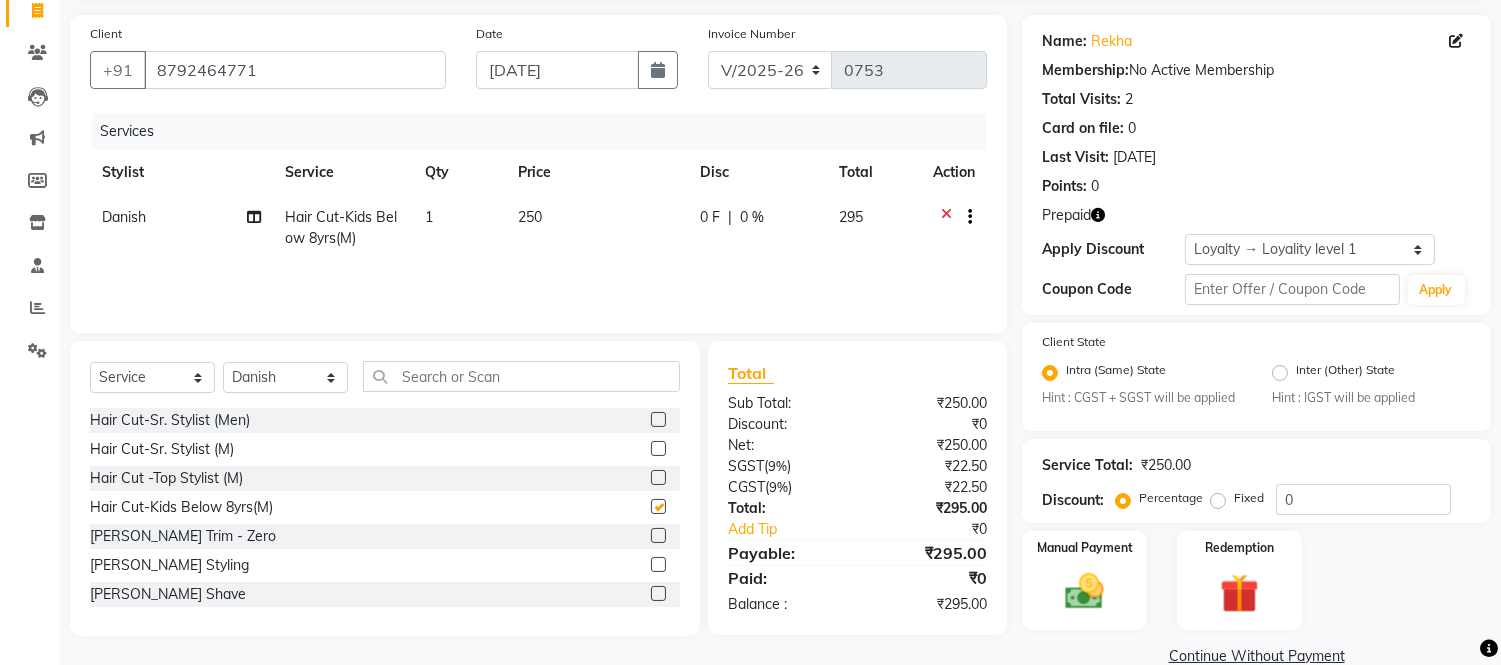 checkbox on "false" 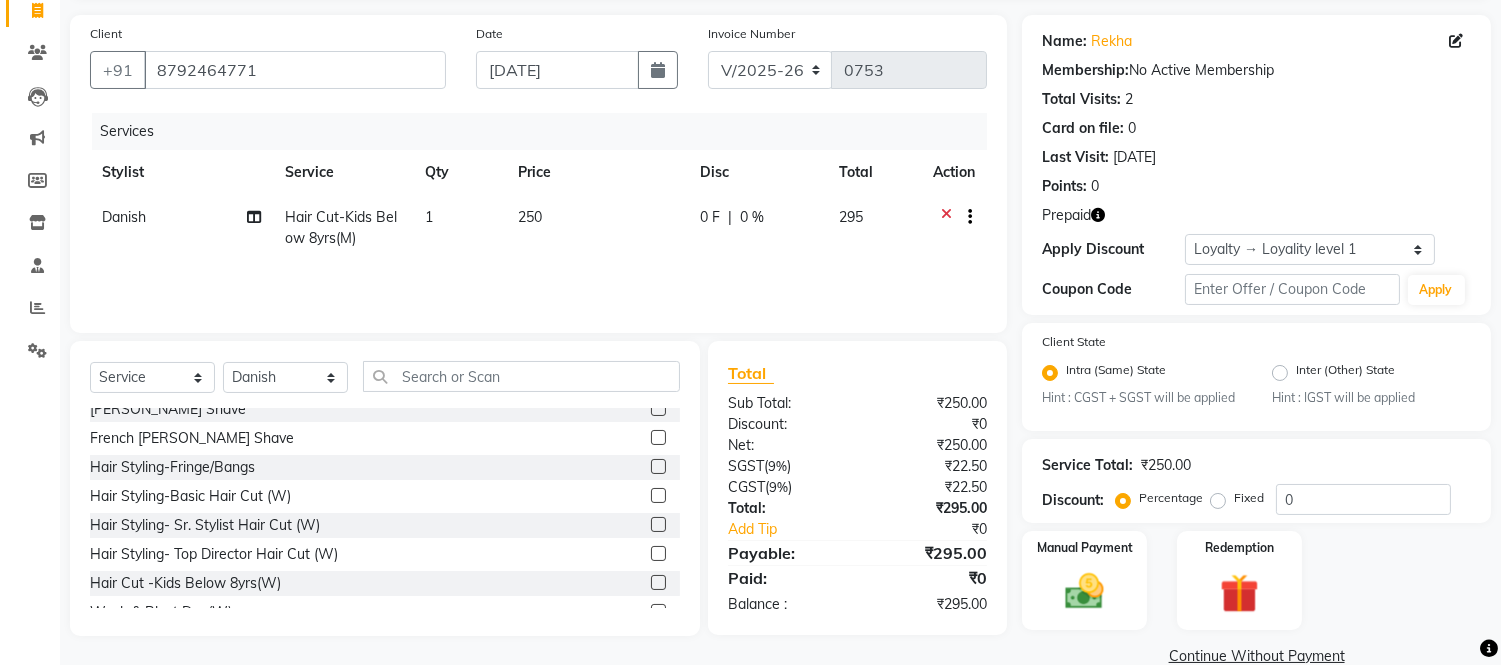 scroll, scrollTop: 370, scrollLeft: 0, axis: vertical 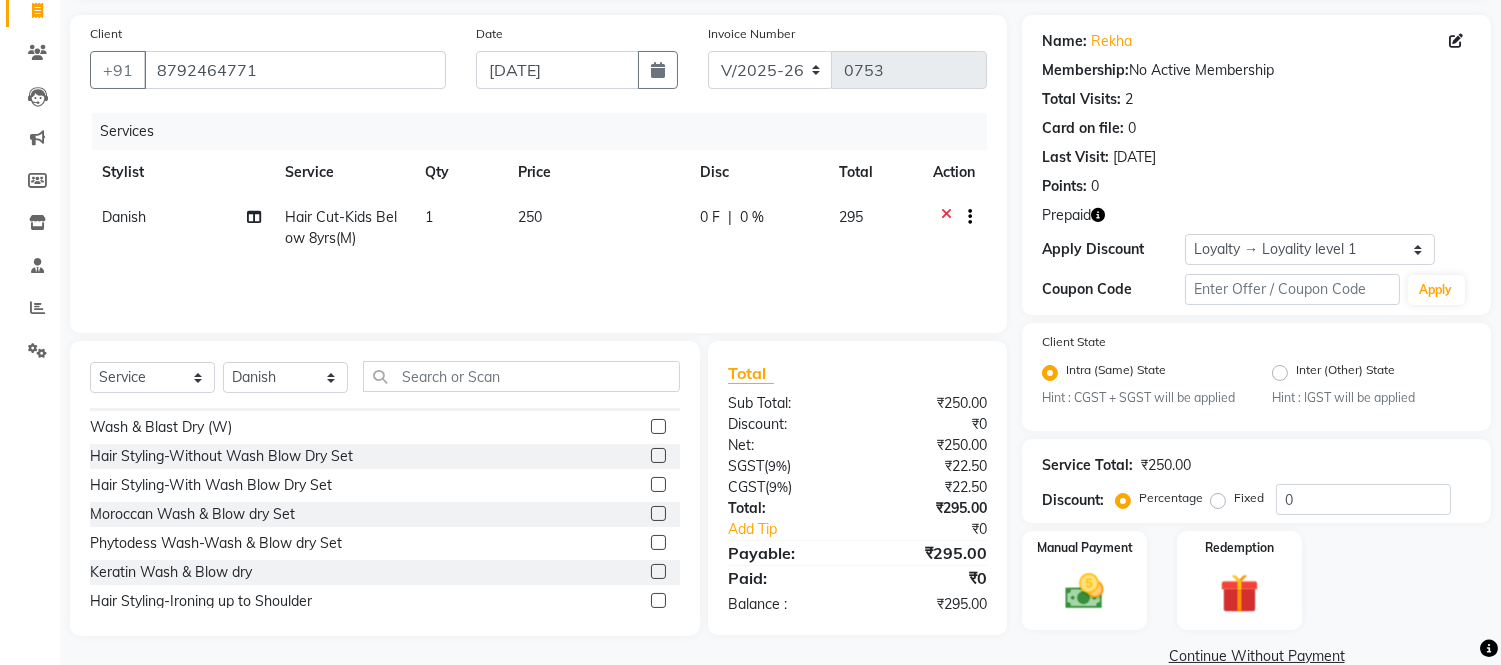 click 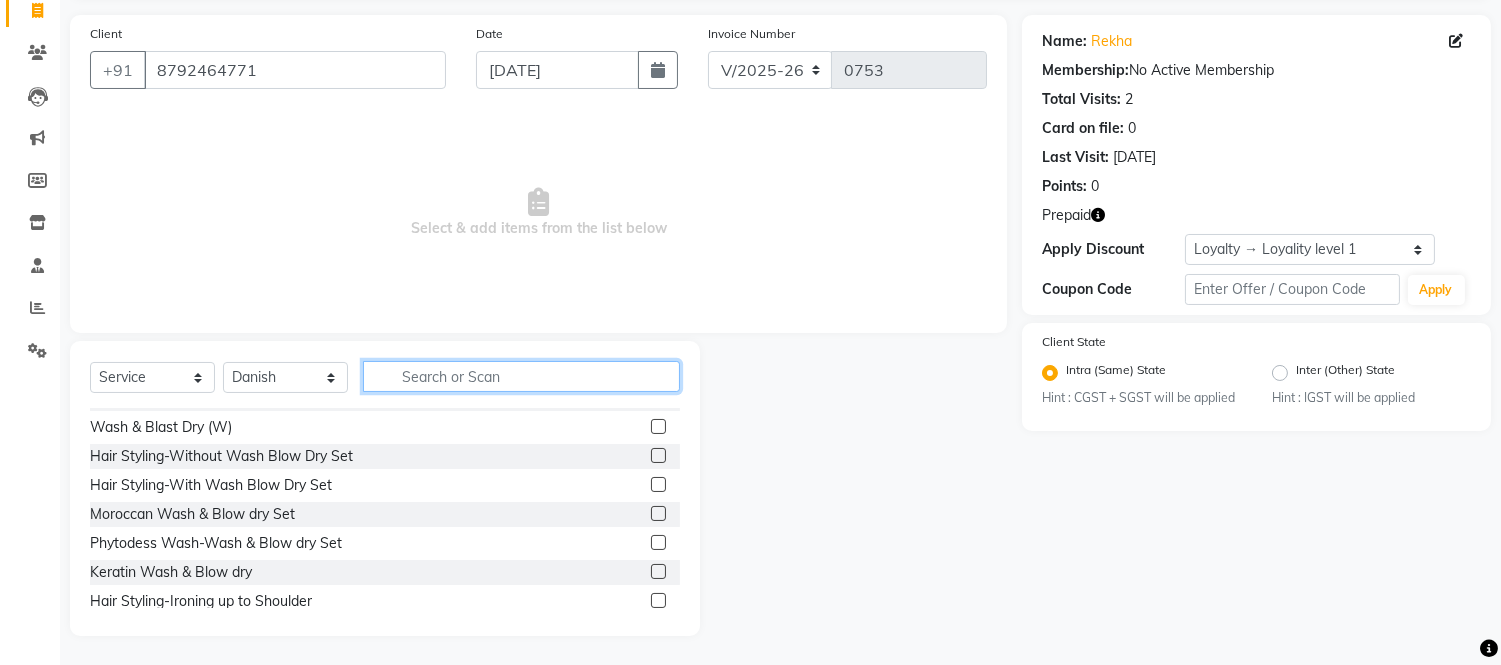 click 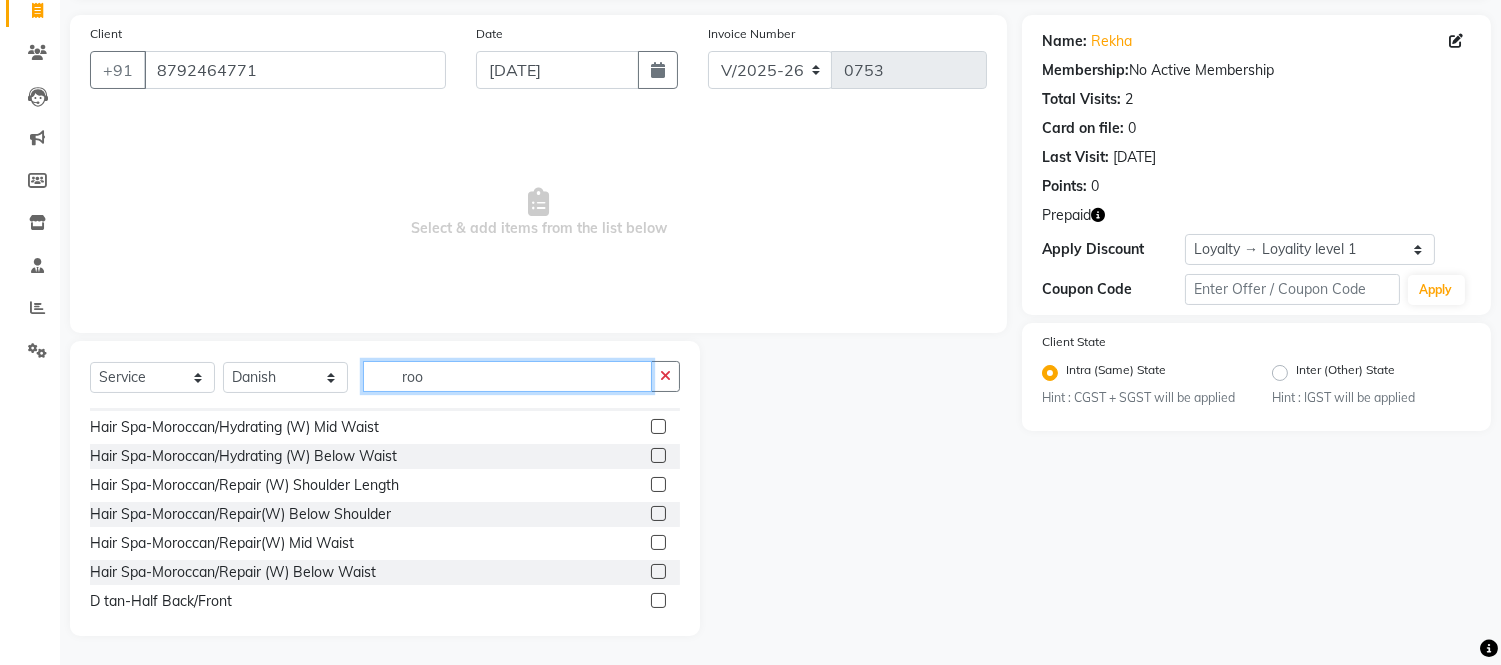 scroll, scrollTop: 0, scrollLeft: 0, axis: both 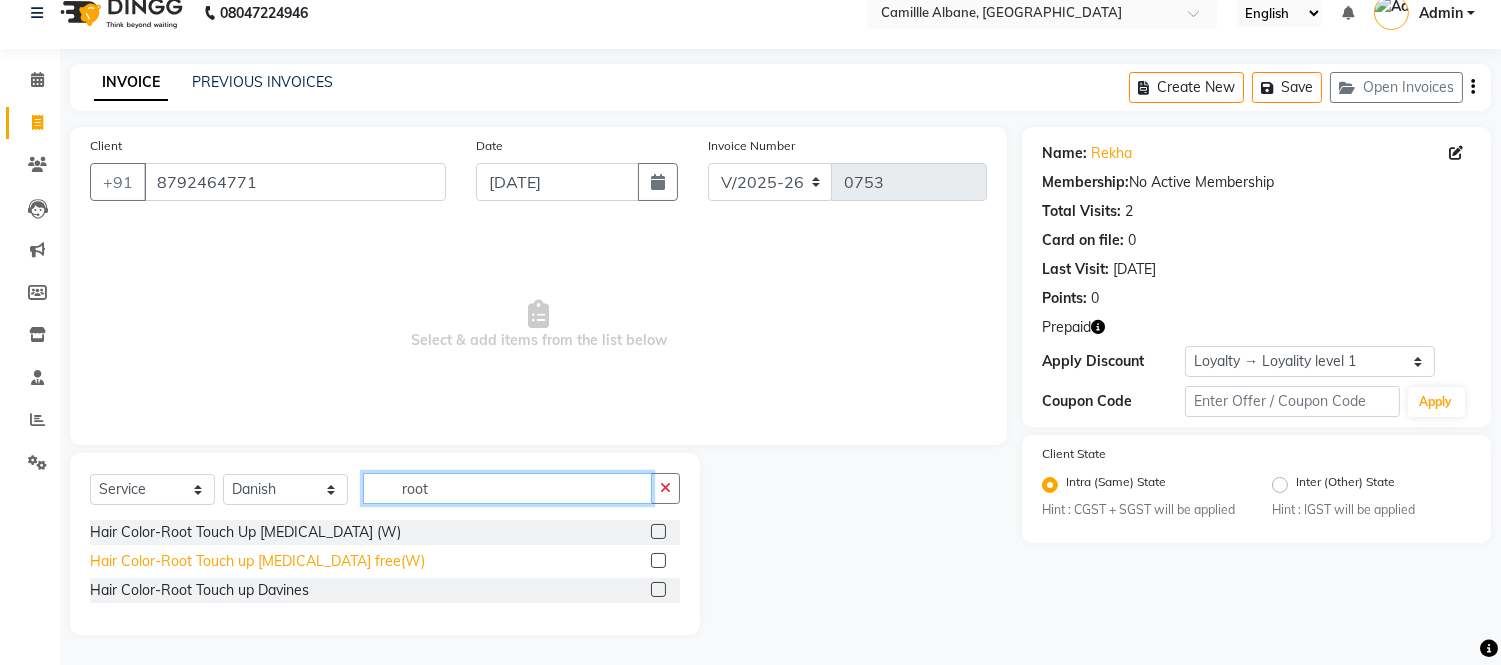 type on "root" 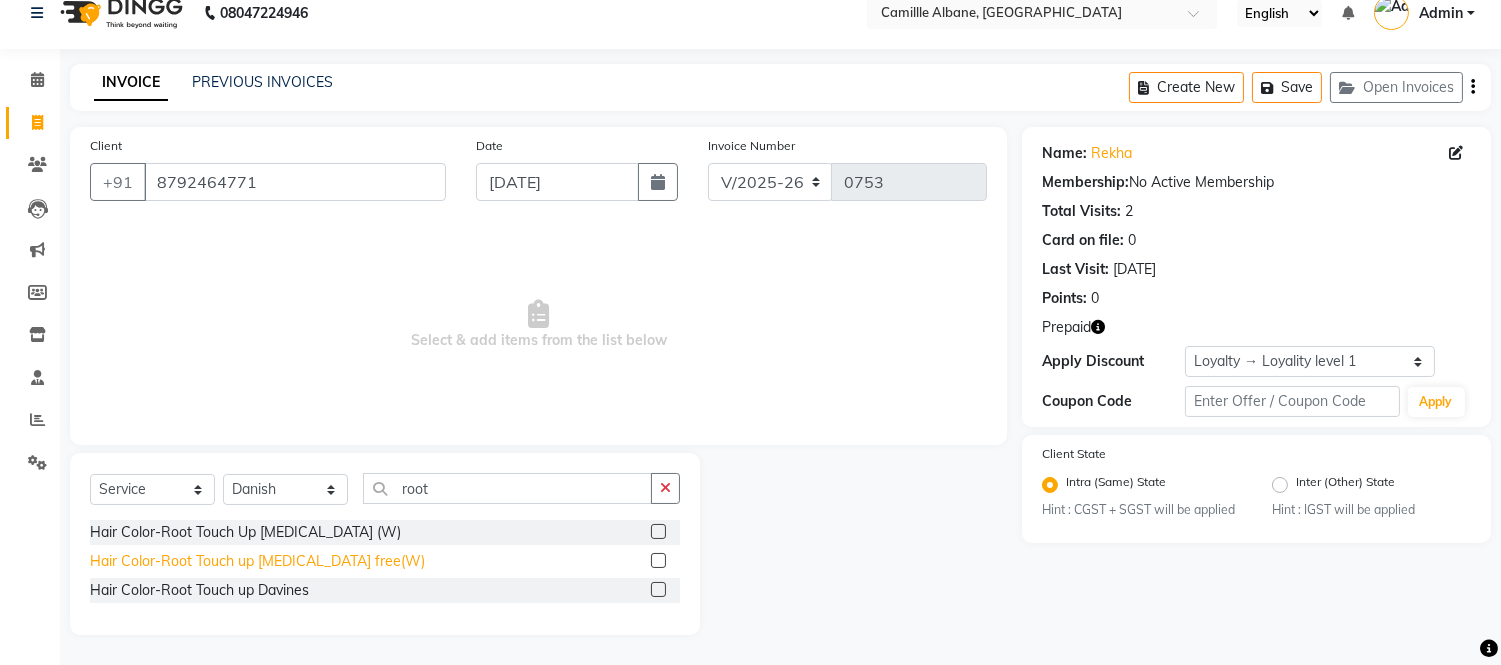 click on "Hair Color-Root Touch up [MEDICAL_DATA] free(W)" 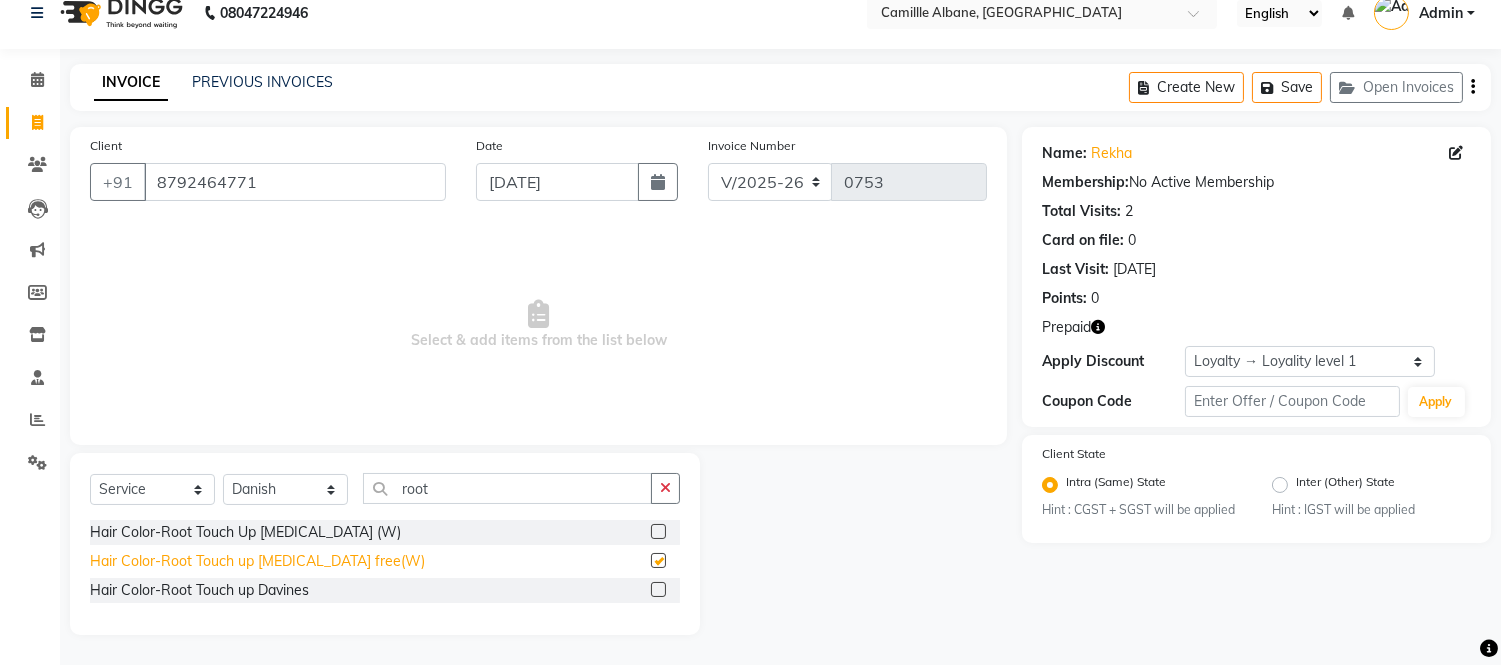 checkbox on "false" 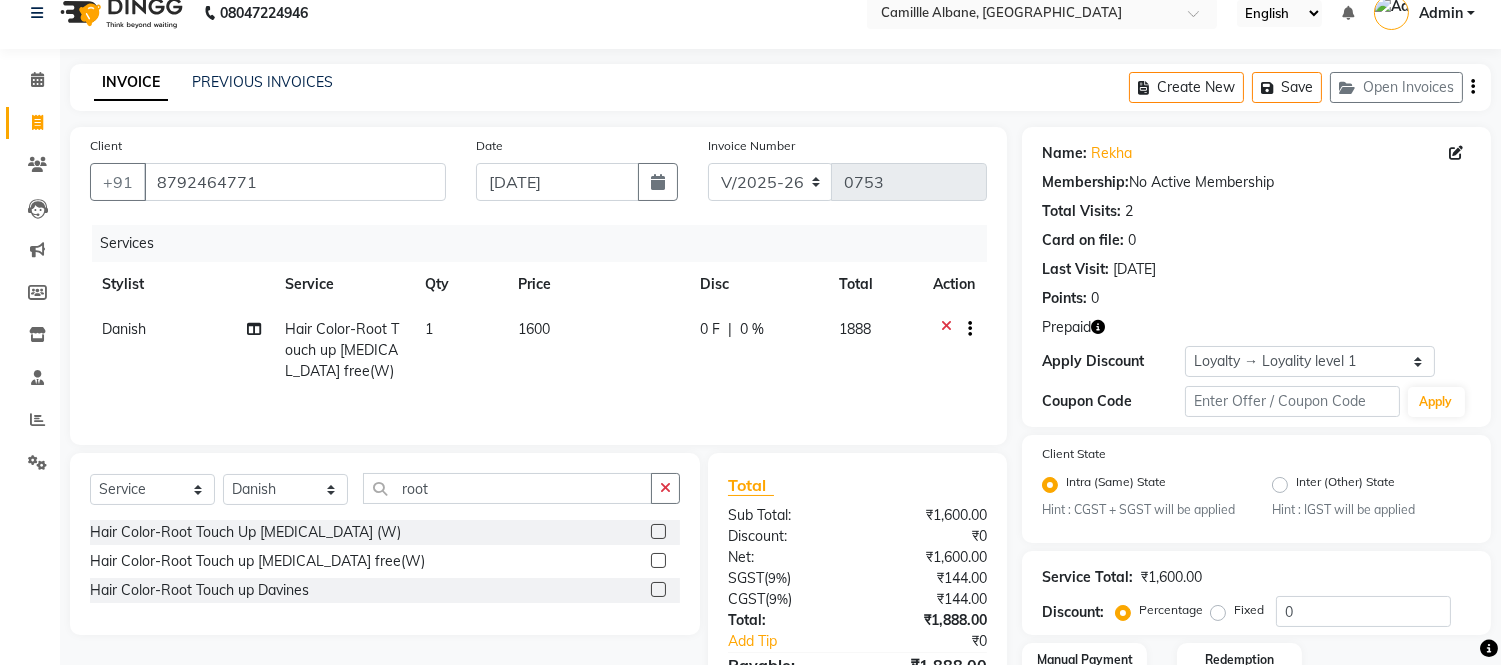 click on "1600" 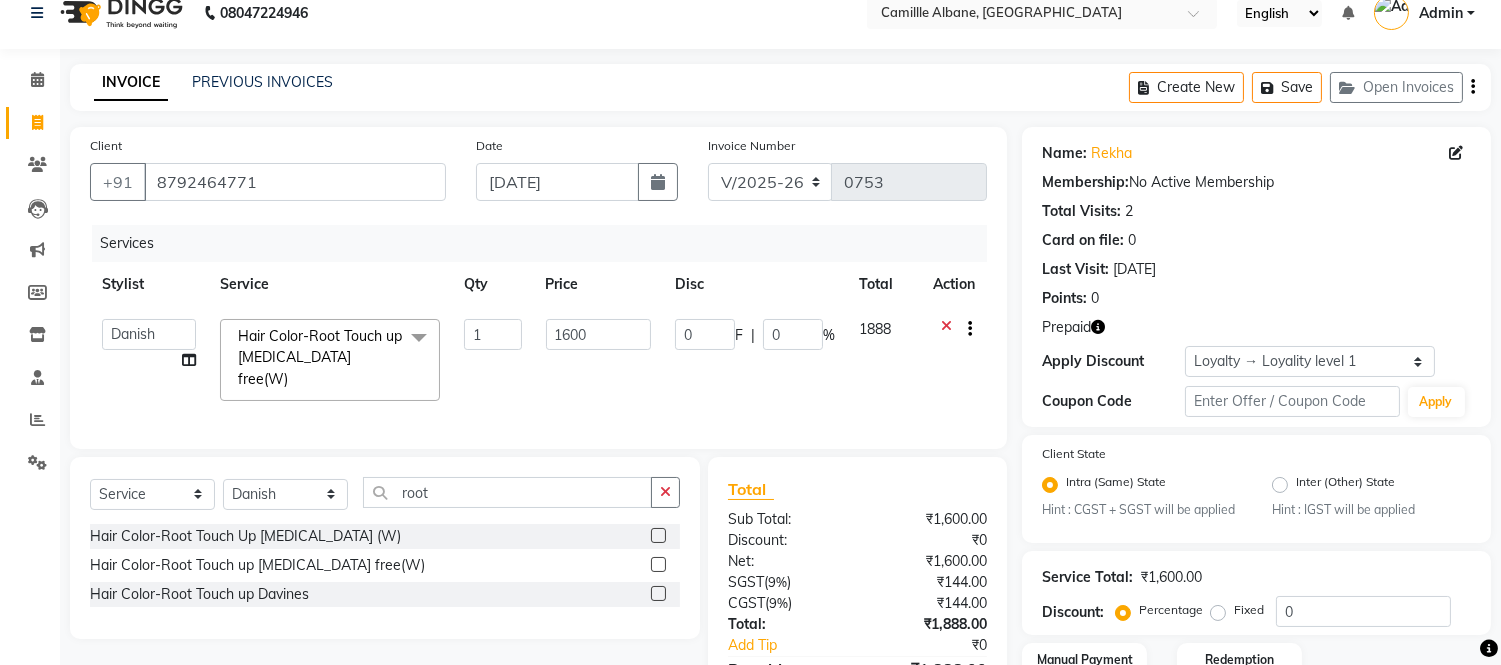 click on "1" 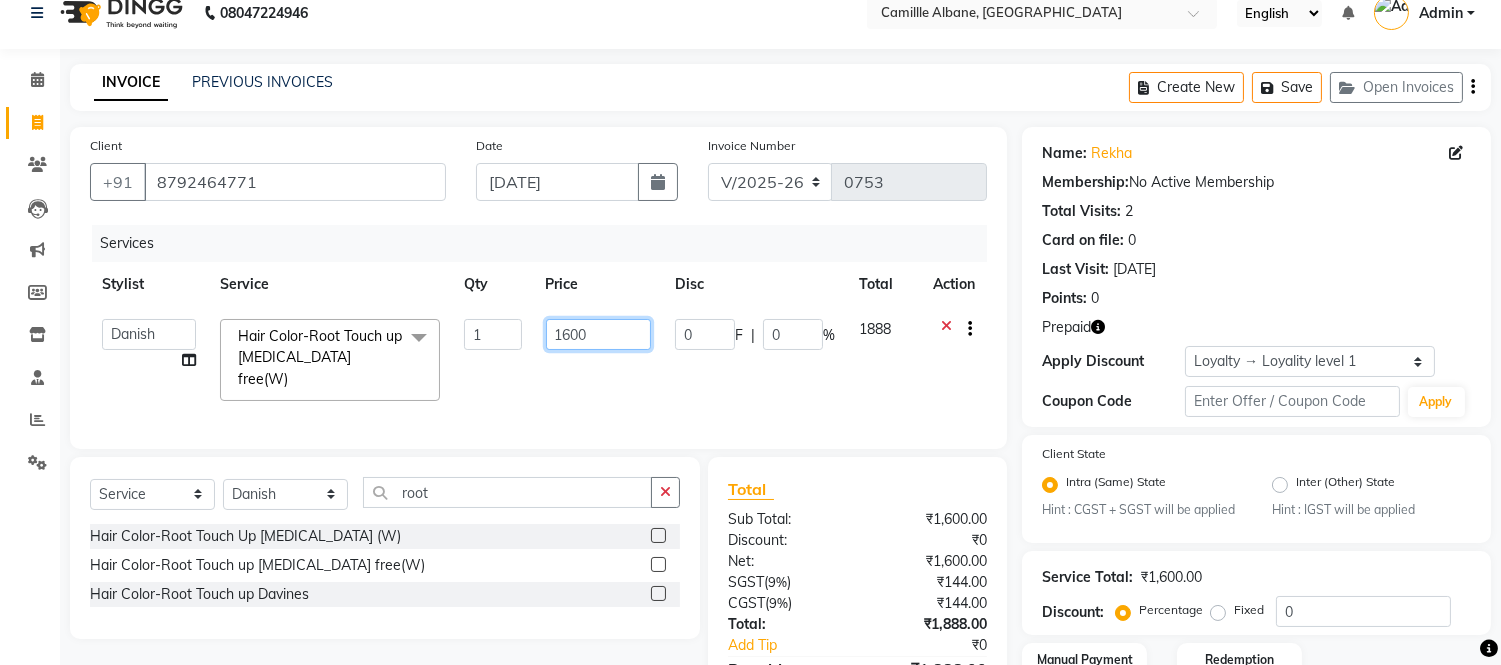 click on "1600" 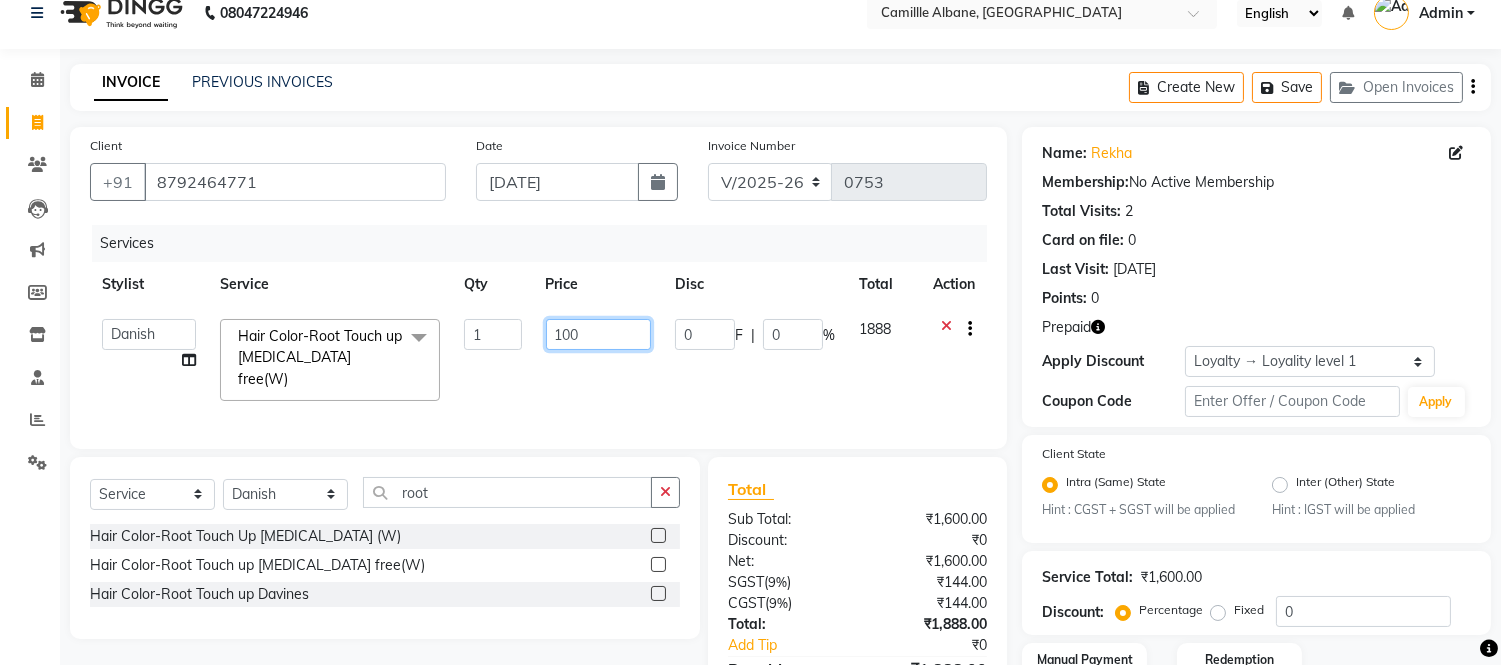type on "1000" 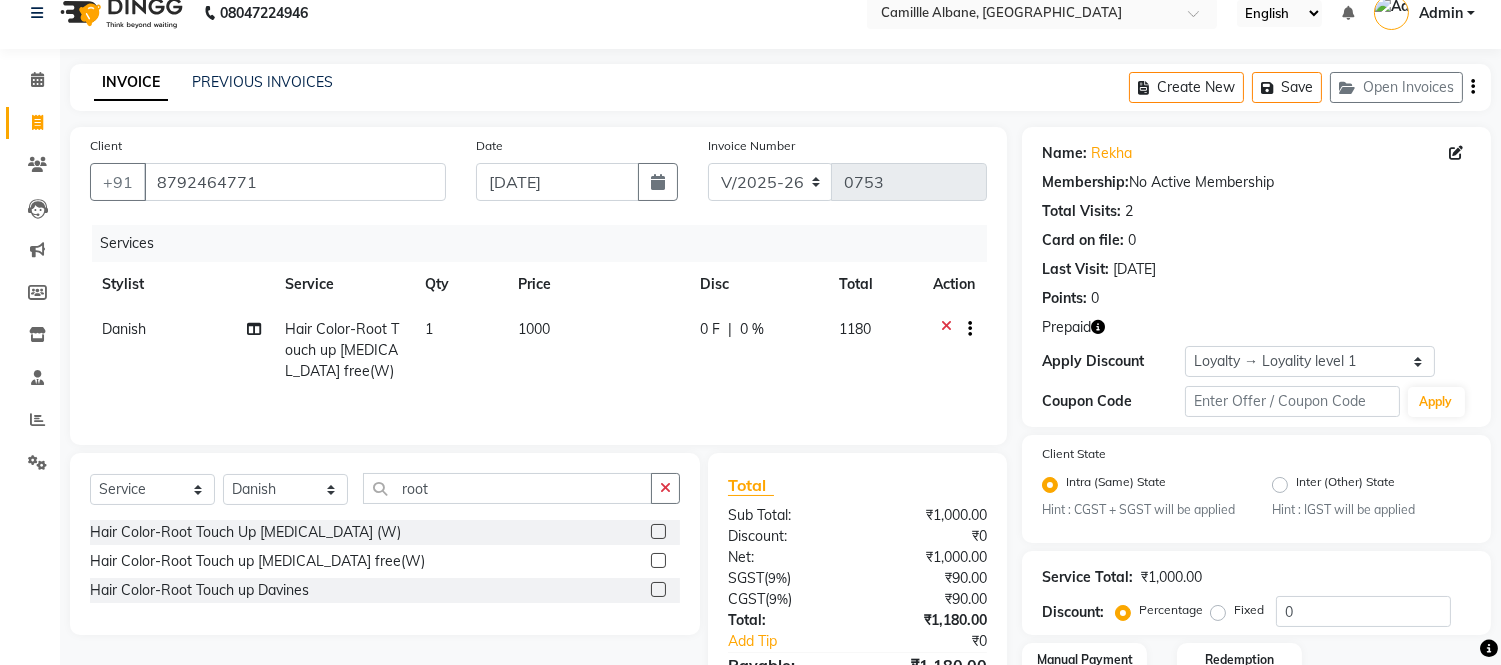 click on "0 F | 0 %" 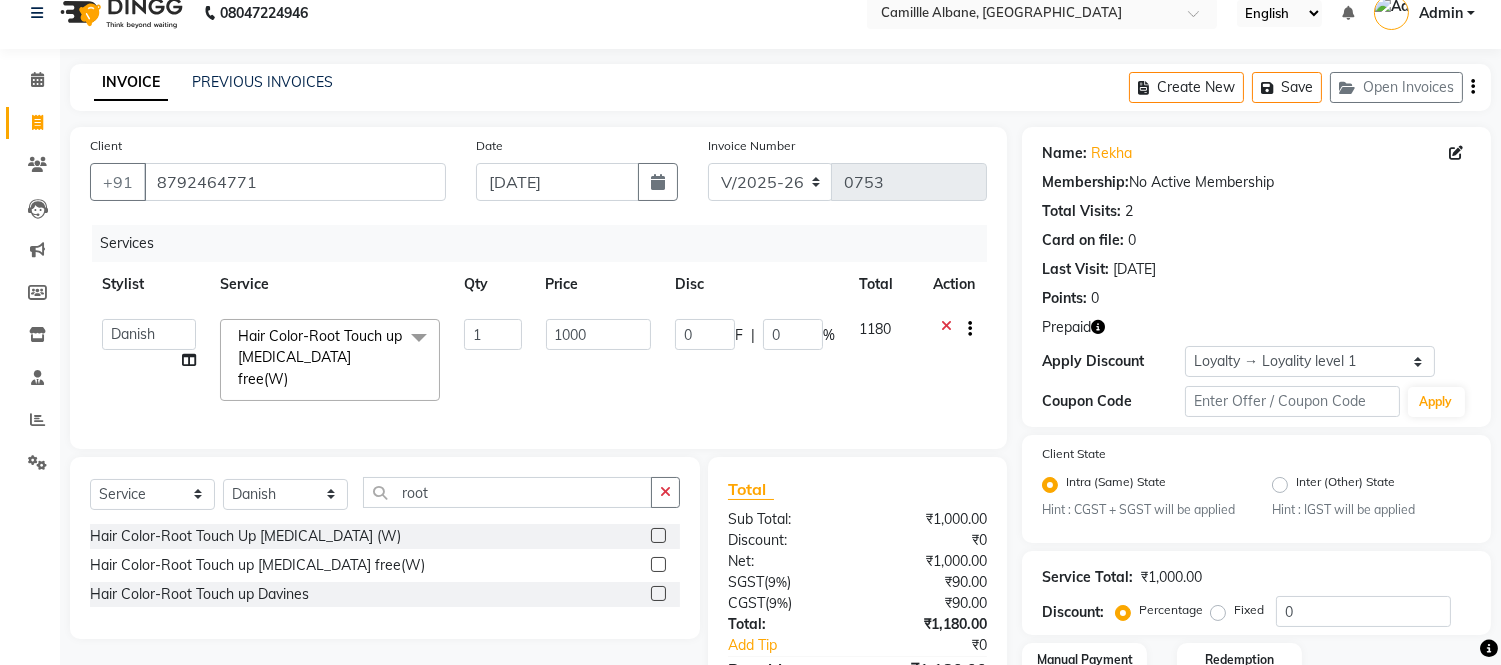 scroll, scrollTop: 170, scrollLeft: 0, axis: vertical 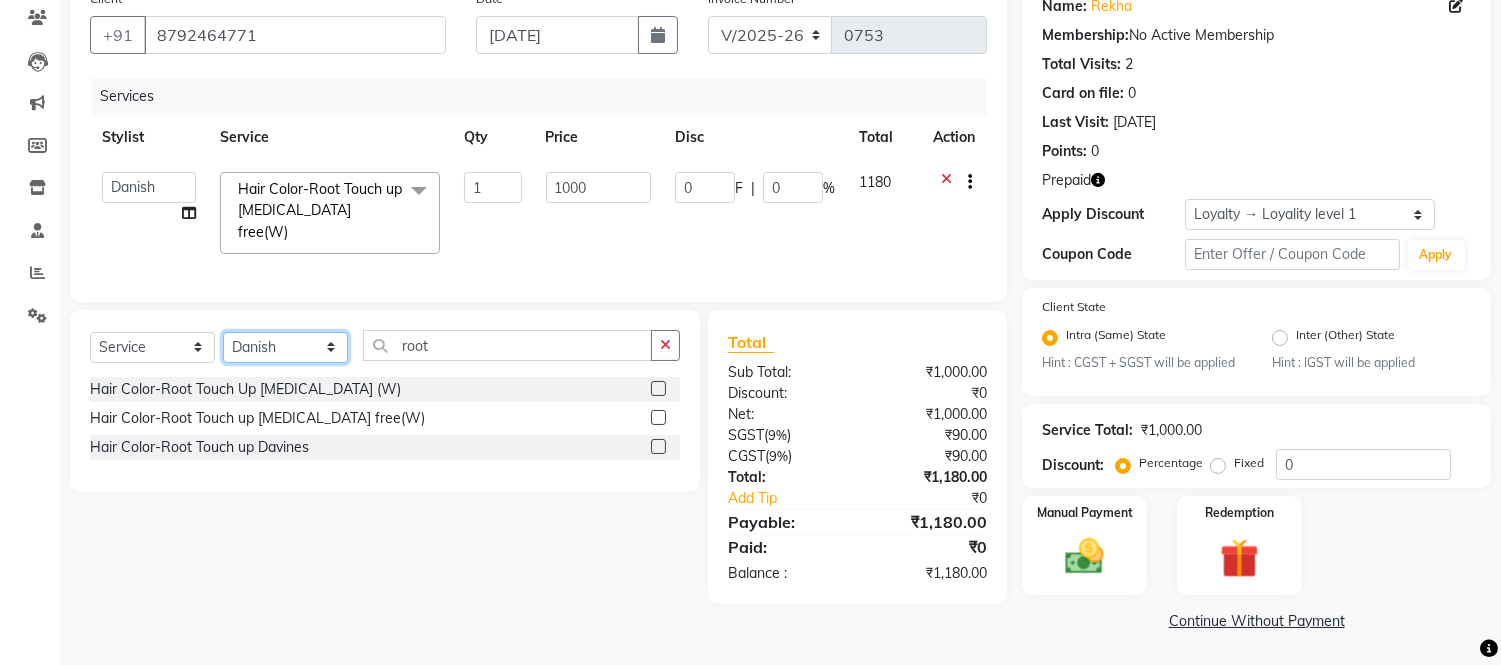 click on "Select Stylist Admin Amit Danish Dr, [PERSON_NAME] [PERSON_NAME] [PERSON_NAME] [PERSON_NAME] [PERSON_NAME]" 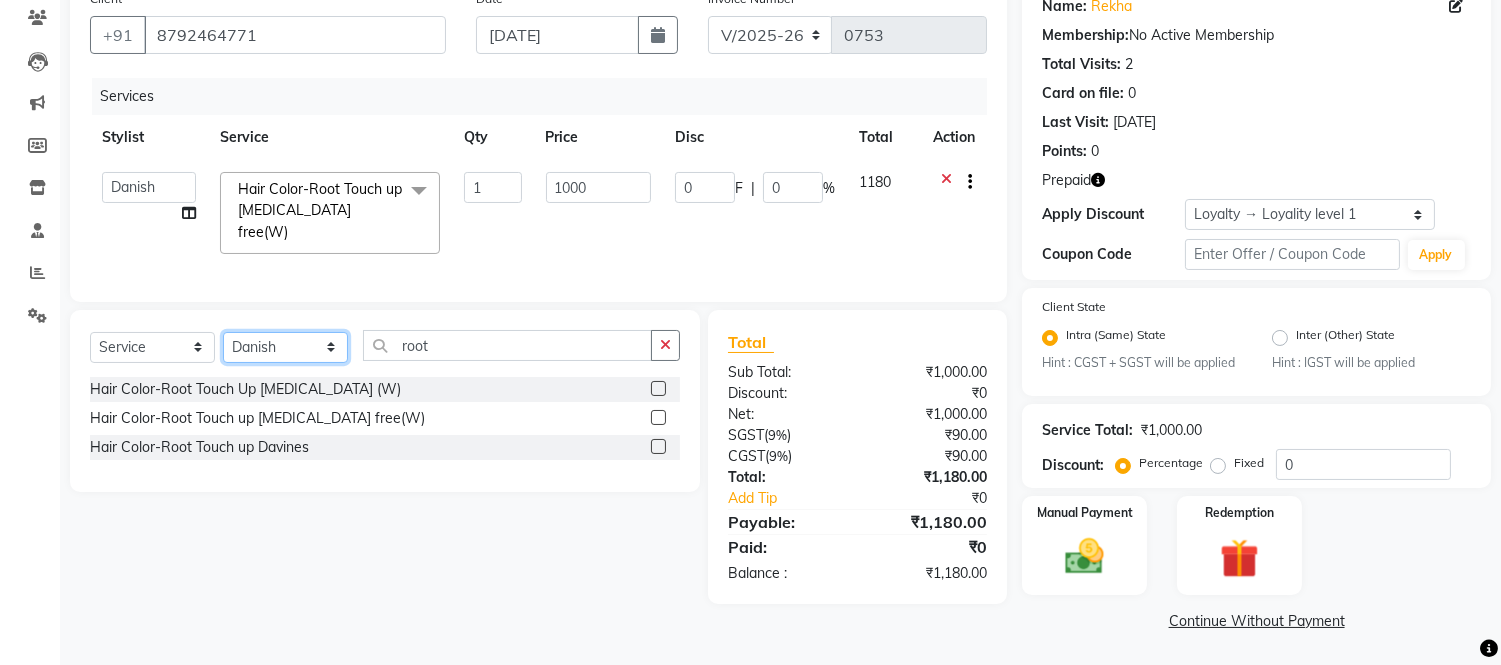 select on "57811" 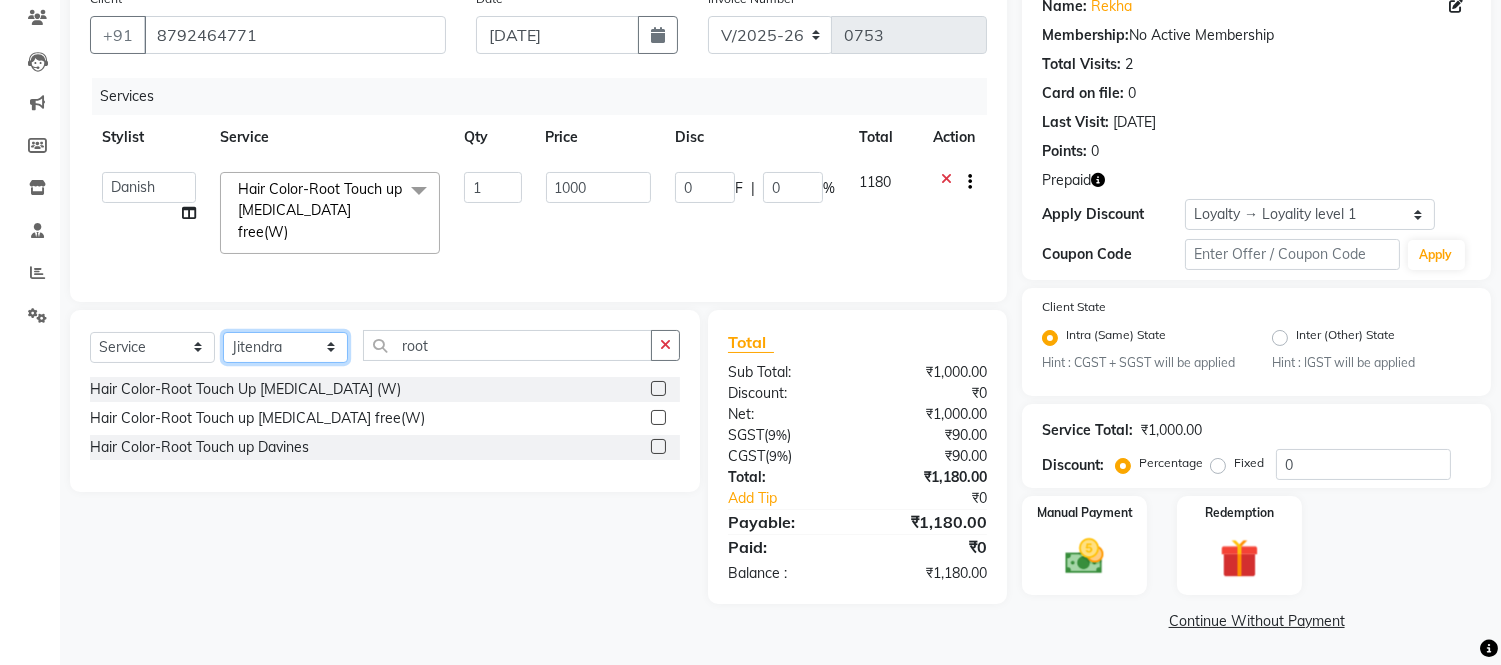 click on "Select Stylist Admin Amit Danish Dr, [PERSON_NAME] [PERSON_NAME] [PERSON_NAME] [PERSON_NAME] [PERSON_NAME]" 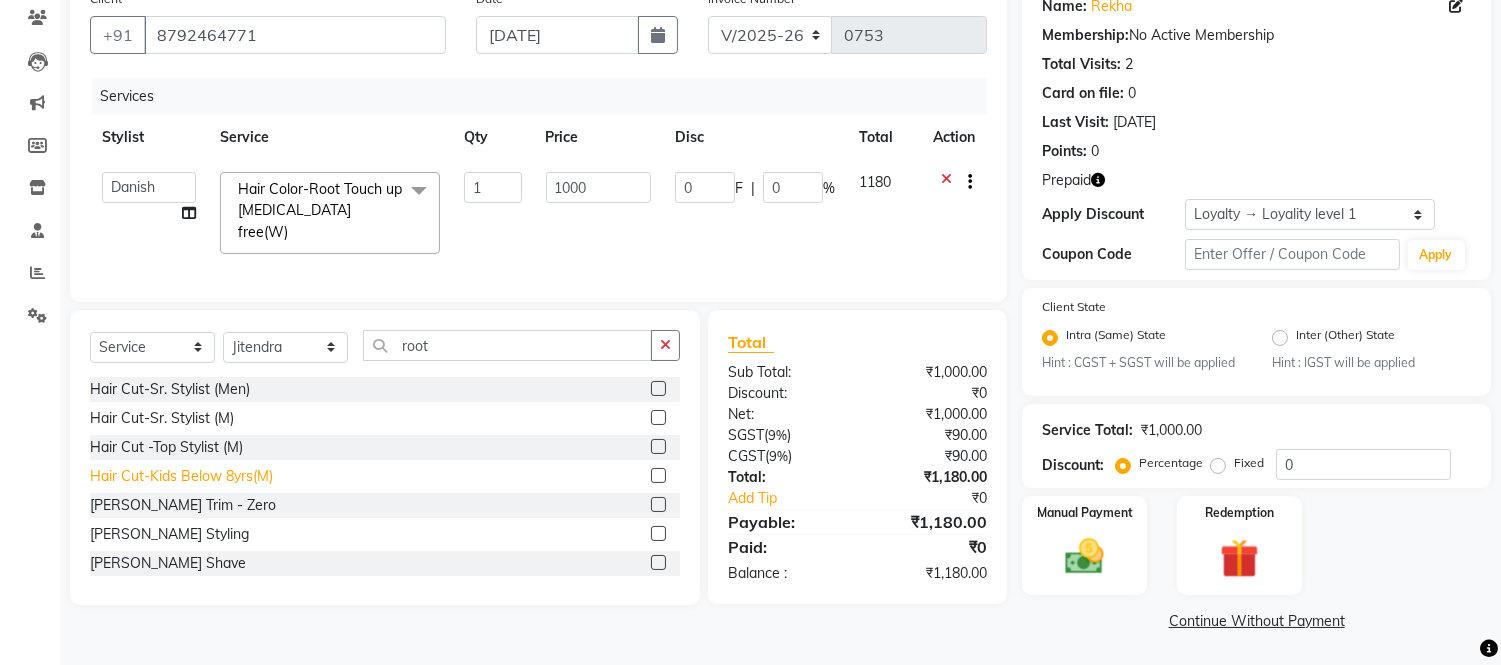 click on "Hair Cut-Kids Below 8yrs(M)" 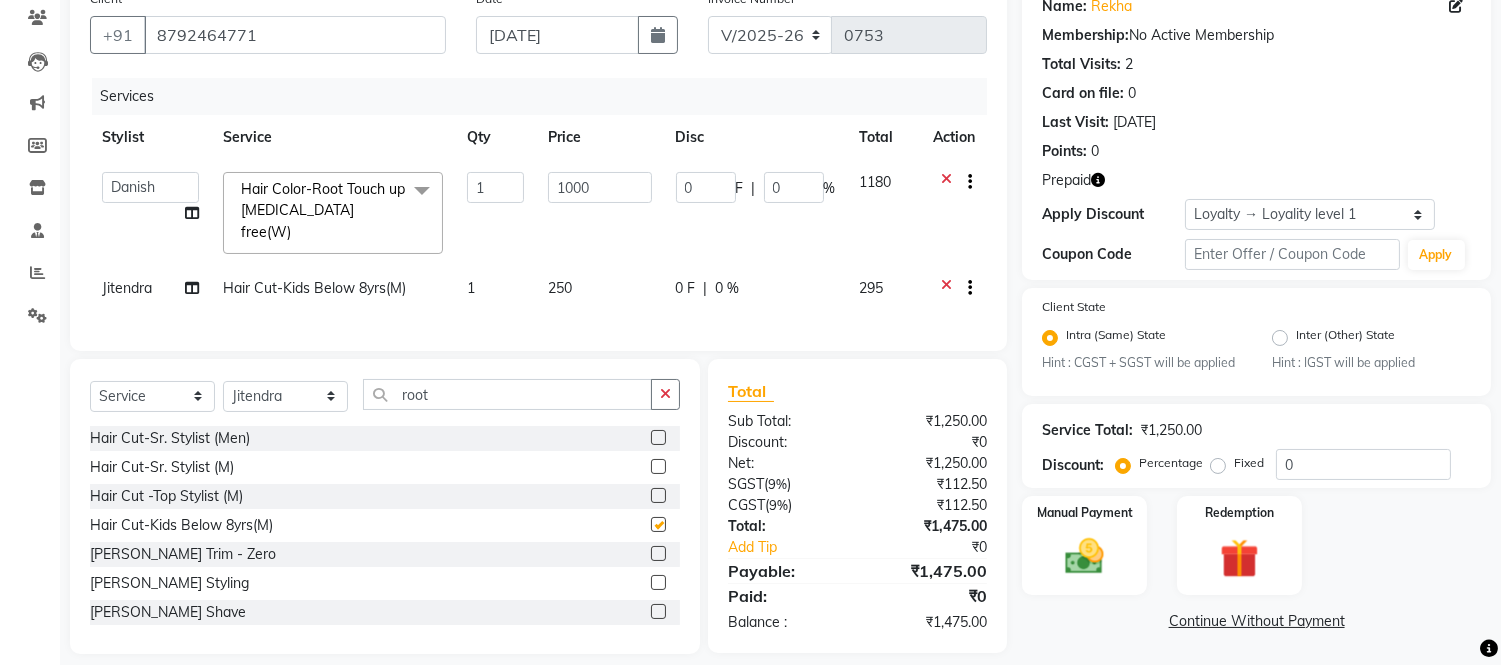 checkbox on "false" 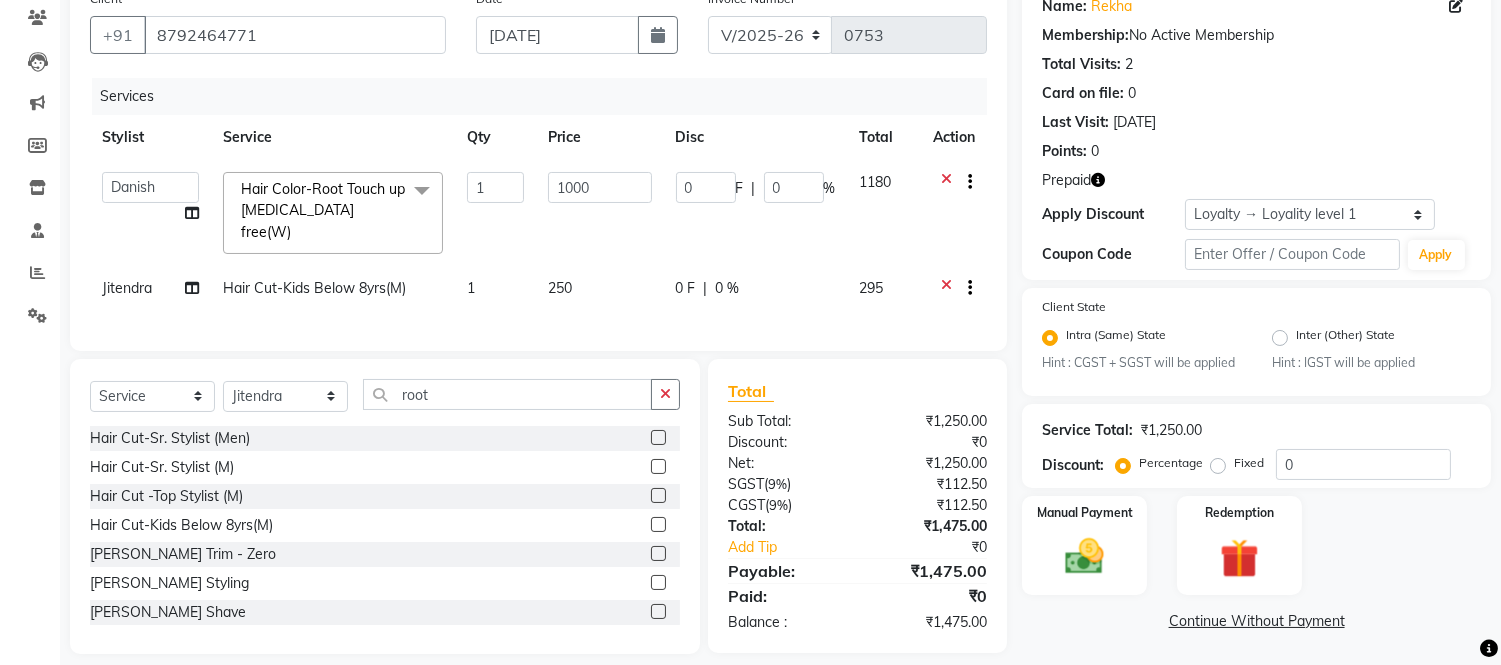 click on "0 F | 0 %" 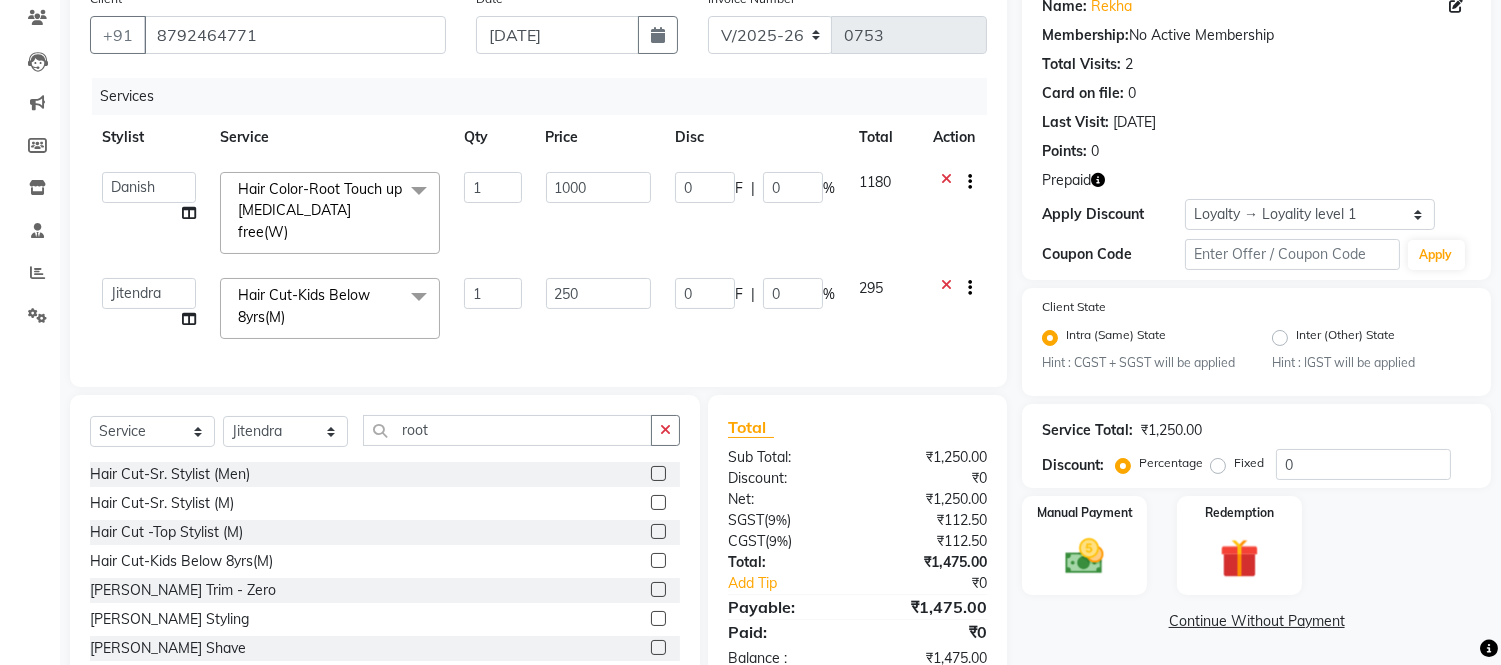 click on "Services Stylist Service Qty Price Disc Total Action  Admin   Amit   Danish   Dr, Rajani   Jitendra   K T Ramarao   Lalitha   Lokesh   Madhu   Nishi   Satish   Srinivas  Hair Color-Root Touch up Ammonia free(W)  x Hair Cut-Sr. Stylist (Men) Hair Cut-Sr. Stylist (M) Hair Cut -Top Stylist (M) Hair Cut-Kids Below 8yrs(M) Beard Trim - Zero Beard-Beard Styling Beard Shave French Beard Shave Hair Styling-Fringe/Bangs Hair Styling-Basic Hair Cut (W) Hair Styling- Sr. Stylist Hair Cut (W) Hair Styling- Top Director Hair Cut (W) Hair Cut -Kids Below 8yrs(W) Wash & Blast Dry (W) Hair Styling-Without Wash Blow Dry Set Hair Styling-With Wash Blow Dry Set Moroccan Wash & Blow dry Set Phytodess Wash-Wash & Blow dry Set Keratin Wash & Blow dry Hair Styling-Ironing up to Shoulder Hair Styling-Tongs/Curls Hair Styling-Crimping Hair Styling-Styling Up-Do Hair Styling-Ironing Below Shoulder Full Back hair trim Full Chest Hair trim (M) Full Back + Chest Hair Trim (M) Children's day Comp. hair Do Men's Styling Keratin-Crown Area" 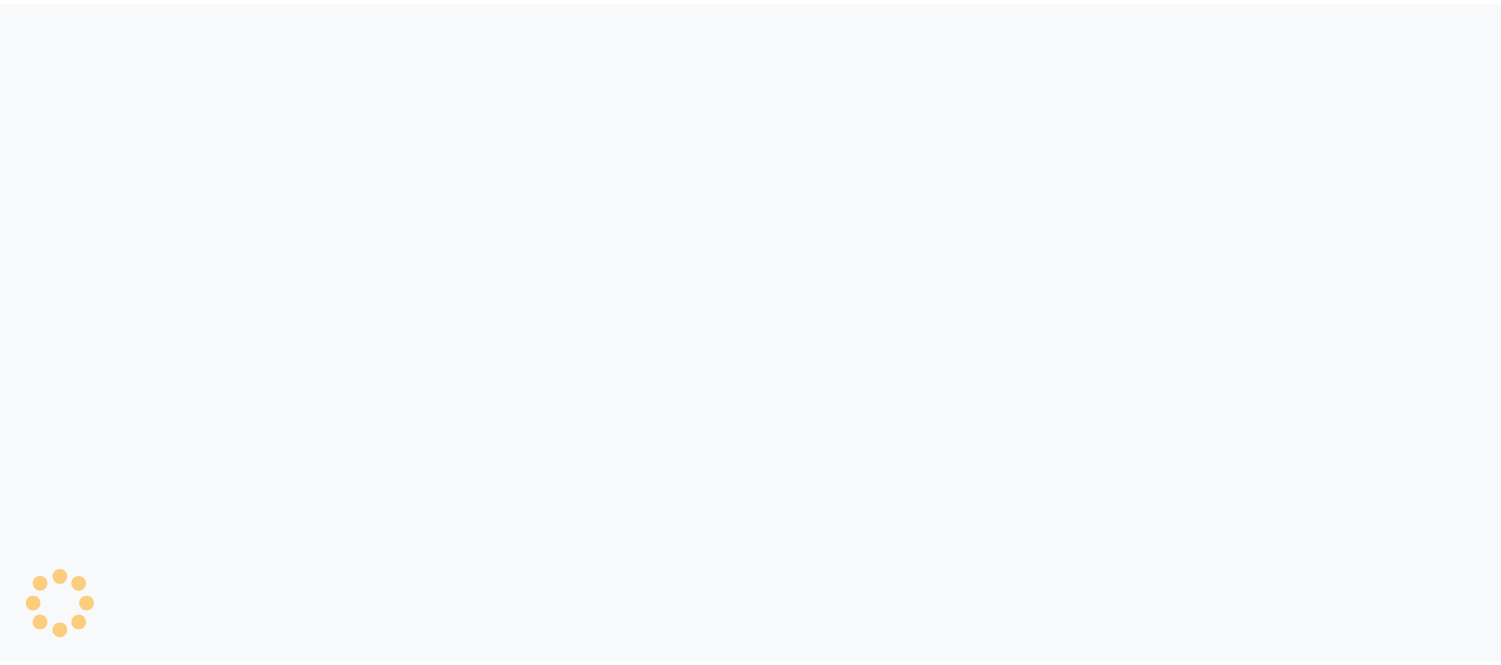 scroll, scrollTop: 0, scrollLeft: 0, axis: both 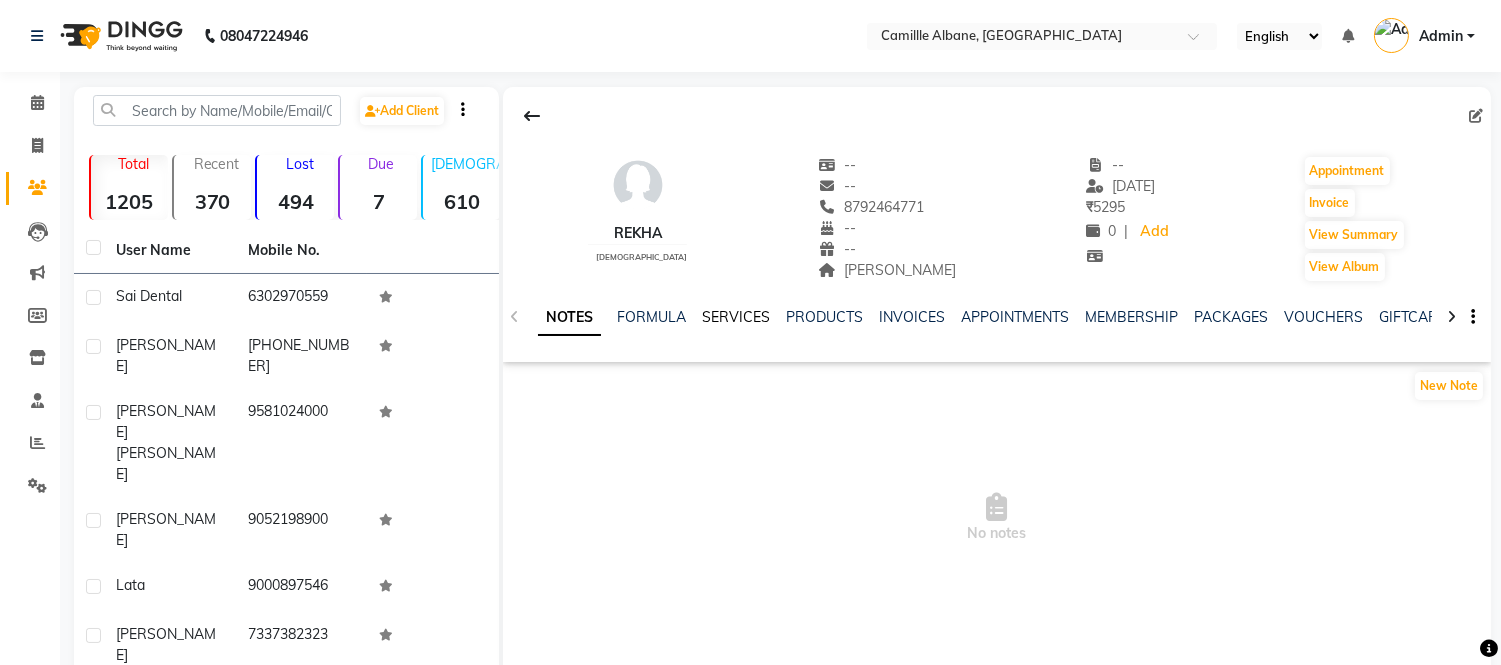 click on "SERVICES" 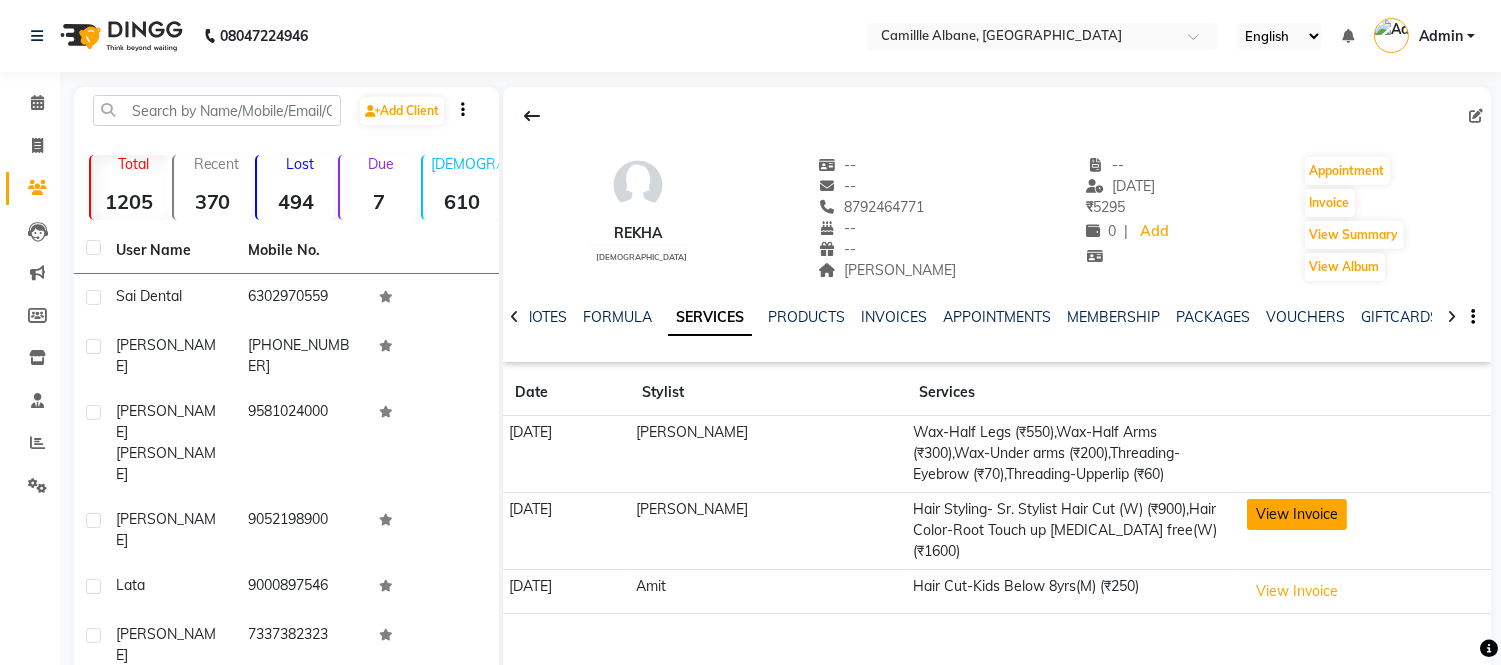 click on "View Invoice" 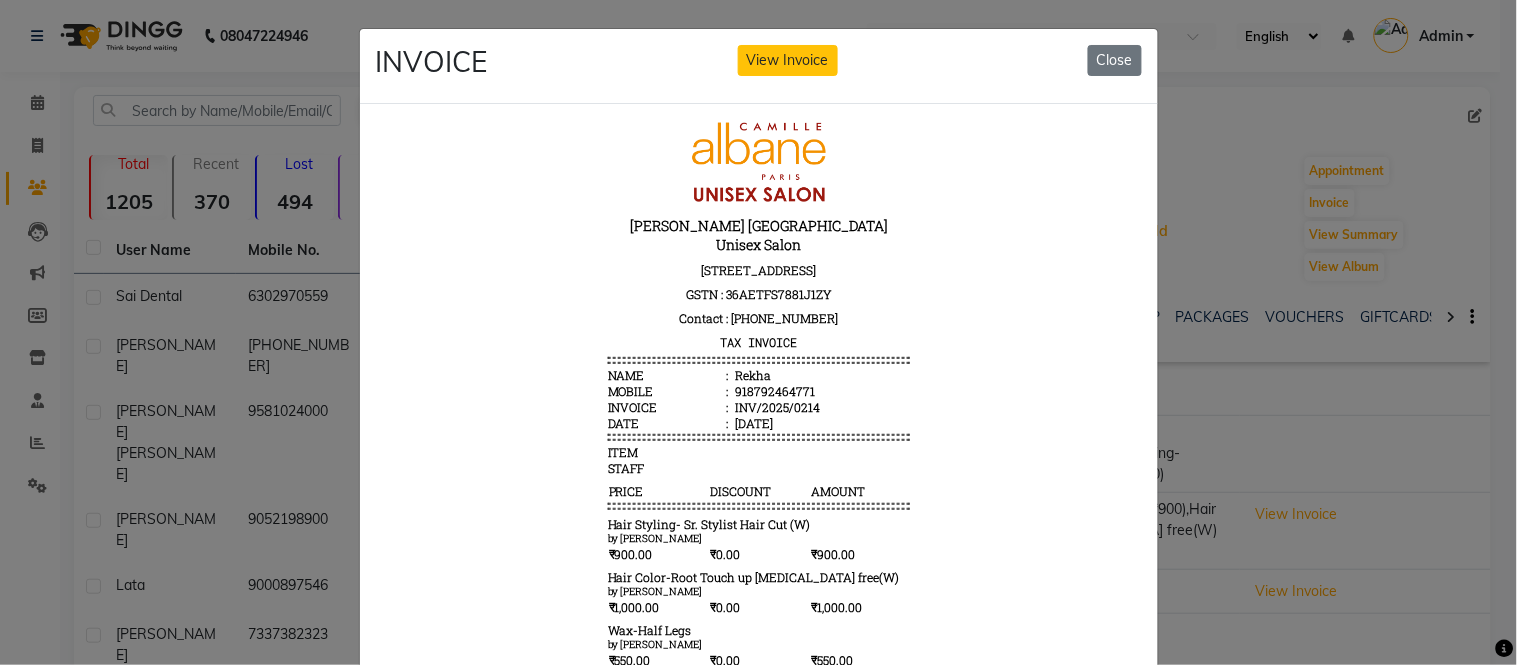 scroll, scrollTop: 16, scrollLeft: 0, axis: vertical 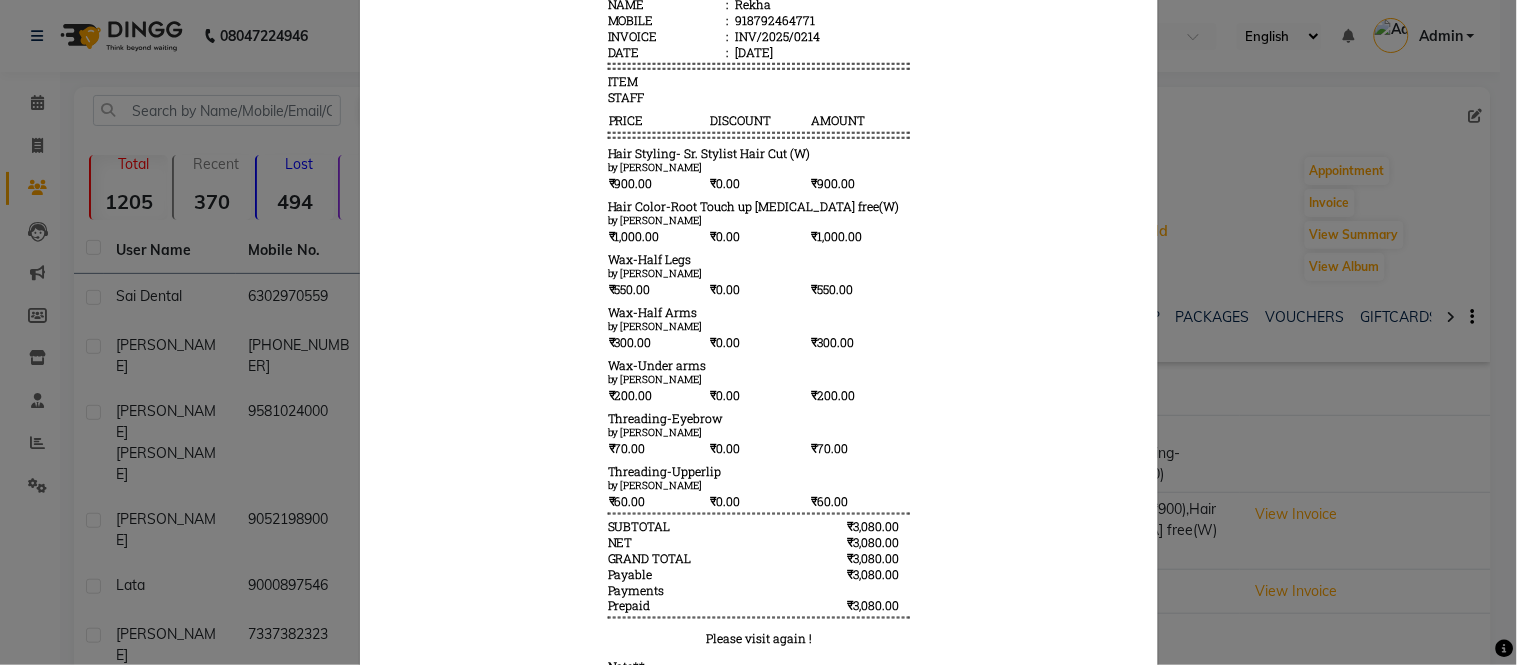 click on "INVOICE View Invoice Close" 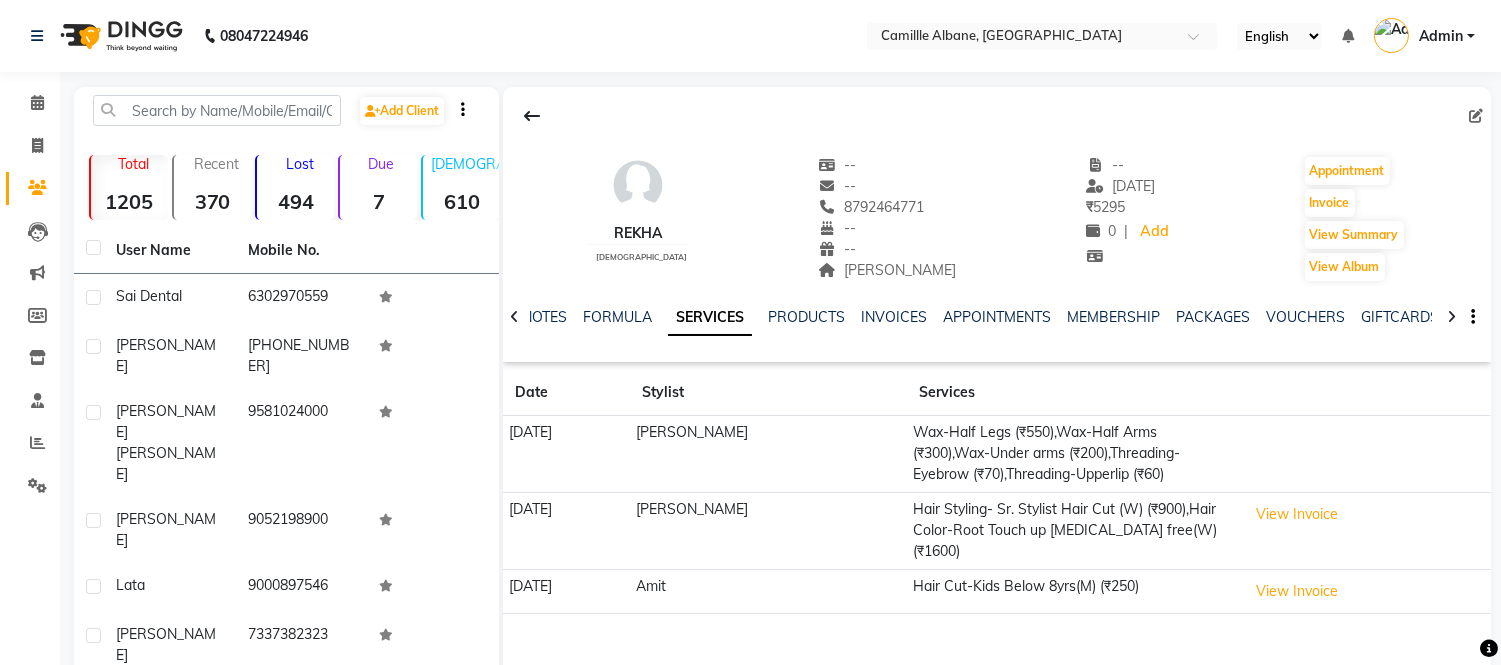 drag, startPoint x: 488, startPoint y: 3, endPoint x: 638, endPoint y: 25, distance: 151.60475 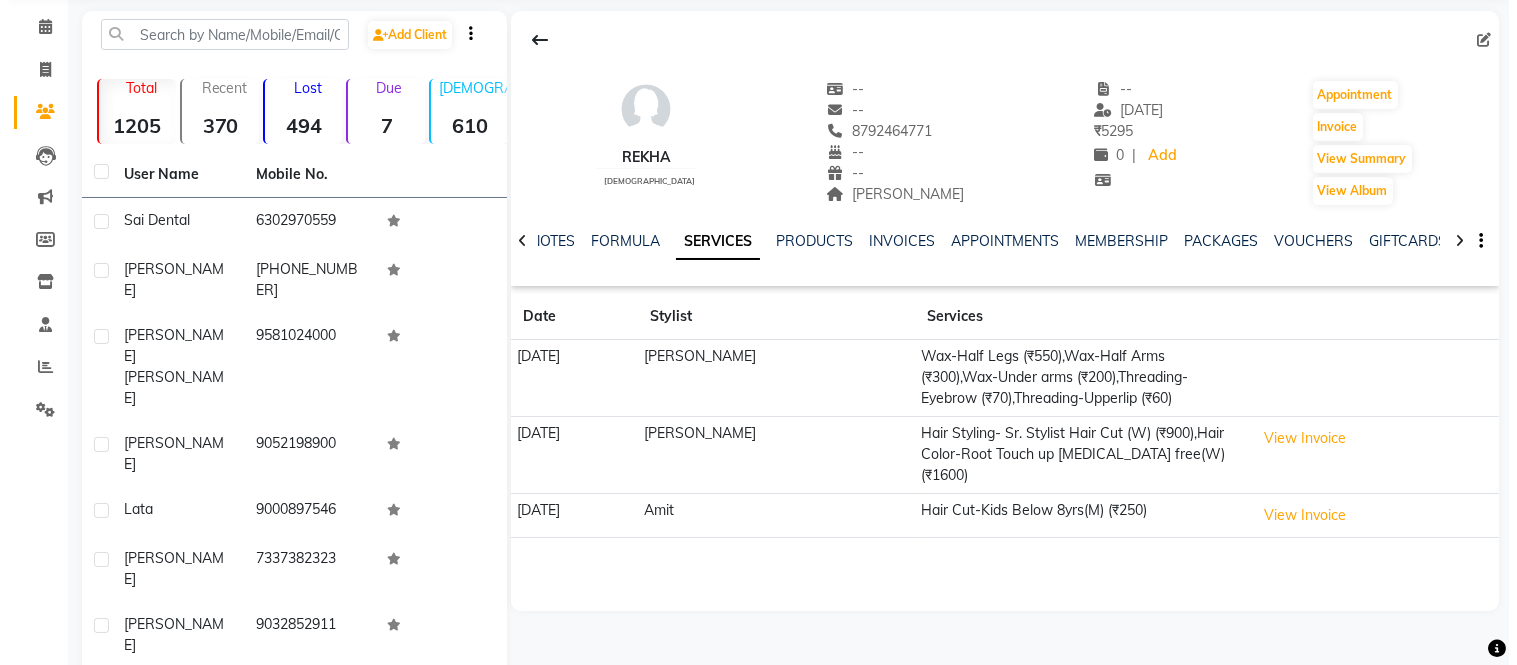 scroll, scrollTop: 0, scrollLeft: 0, axis: both 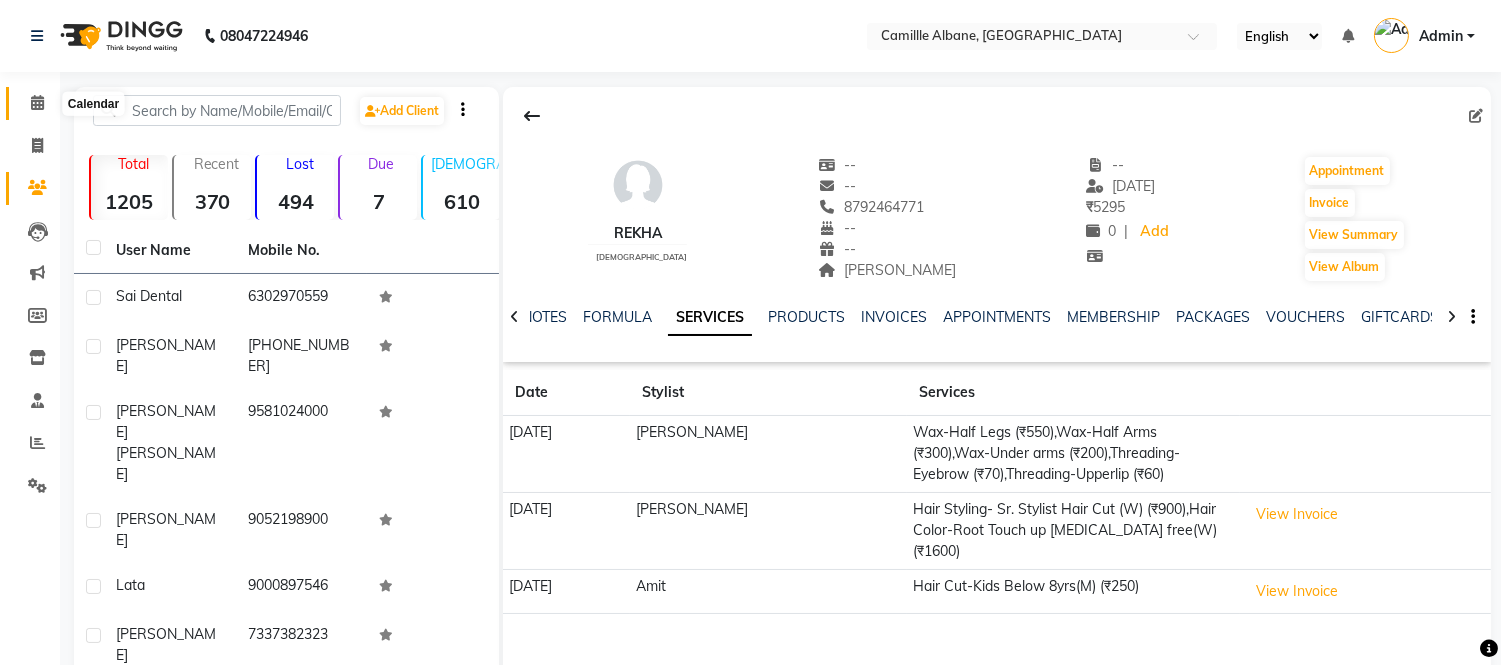 click 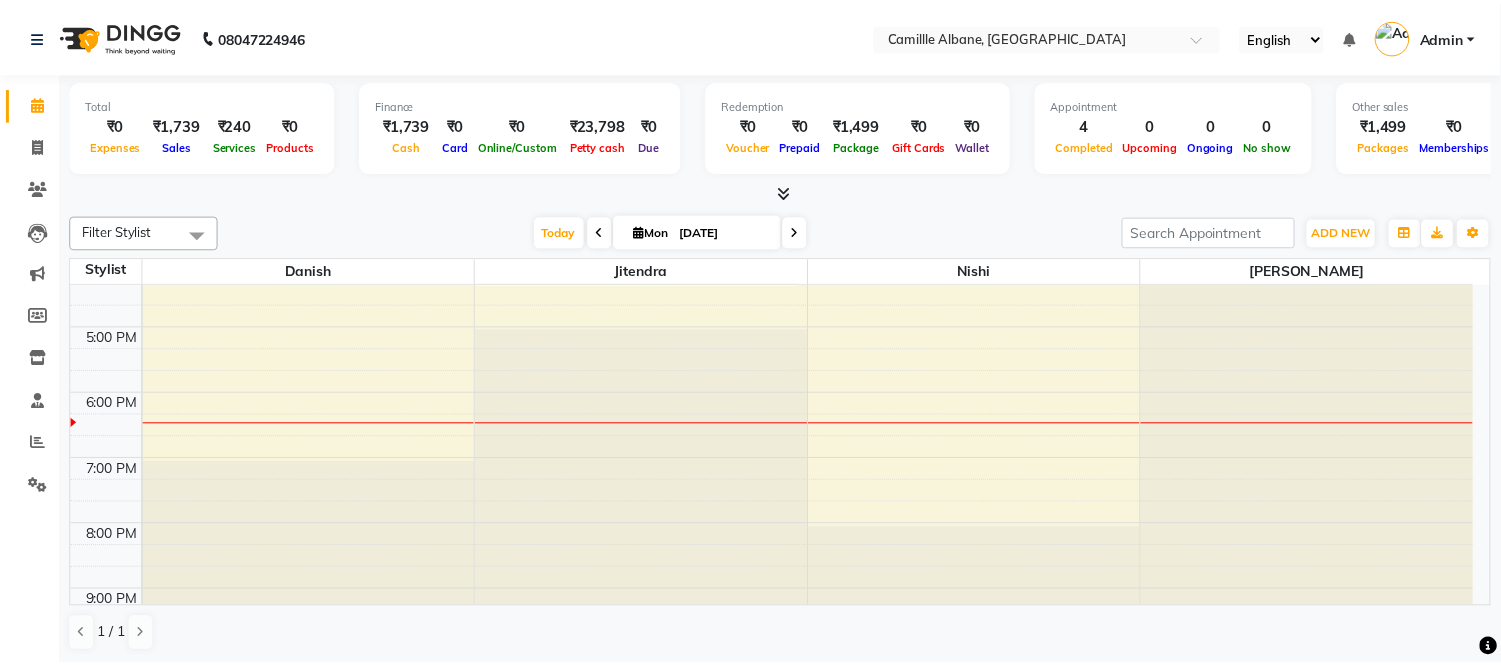 scroll, scrollTop: 604, scrollLeft: 0, axis: vertical 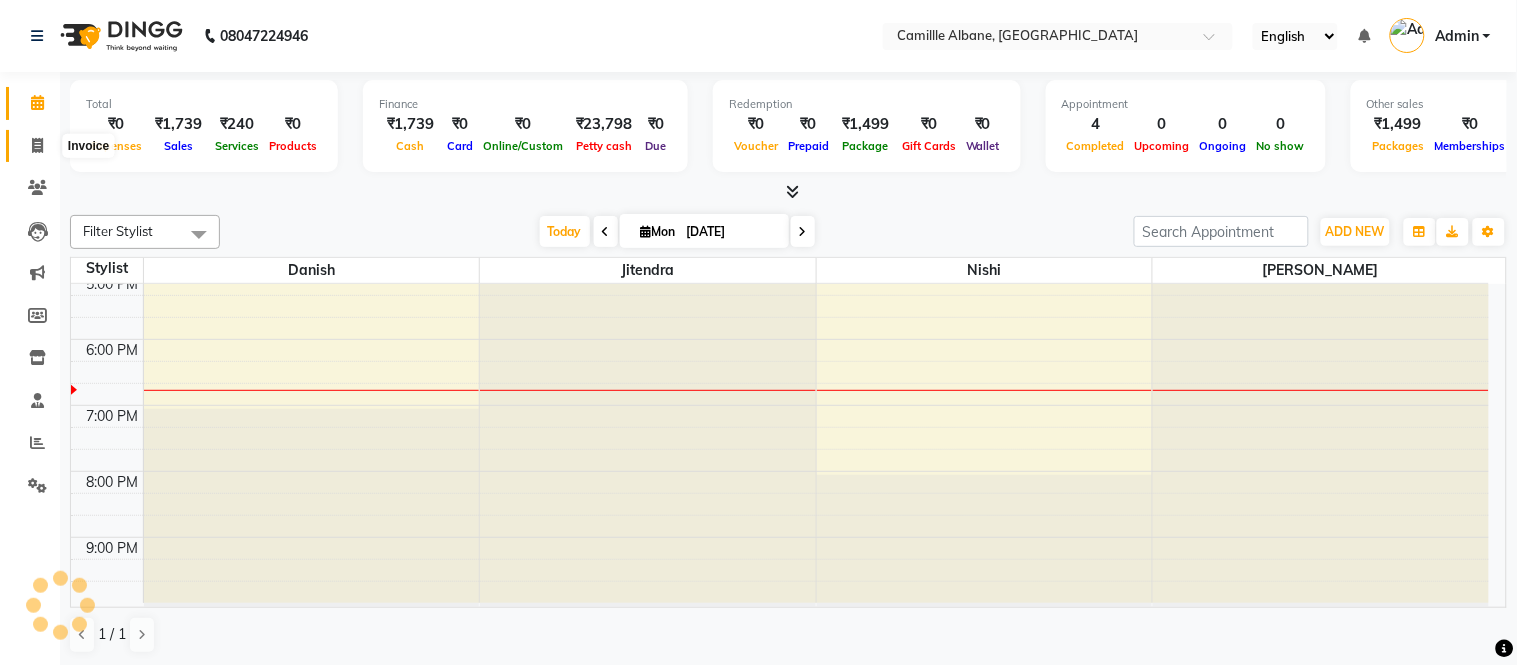 click 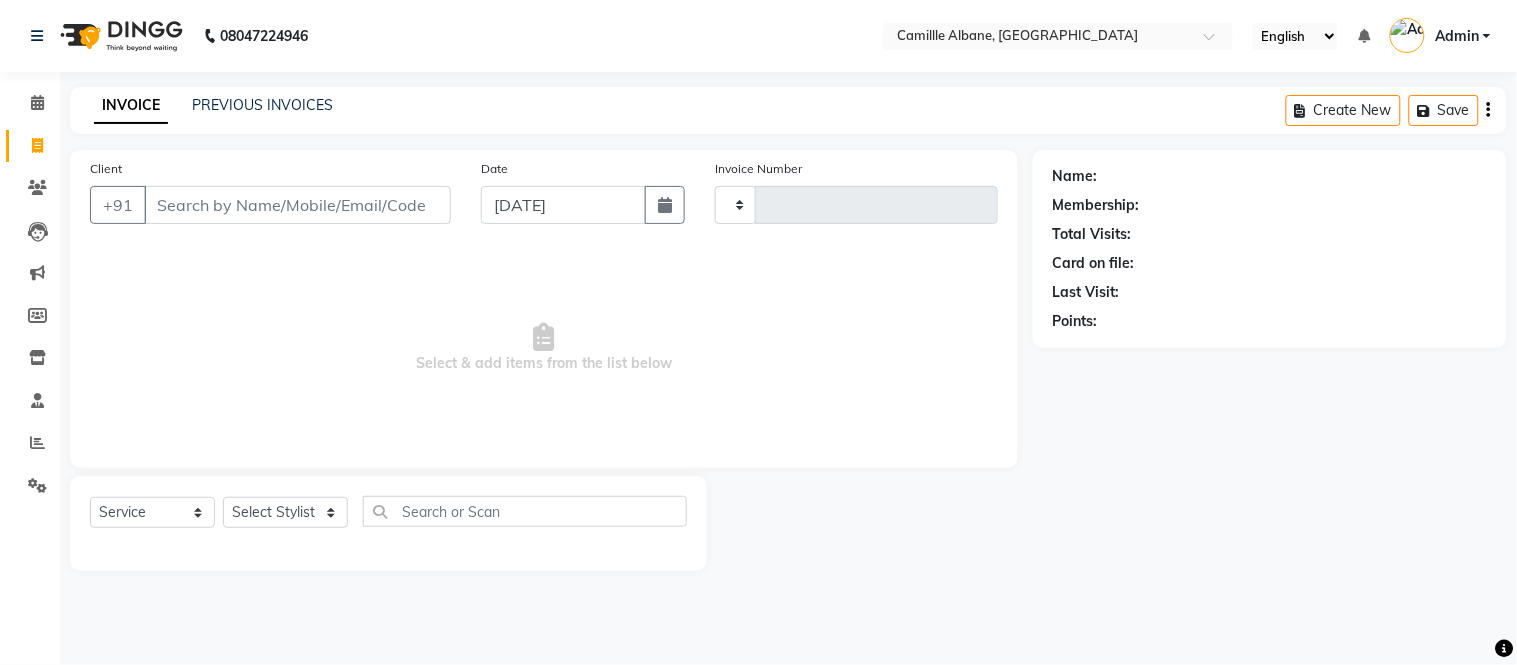 type on "0753" 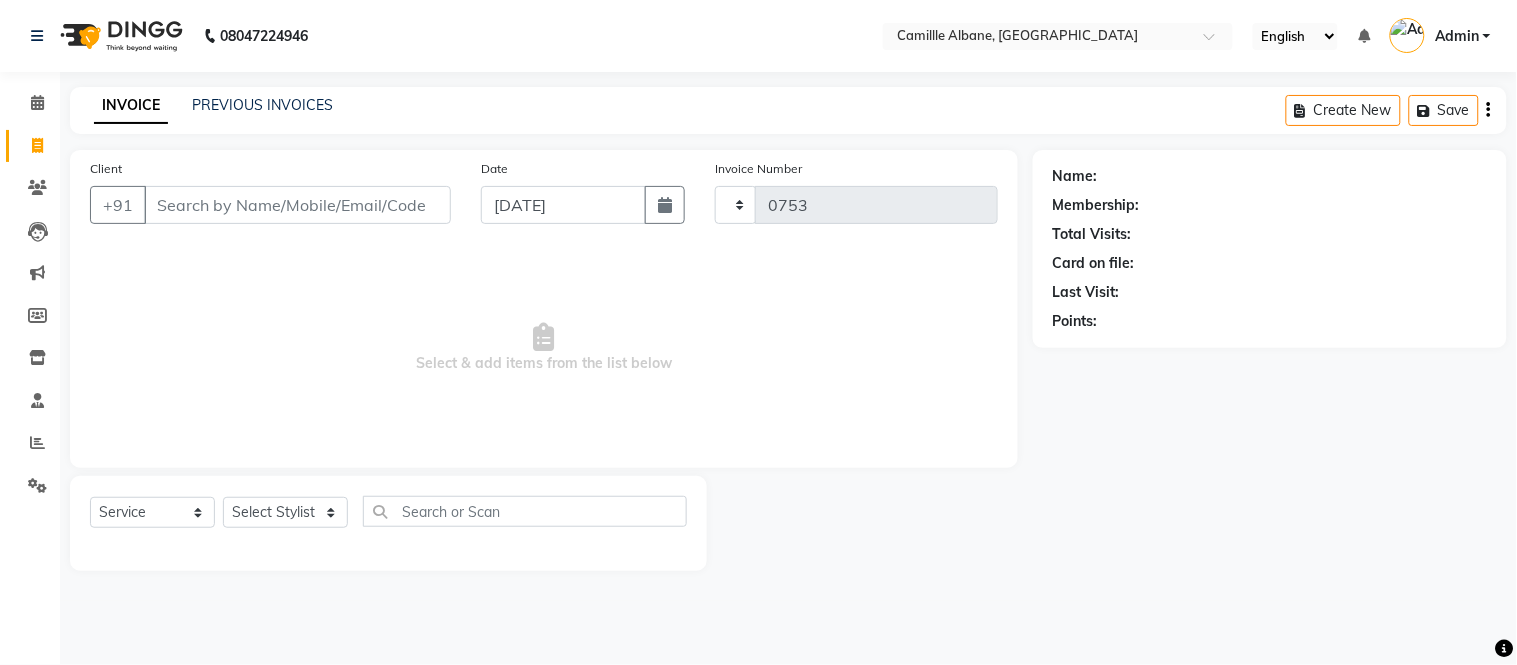select on "7025" 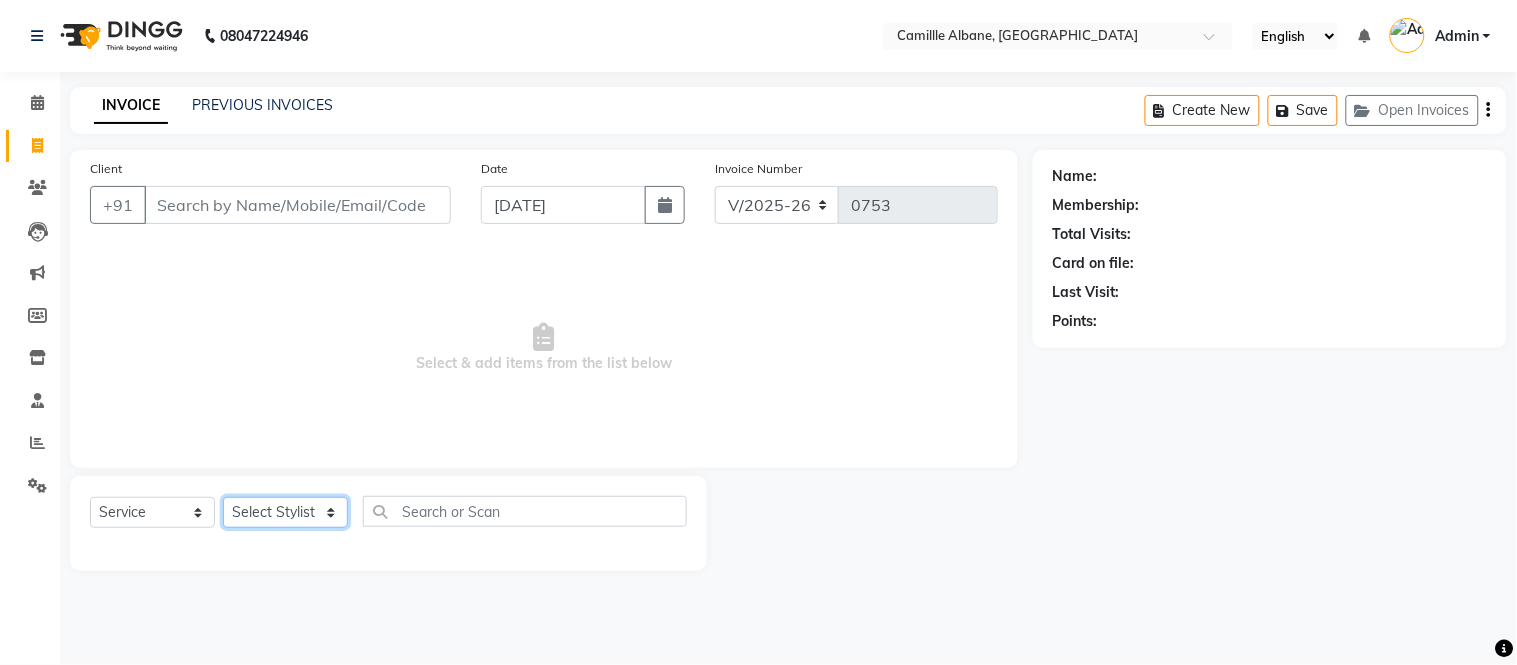 click on "Select Stylist Admin Amit Danish Dr, [PERSON_NAME] [PERSON_NAME] [PERSON_NAME] [PERSON_NAME] [PERSON_NAME]" 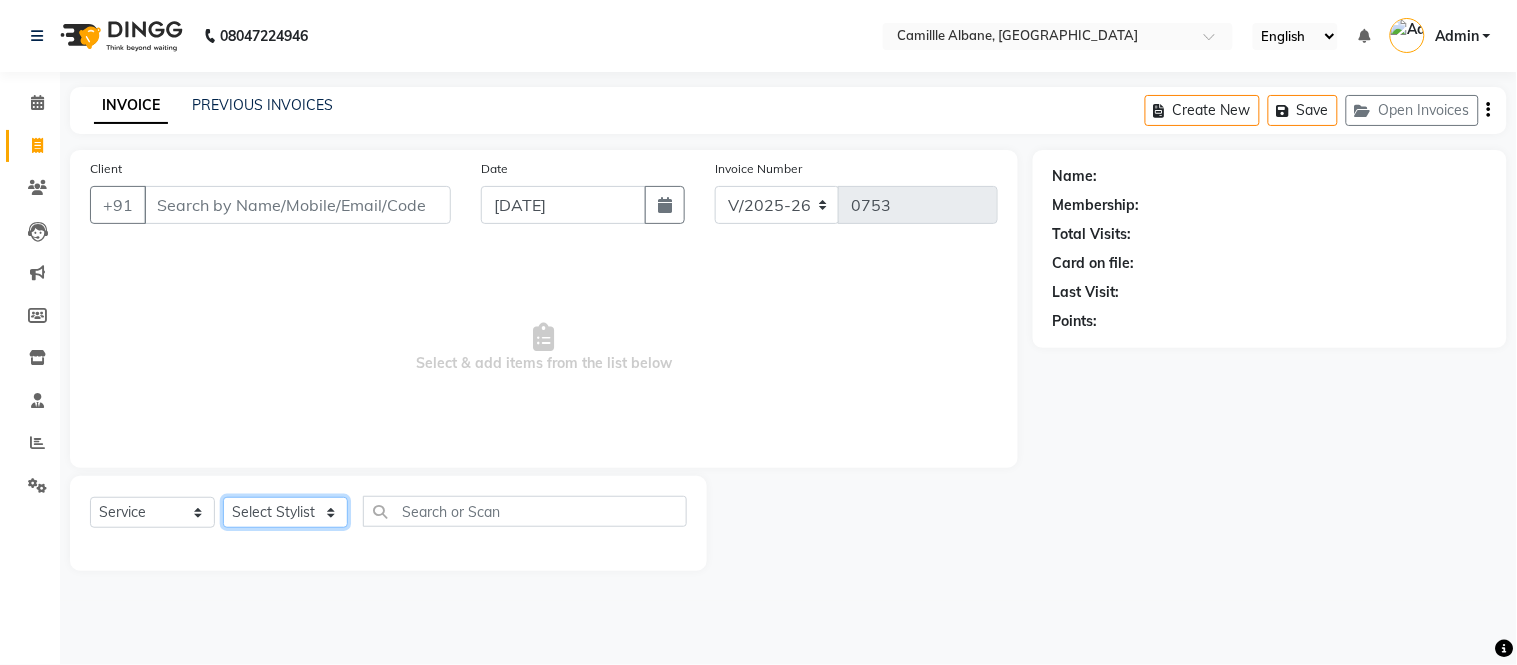 select on "57814" 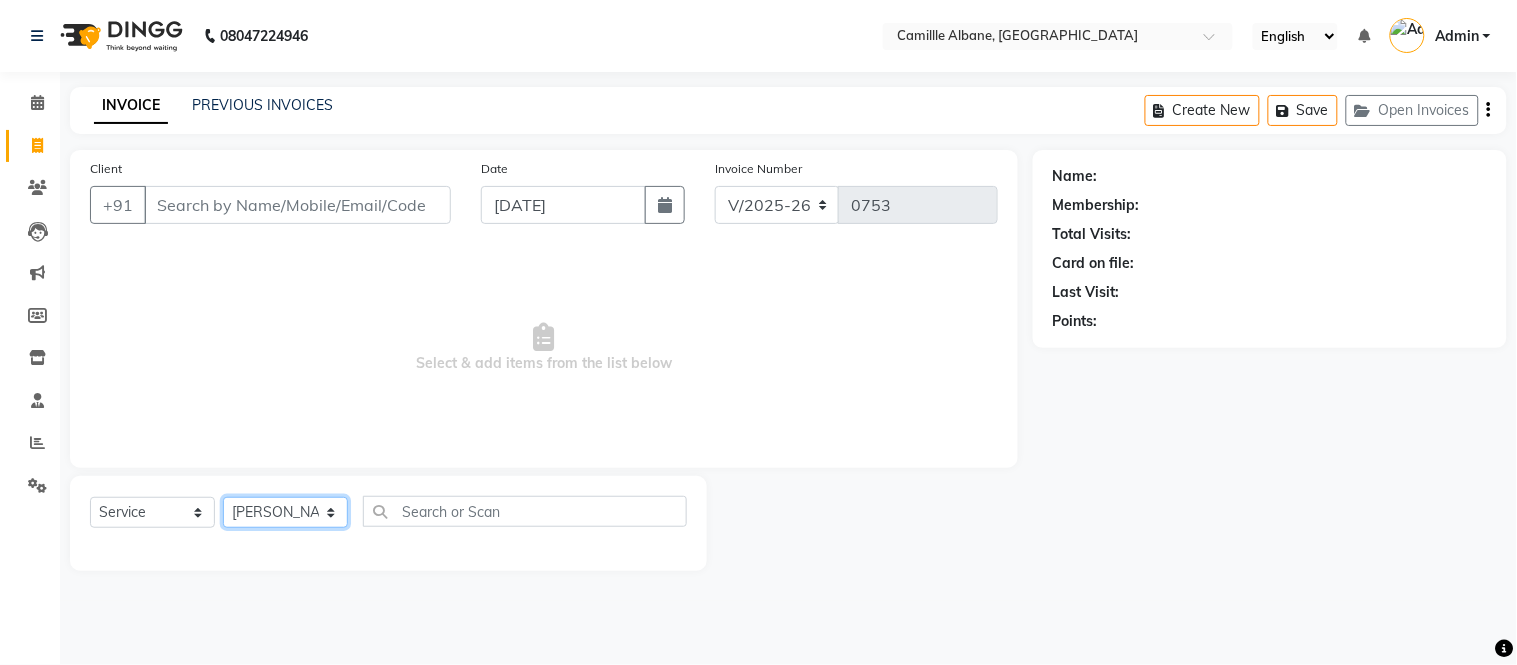 click on "Select Stylist Admin Amit Danish Dr, [PERSON_NAME] [PERSON_NAME] [PERSON_NAME] [PERSON_NAME] [PERSON_NAME]" 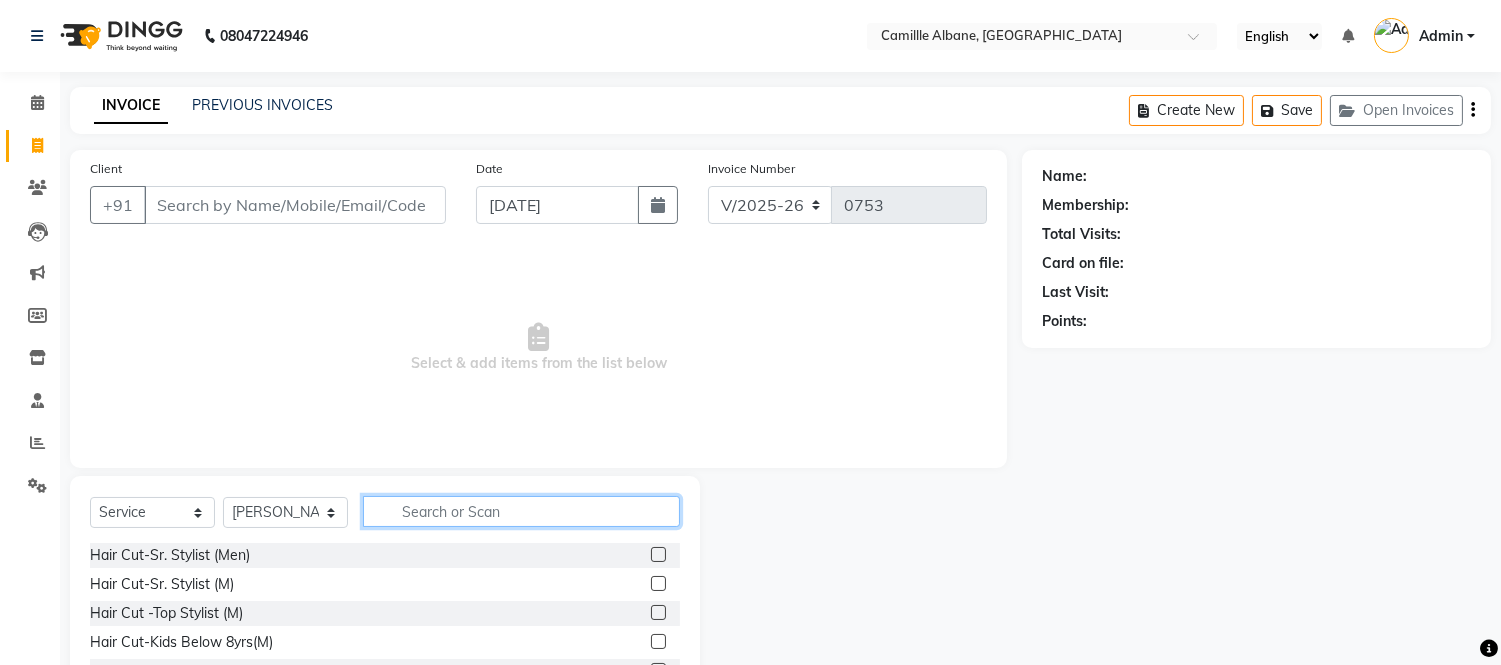 click 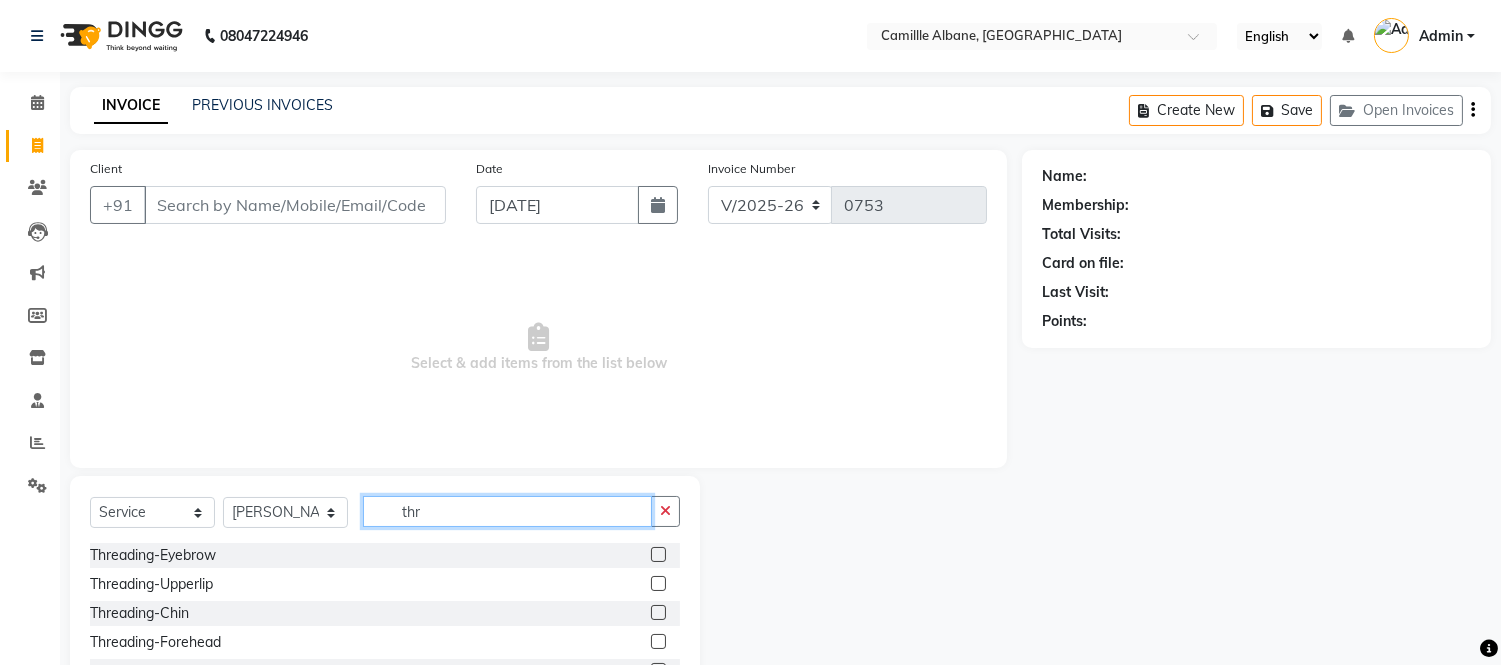 type on "thr" 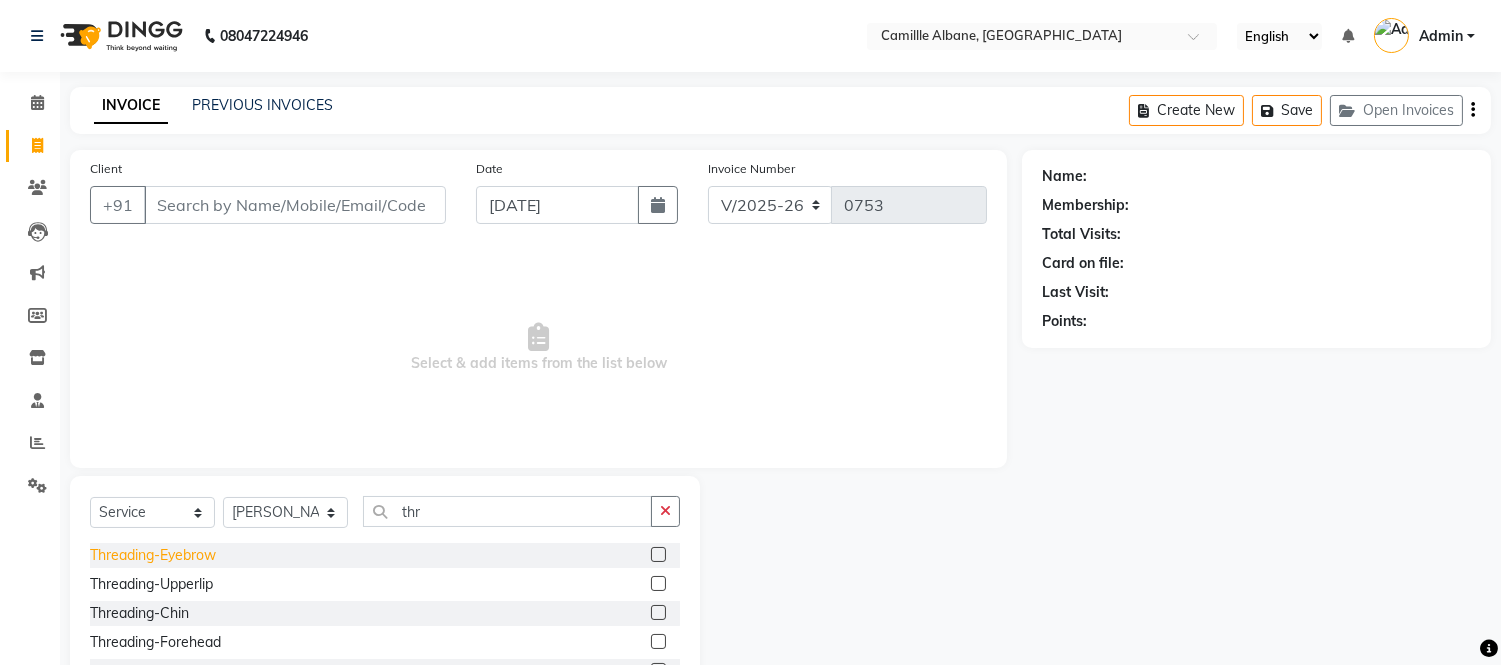 click on "Threading-Eyebrow" 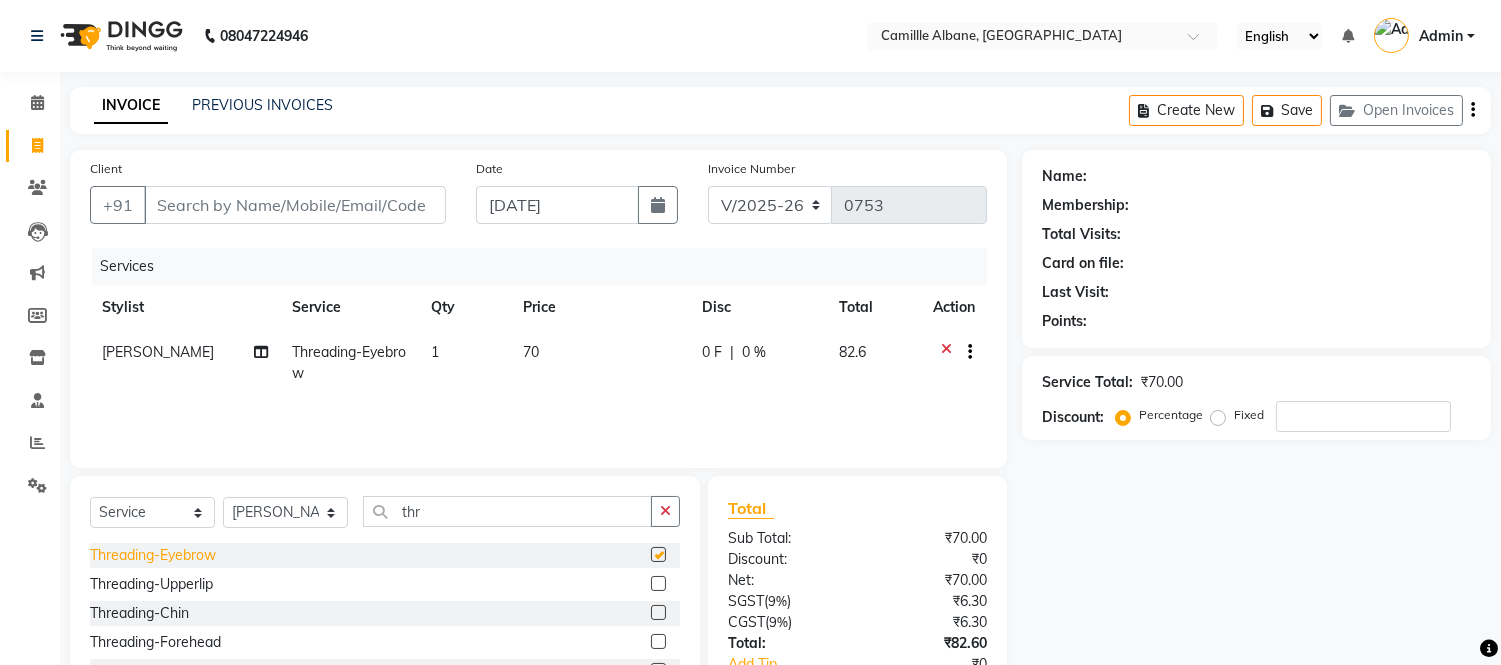 checkbox on "false" 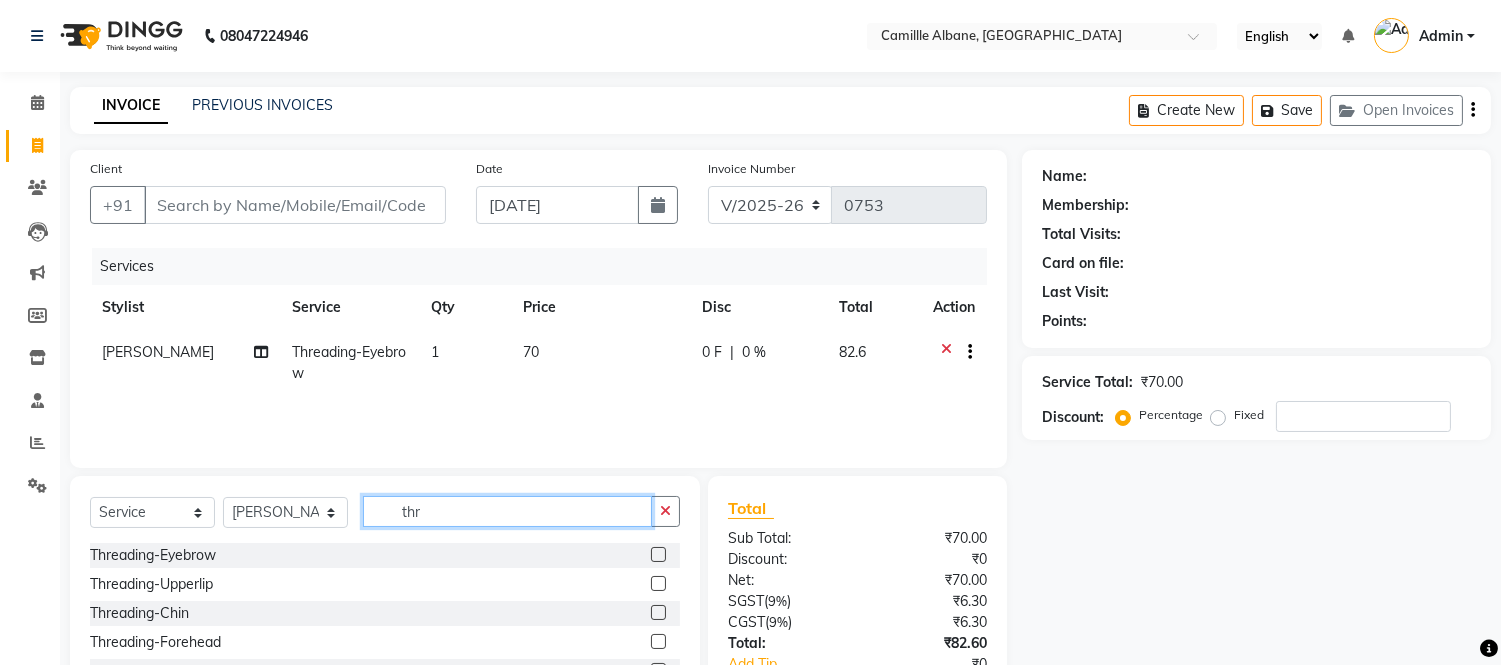 click on "thr" 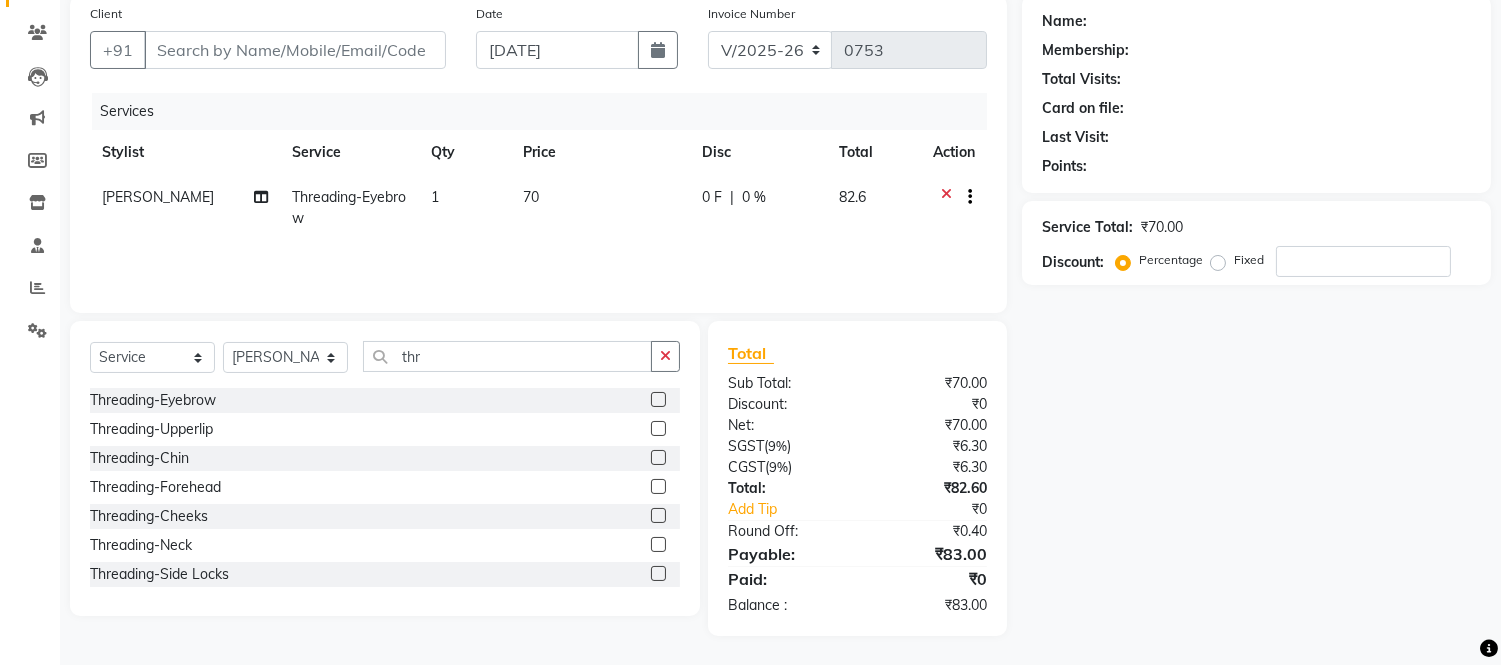 click on "Threading-Upperlip" 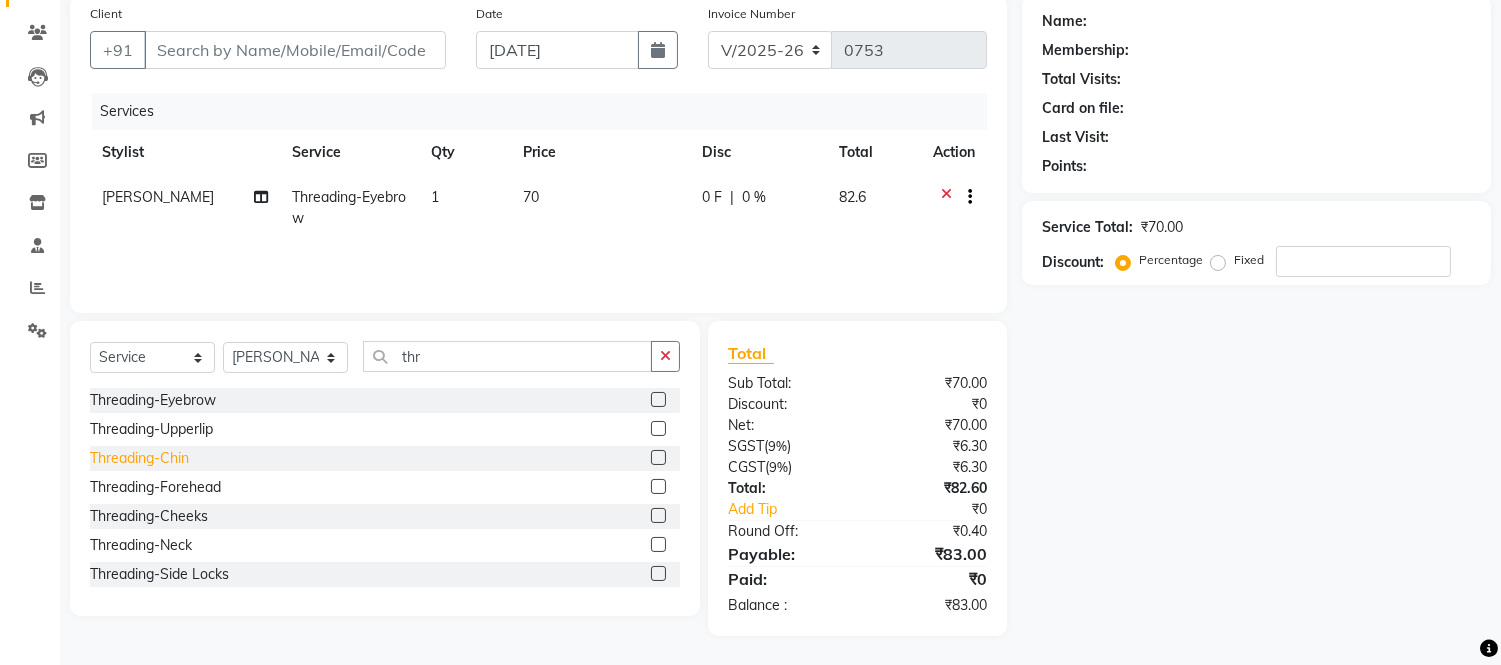click on "Threading-Chin" 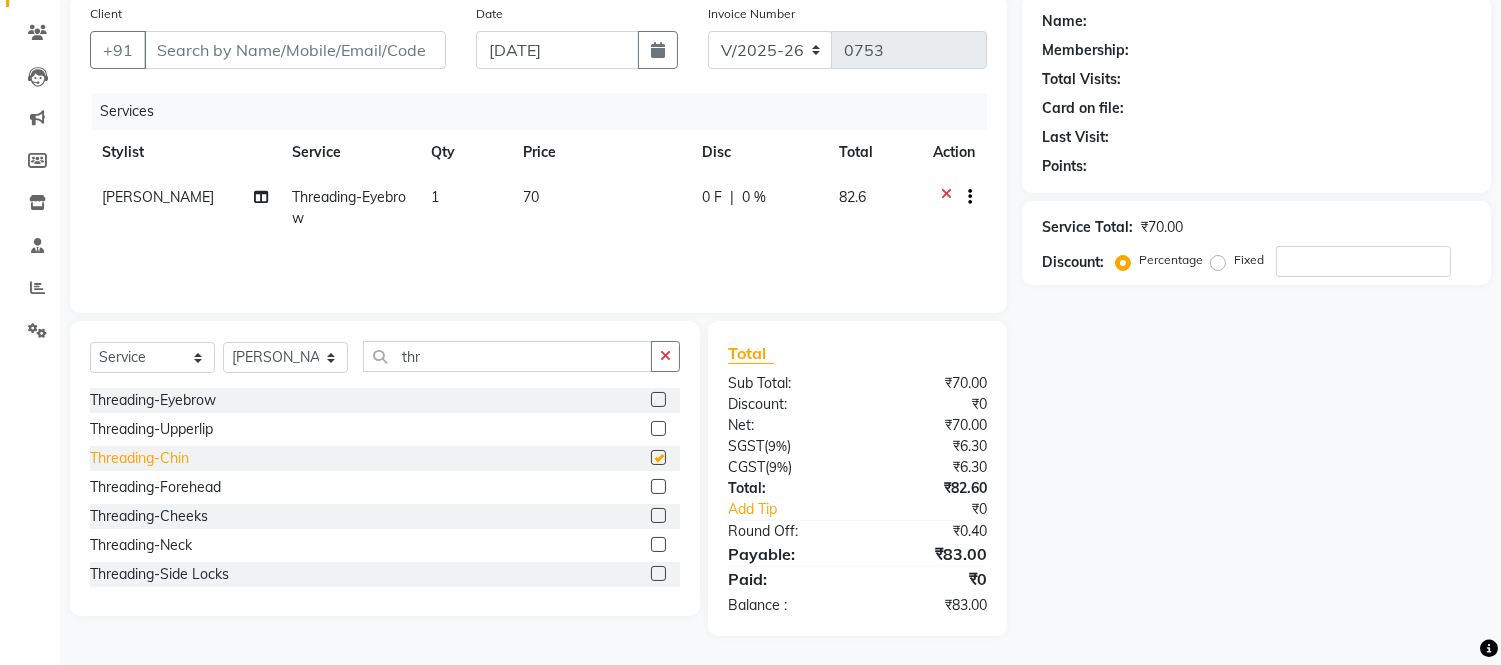 checkbox on "false" 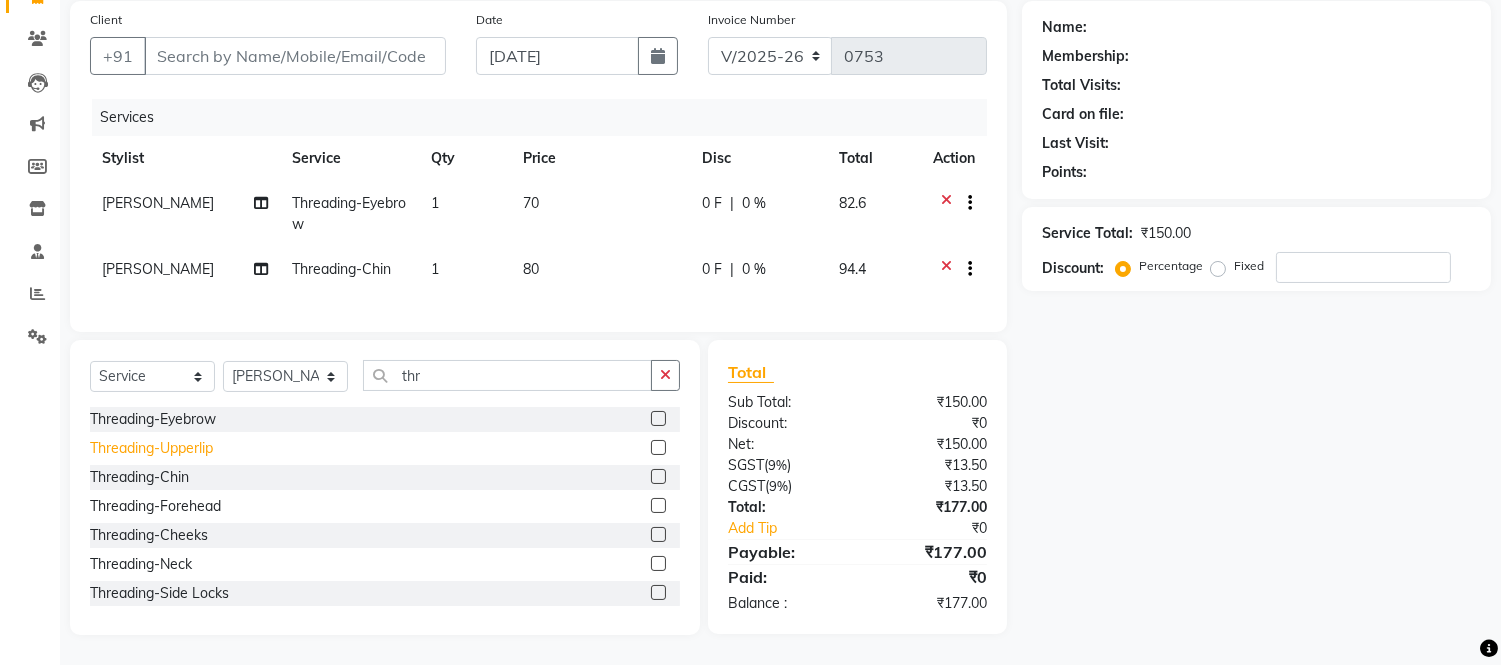 click on "Threading-Upperlip" 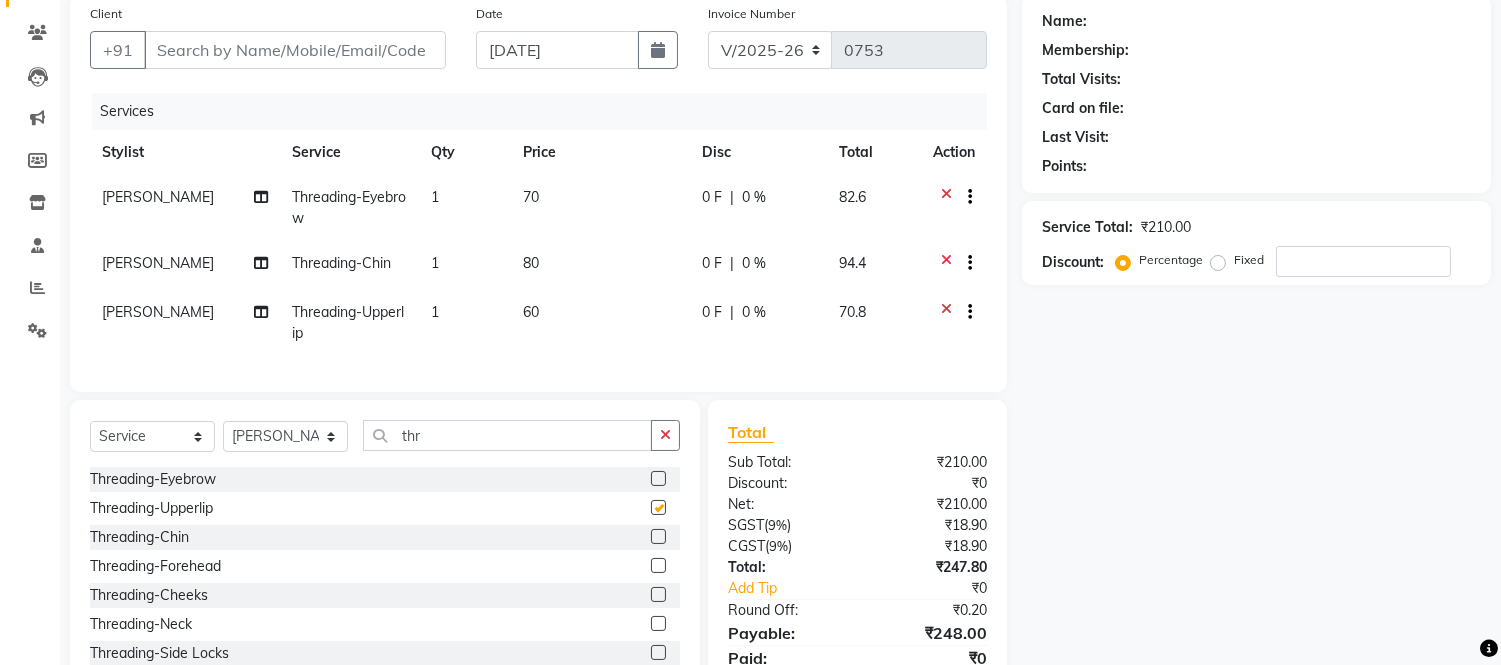 checkbox on "false" 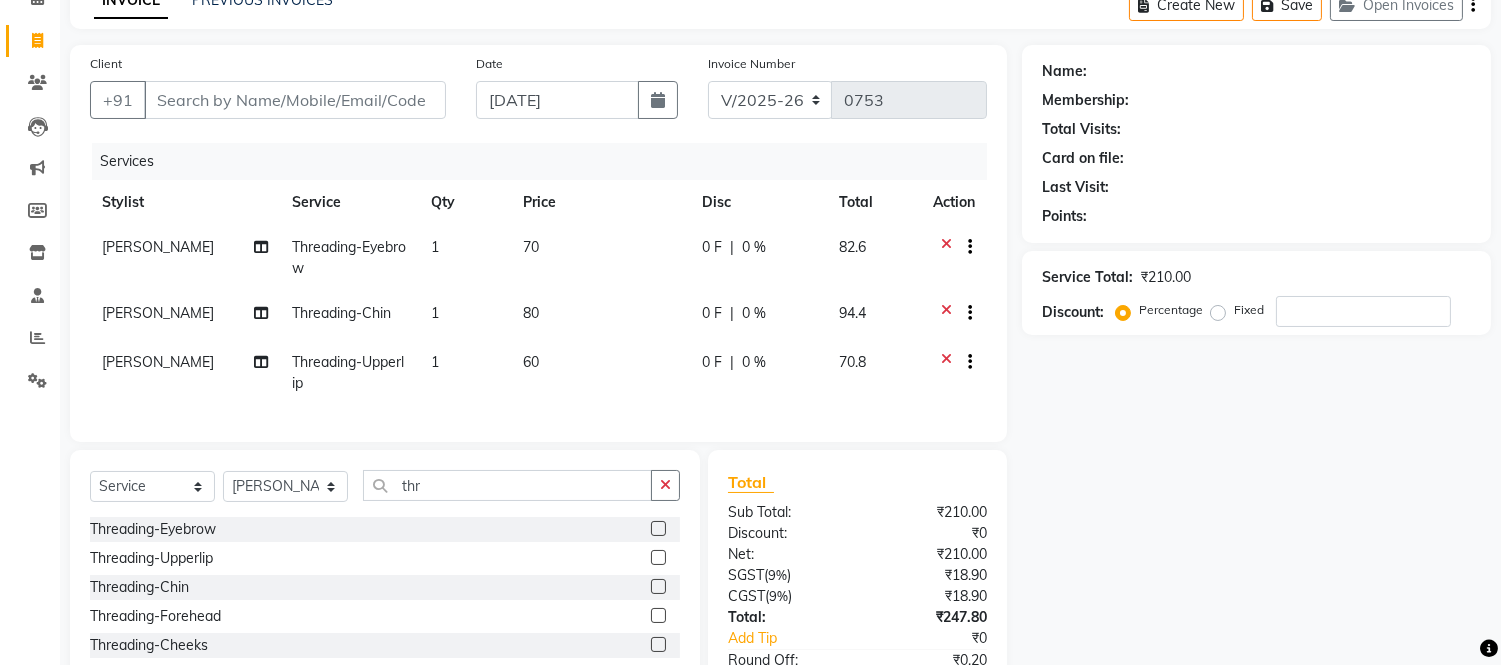 scroll, scrollTop: 0, scrollLeft: 0, axis: both 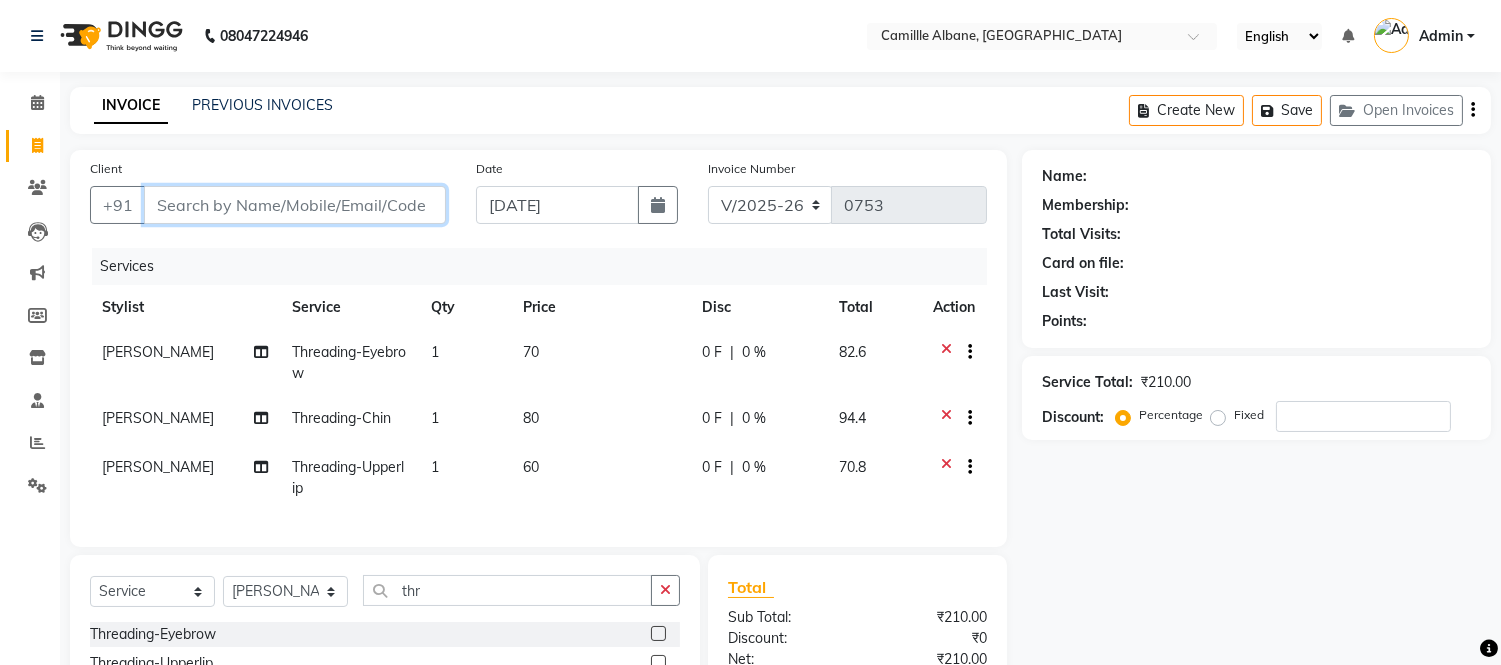 click on "Client" at bounding box center [295, 205] 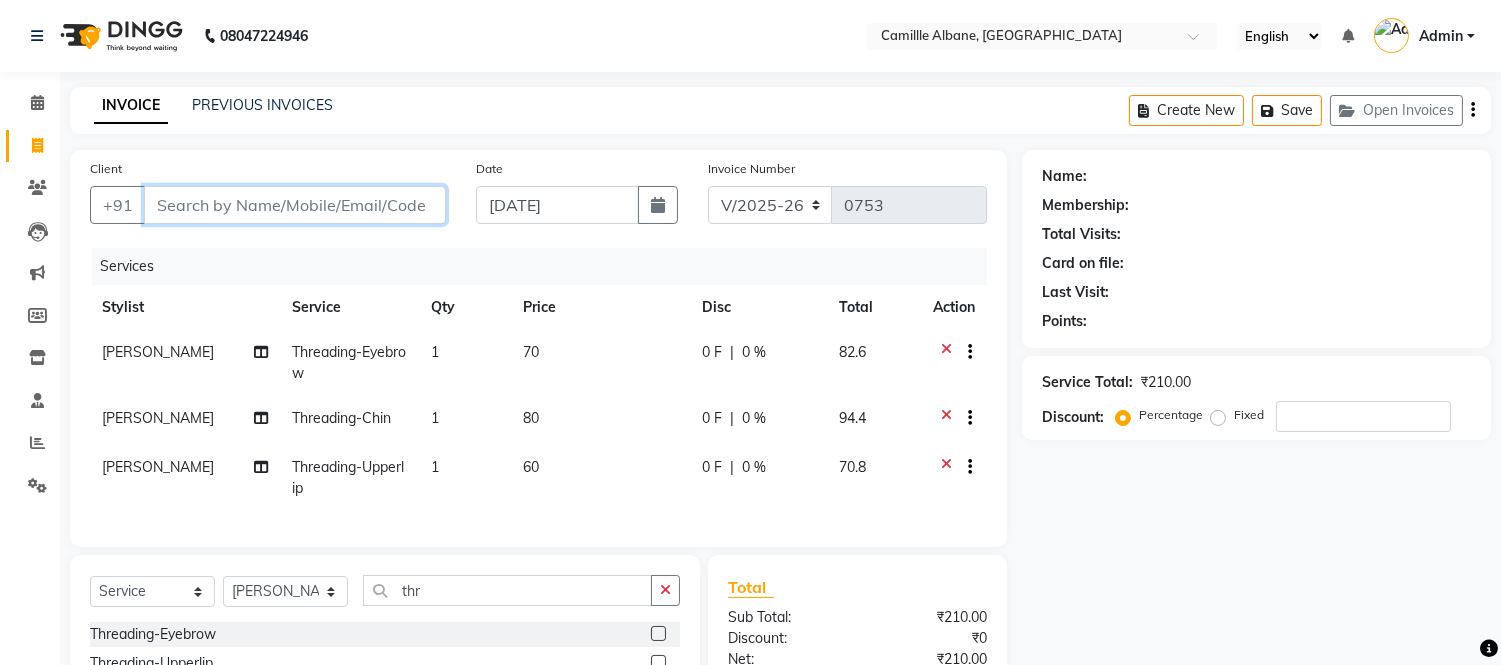 type on "7" 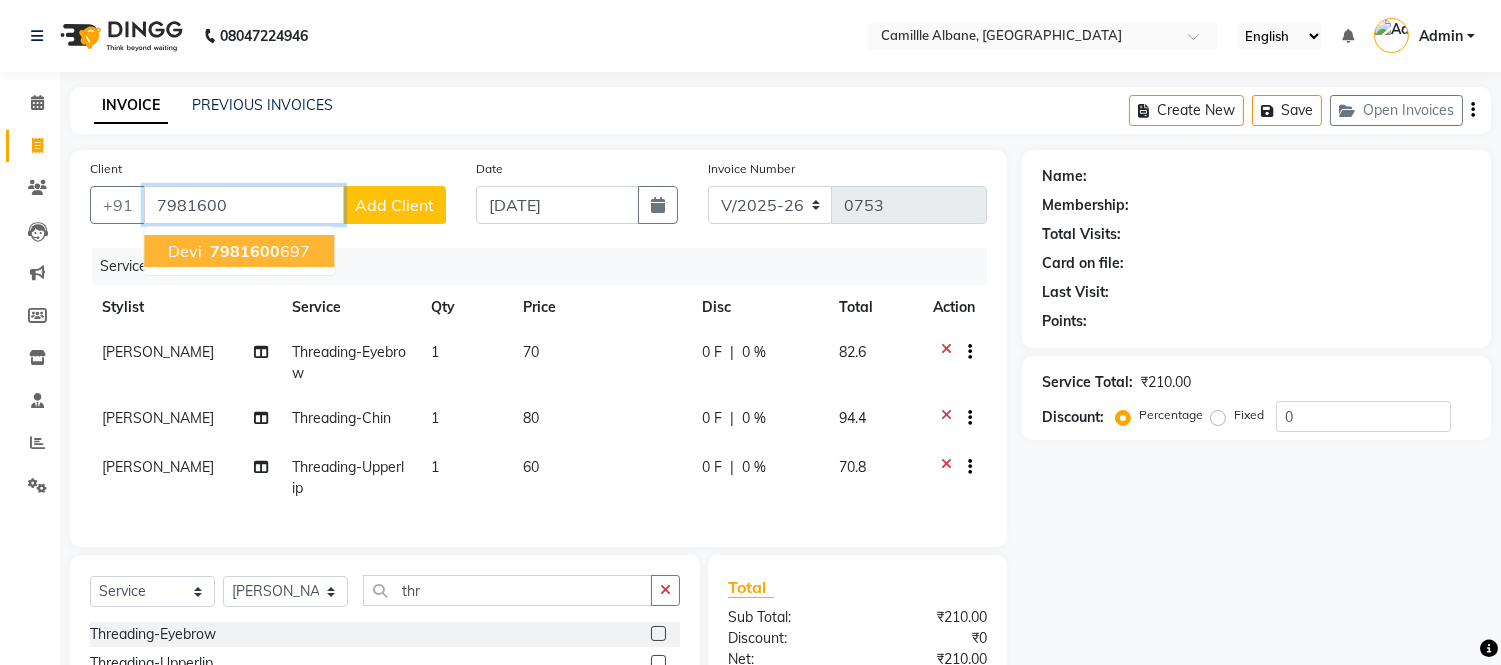 click on "7981600" at bounding box center (245, 251) 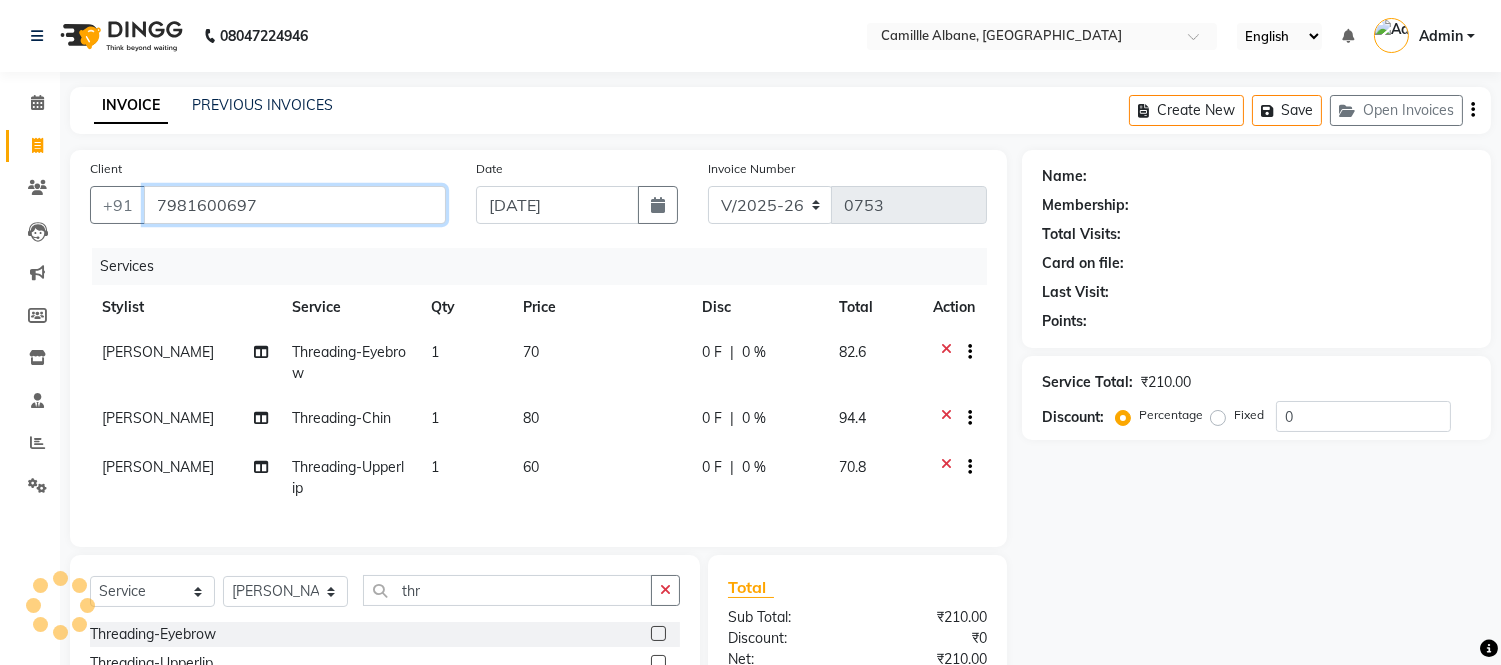 type on "7981600697" 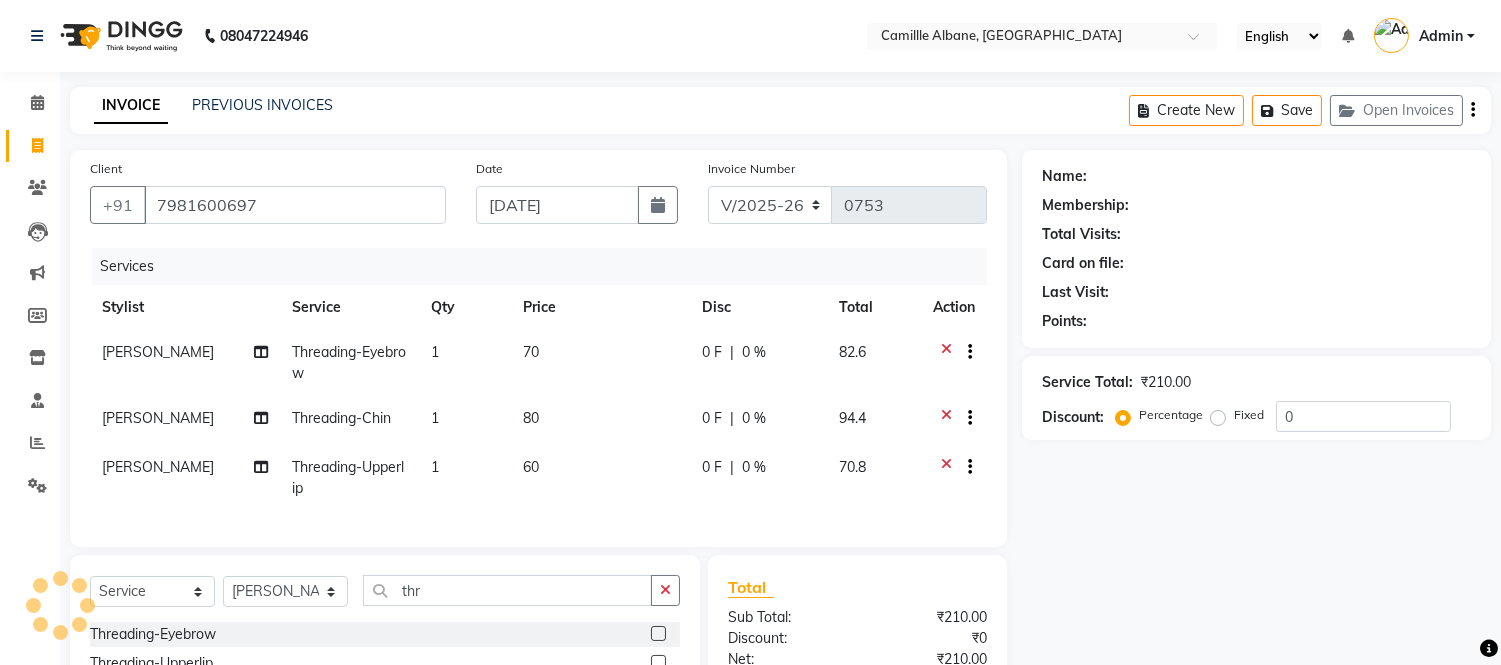 select on "1: Object" 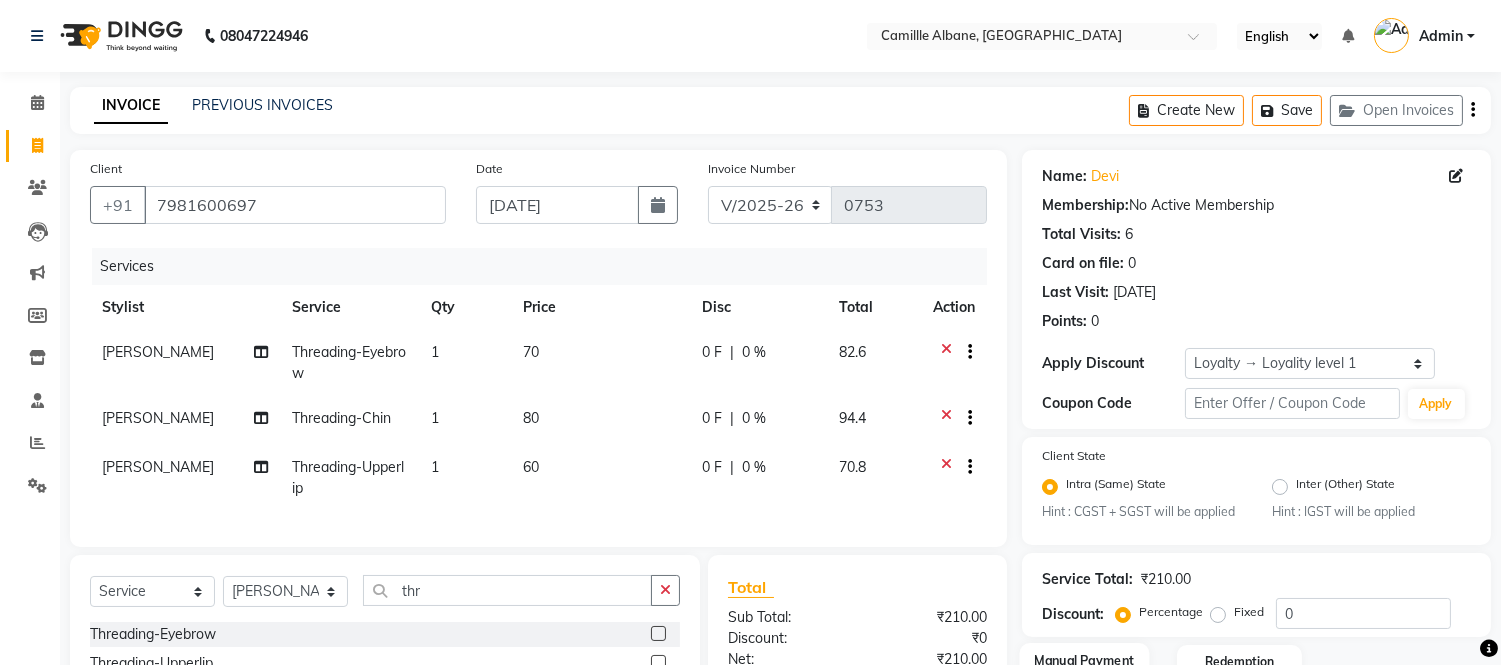 scroll, scrollTop: 251, scrollLeft: 0, axis: vertical 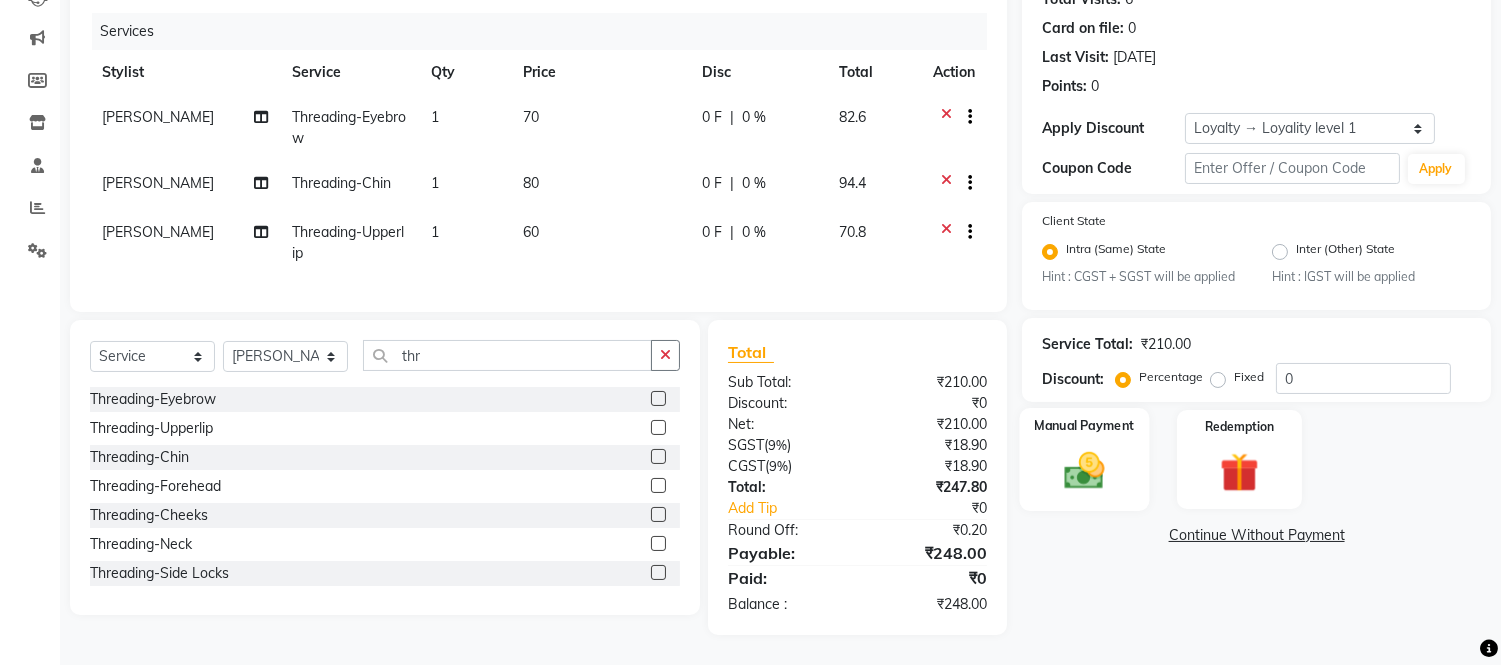 click 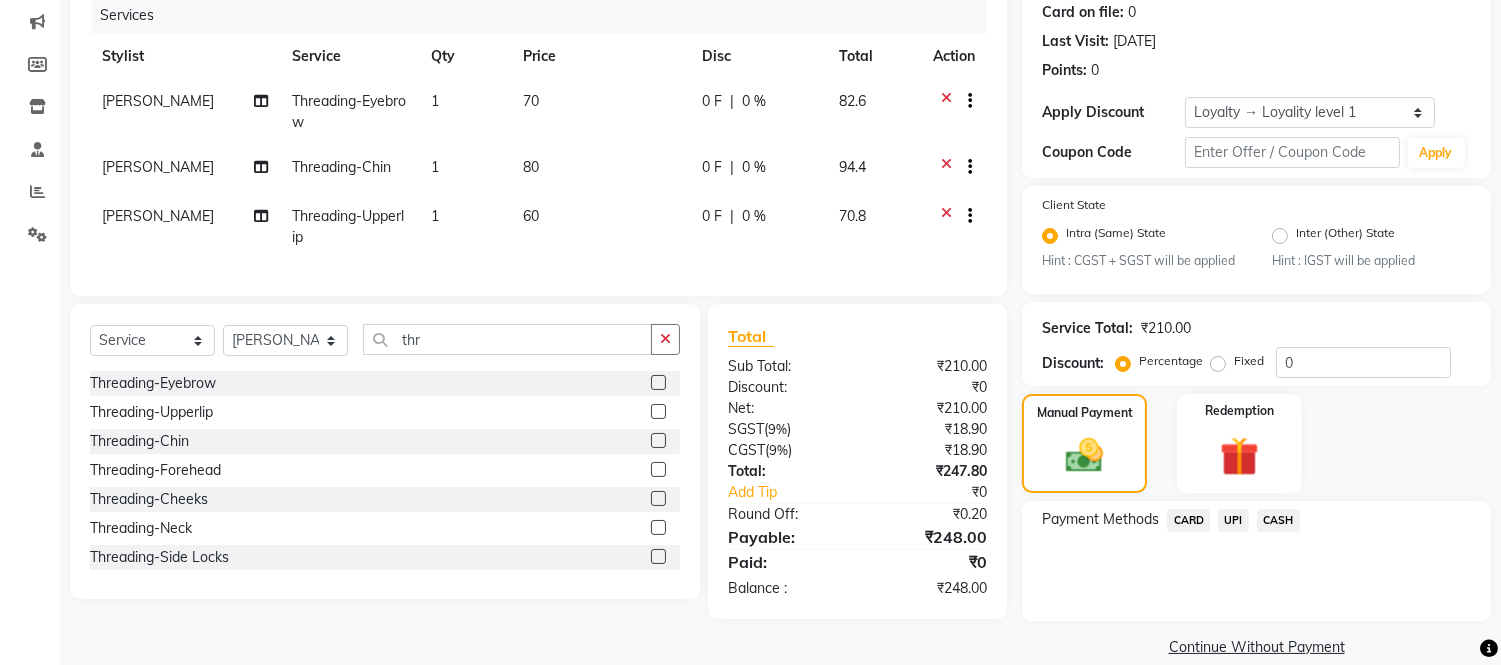 click on "UPI" 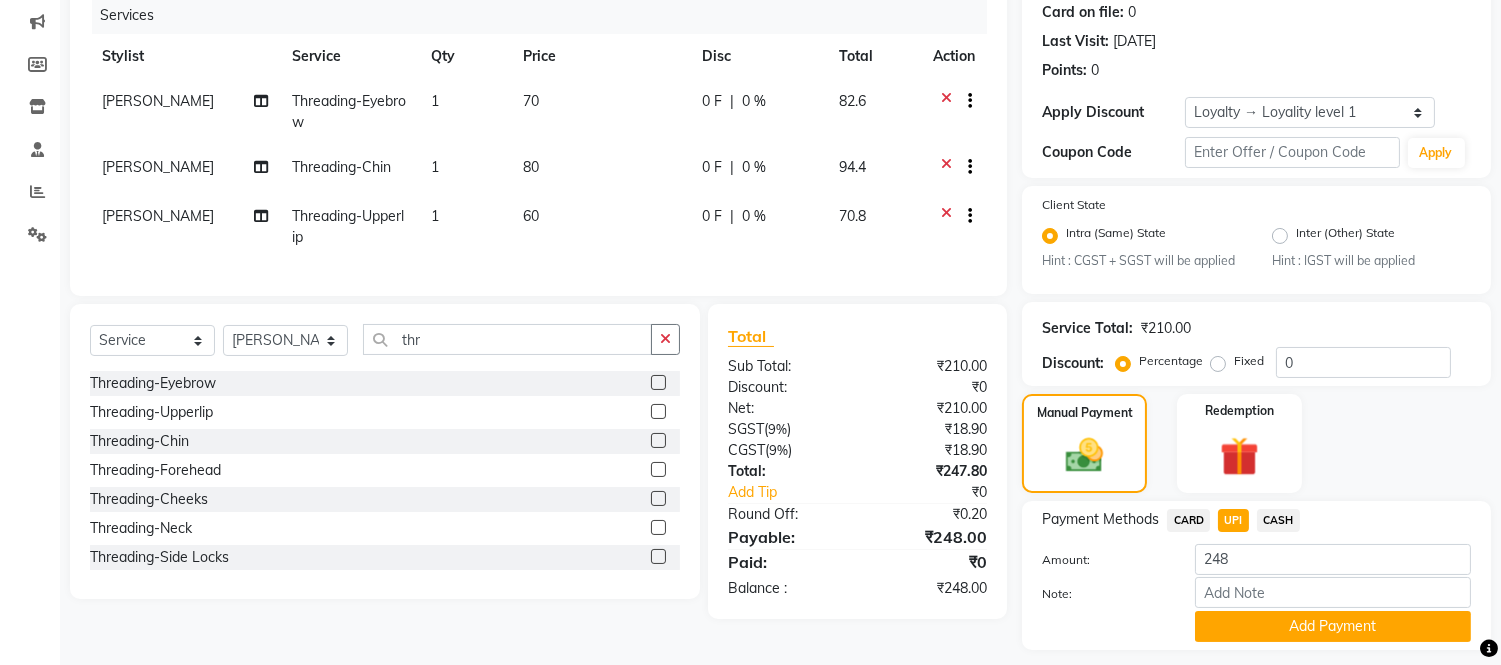 click on "CASH" 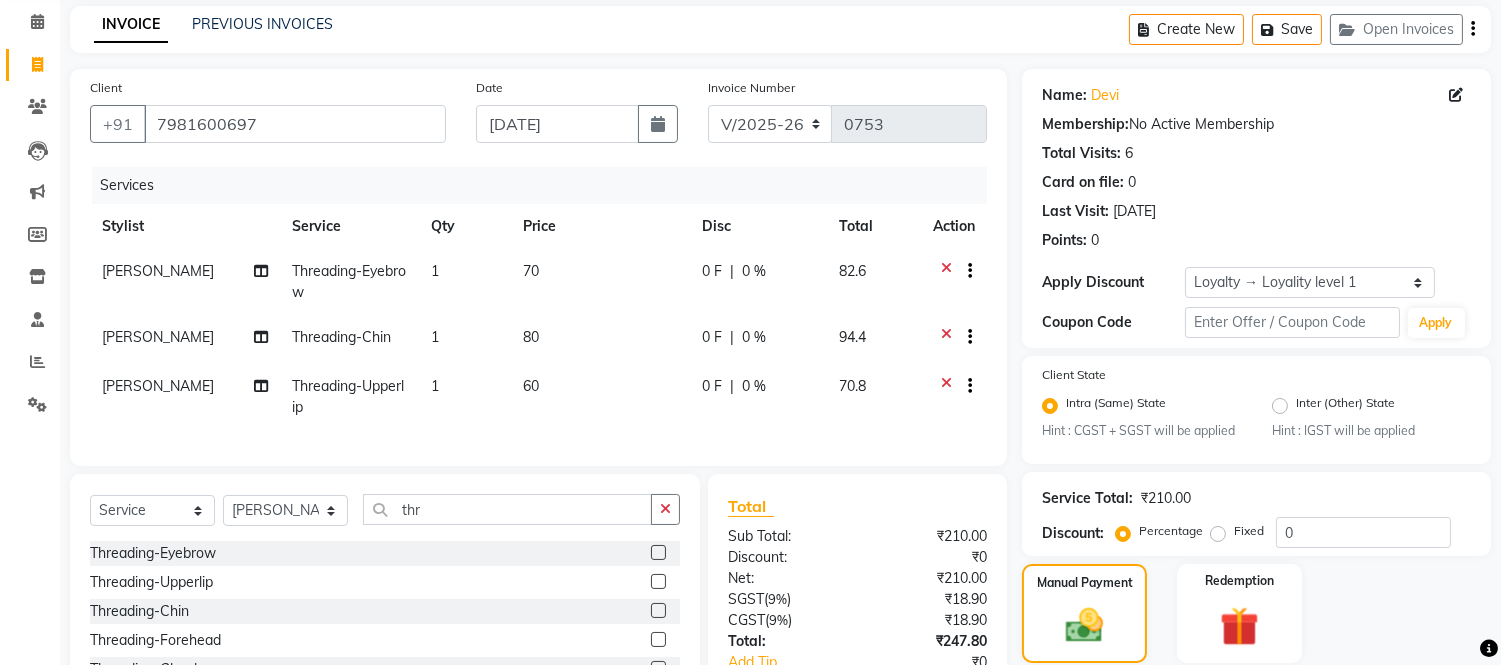 scroll, scrollTop: 0, scrollLeft: 0, axis: both 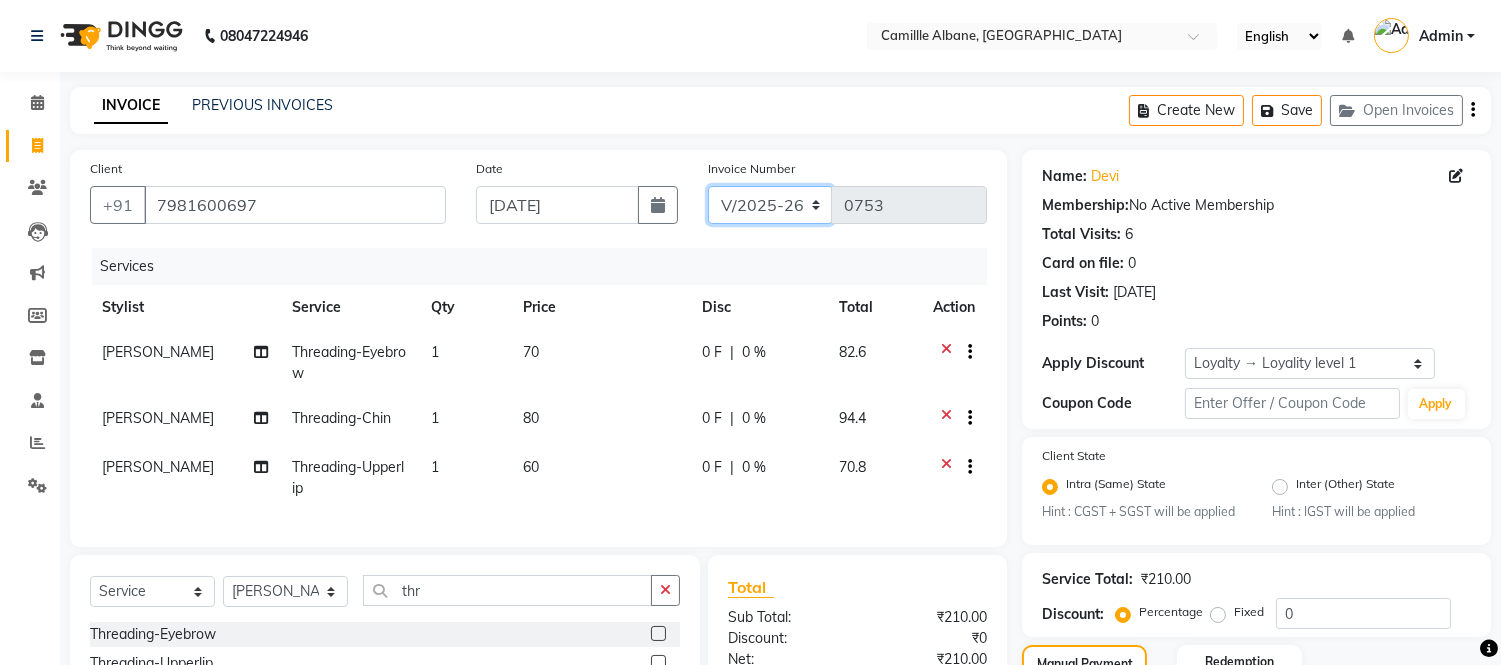 click on "INV/2025 V/2025-26" 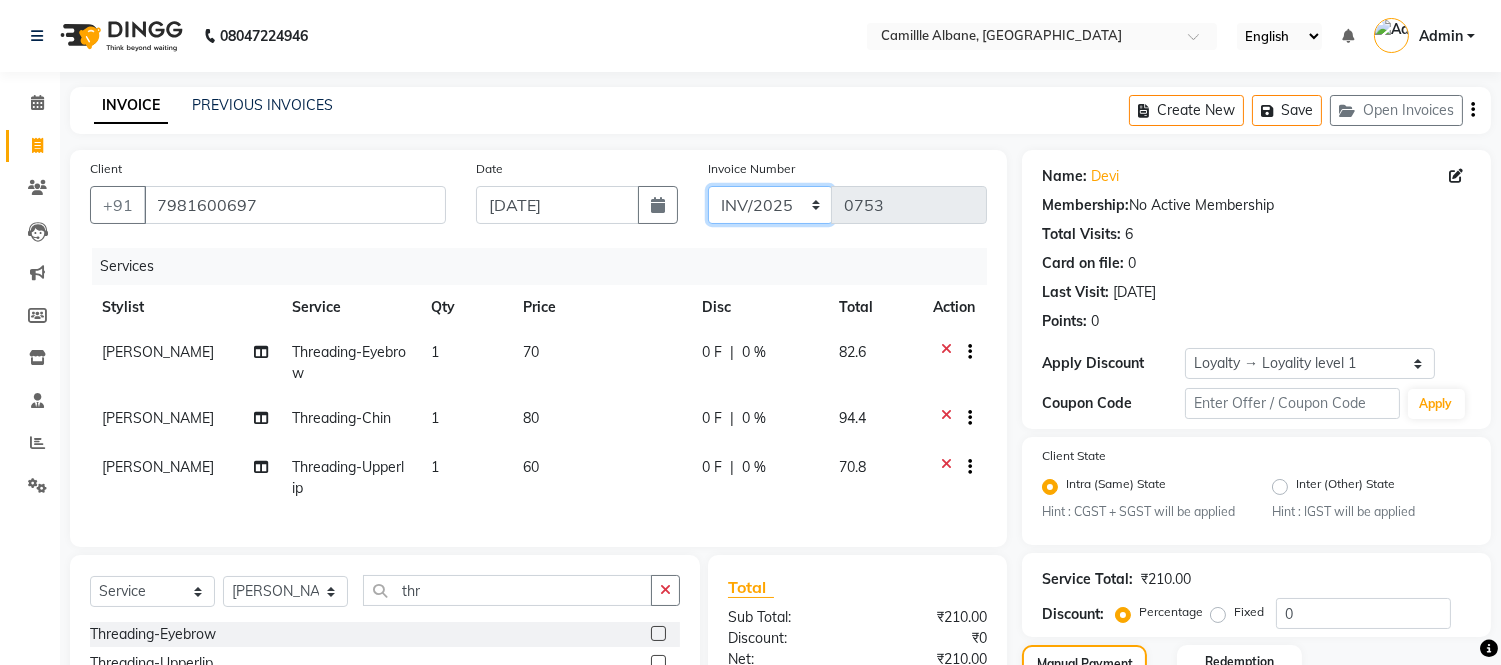 click on "INV/2025 V/2025-26" 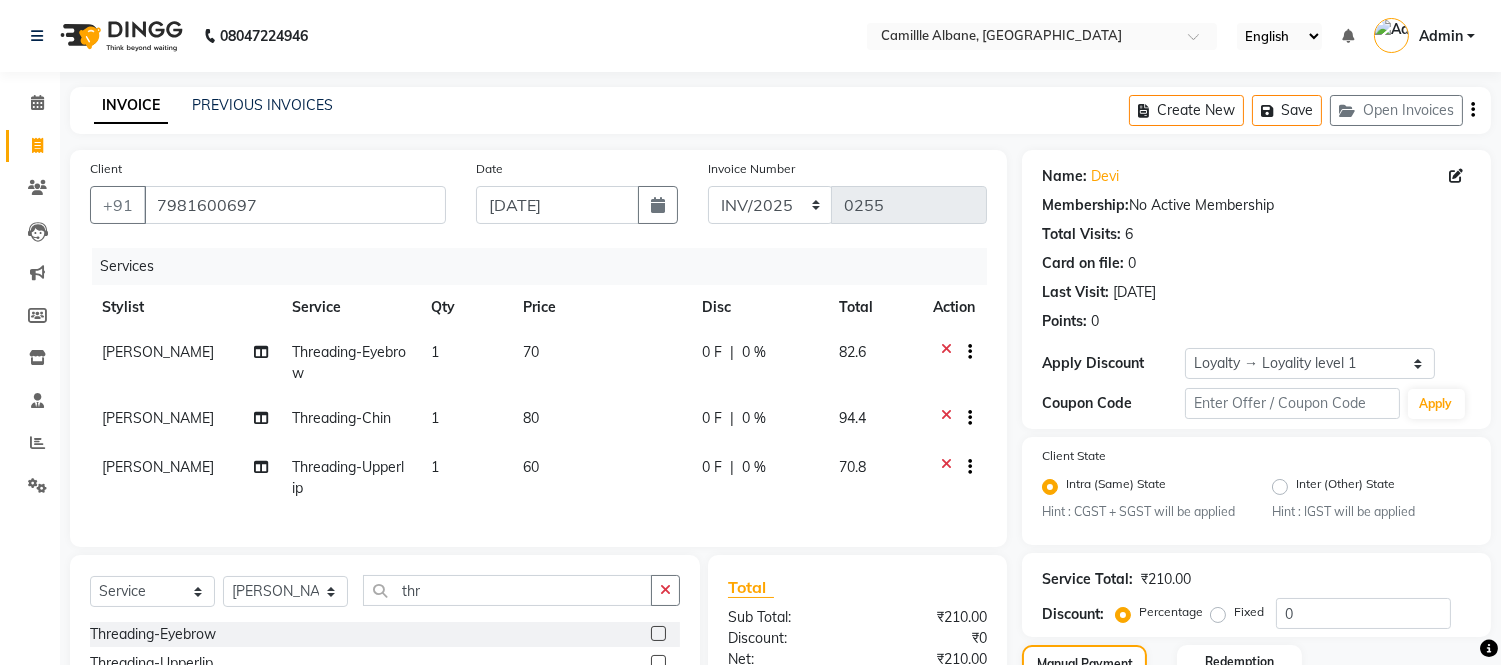 click on "Create New   Save   Open Invoices" 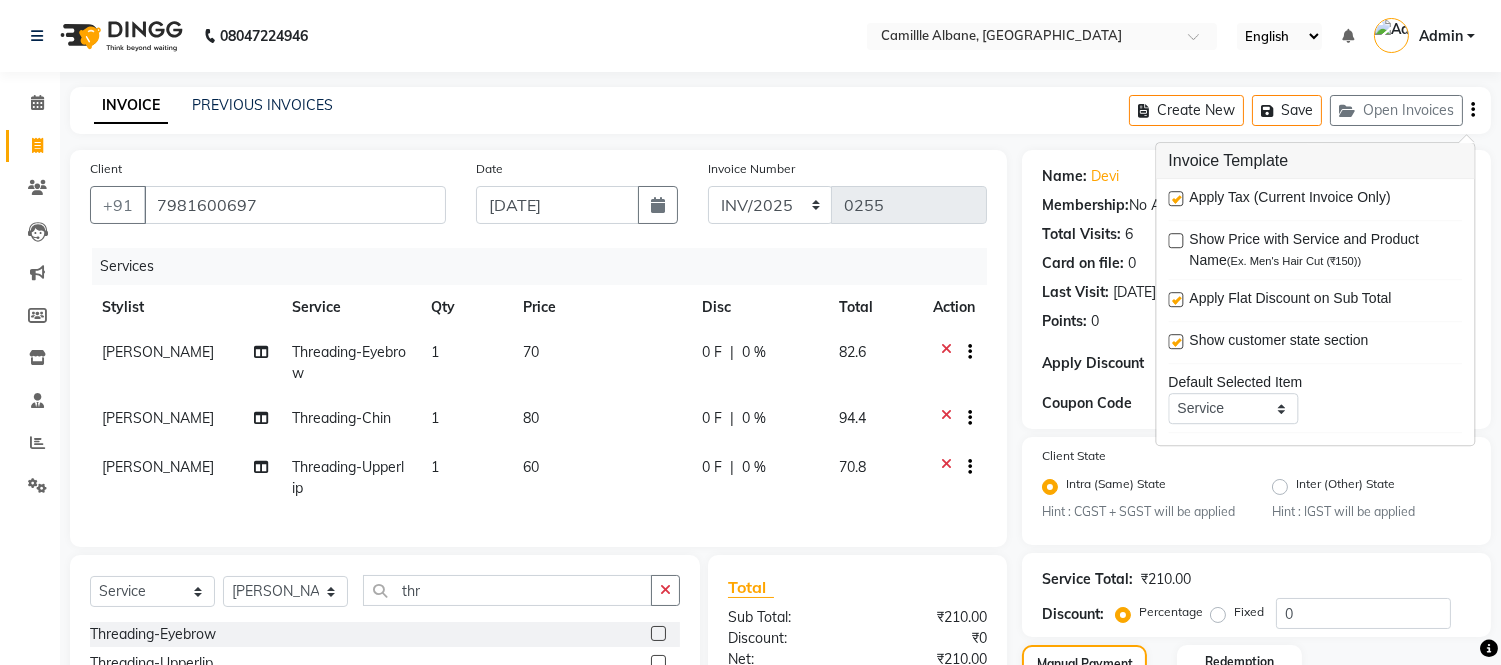 click on "Apply Tax (Current Invoice Only)" at bounding box center (1289, 199) 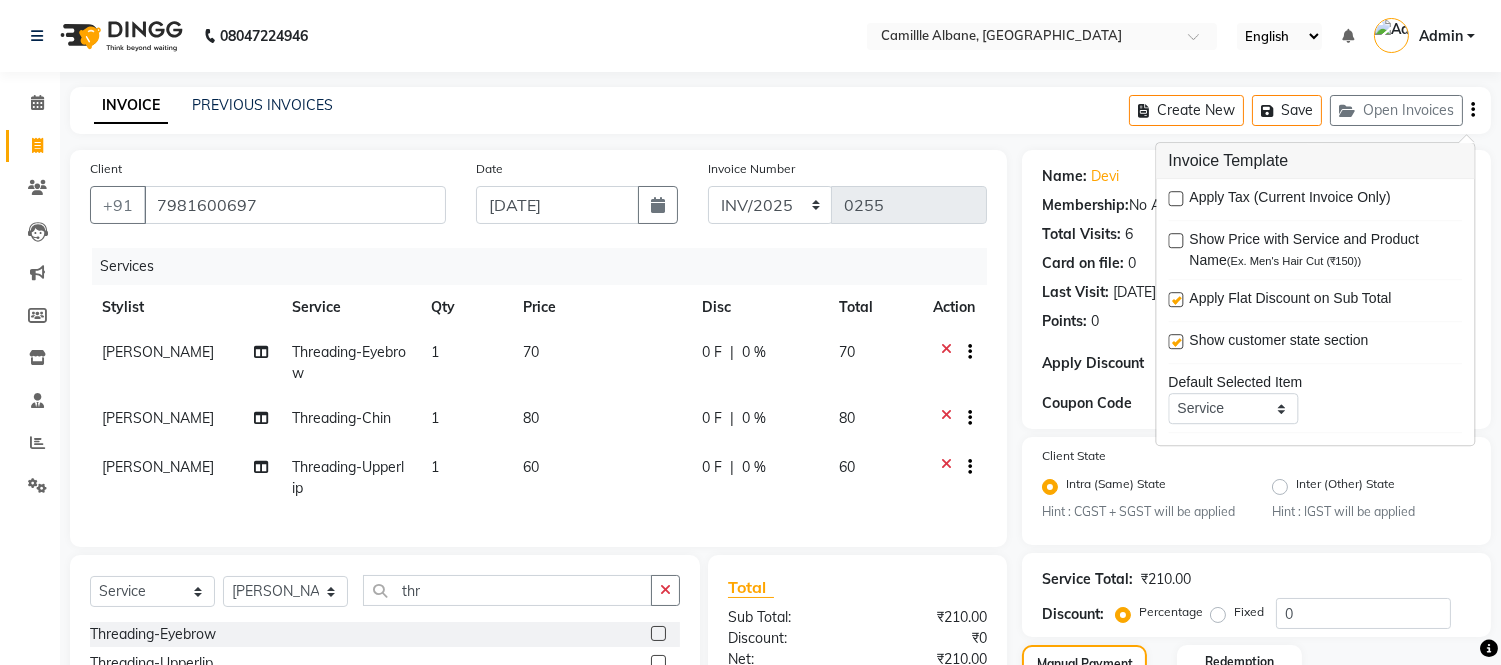 click on "INVOICE PREVIOUS INVOICES Create New   Save   Open Invoices" 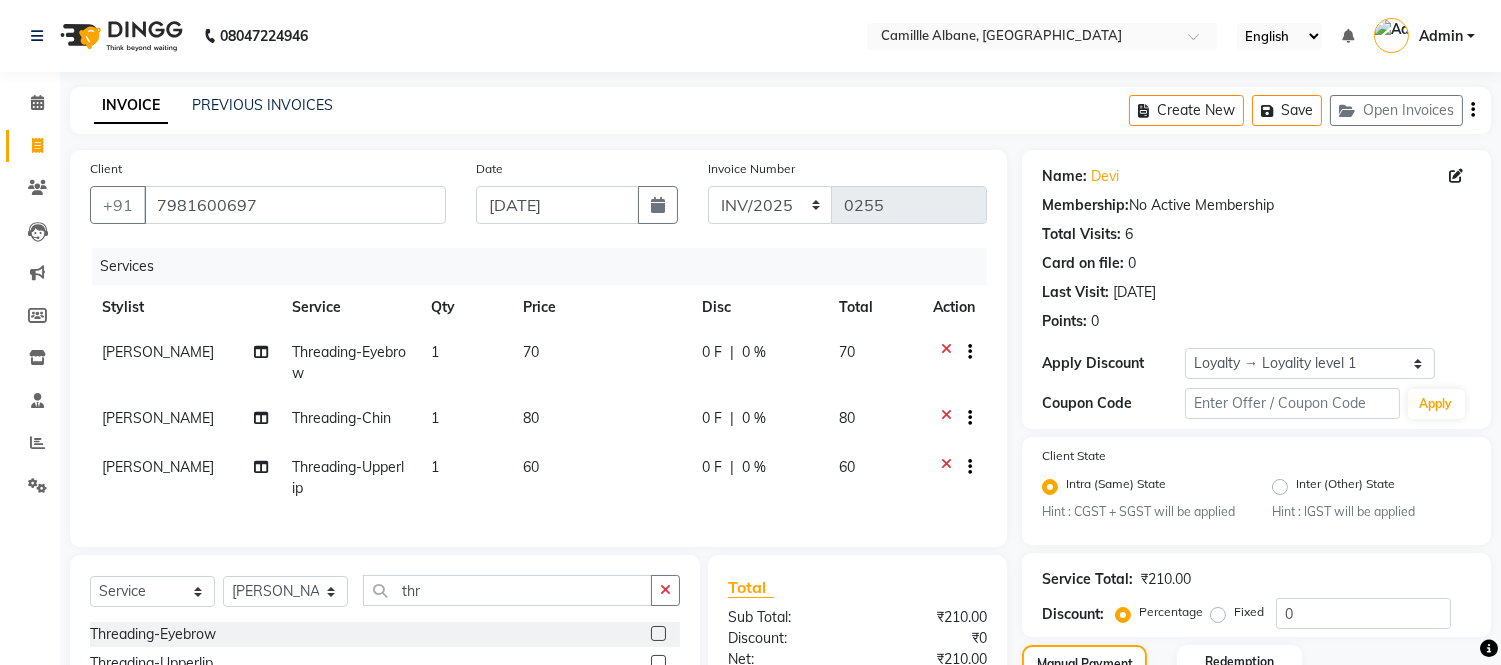 scroll, scrollTop: 306, scrollLeft: 0, axis: vertical 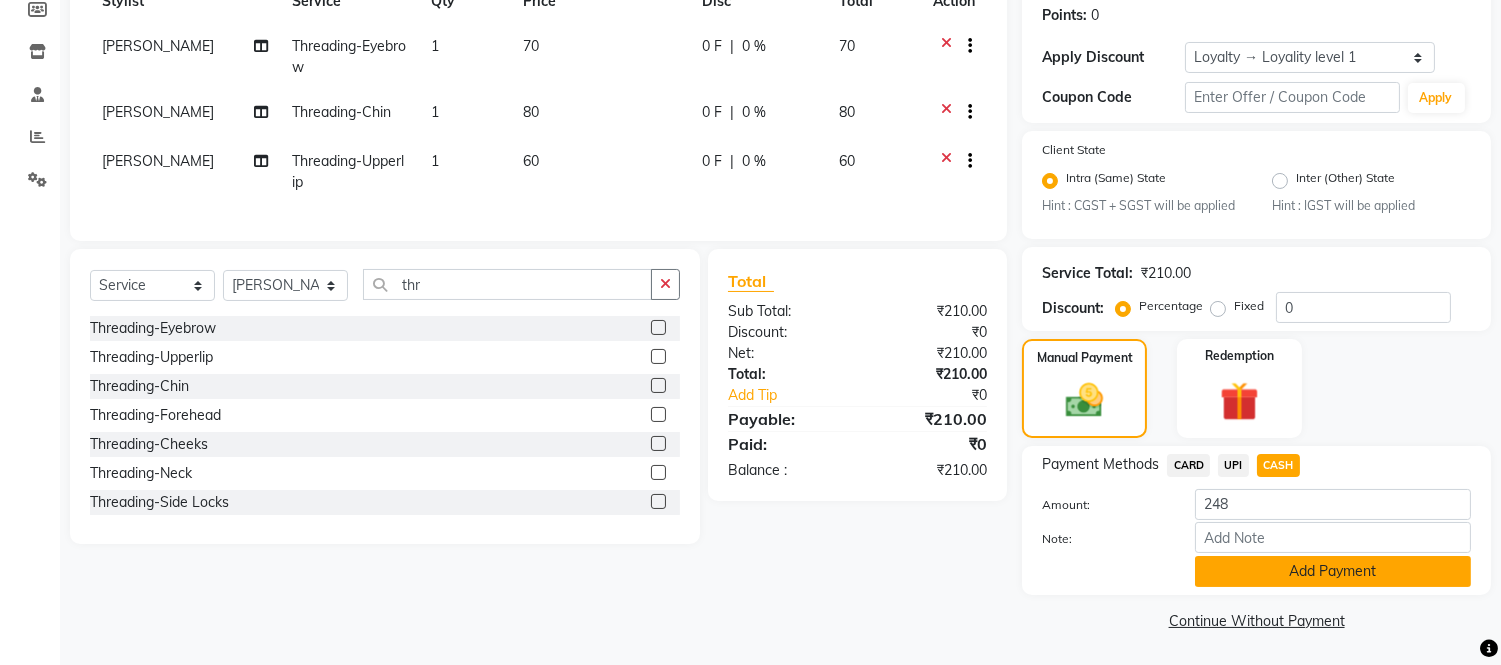 click on "Add Payment" 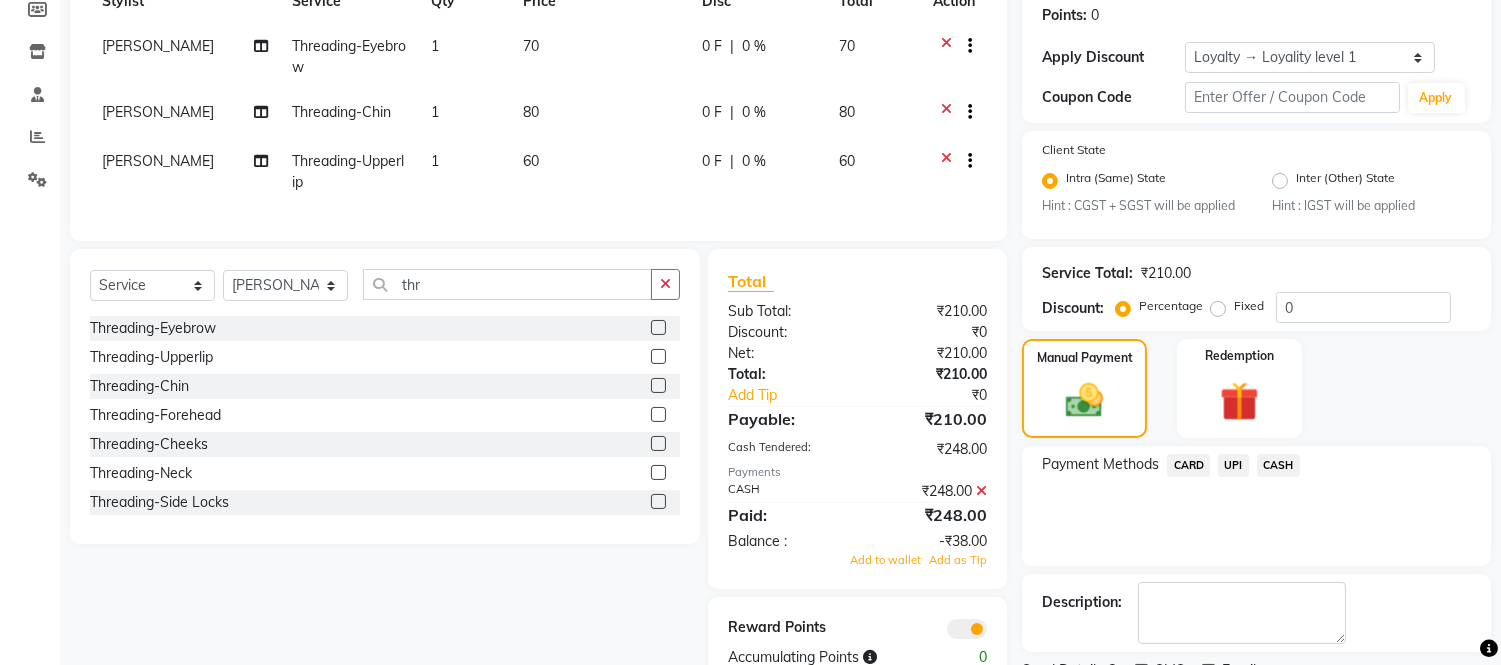 click 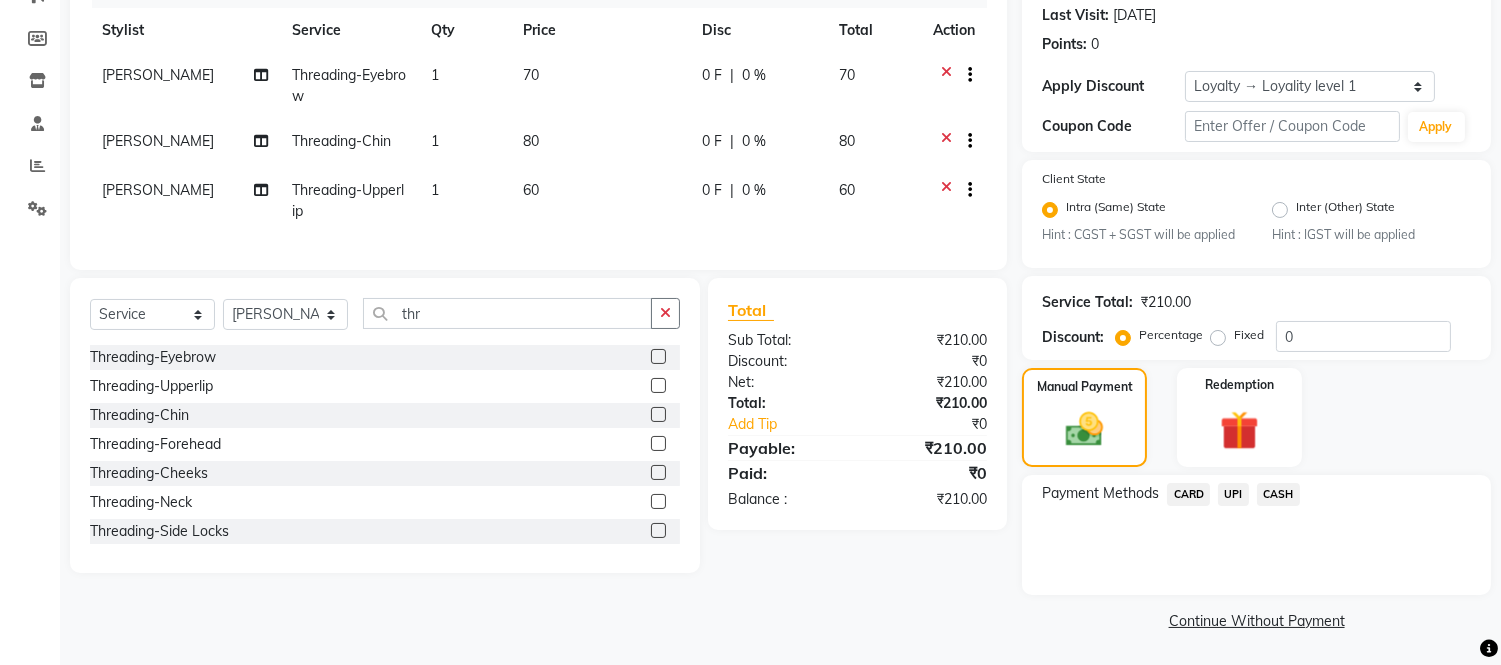 click on "Payment Methods  CARD   UPI   CASH" 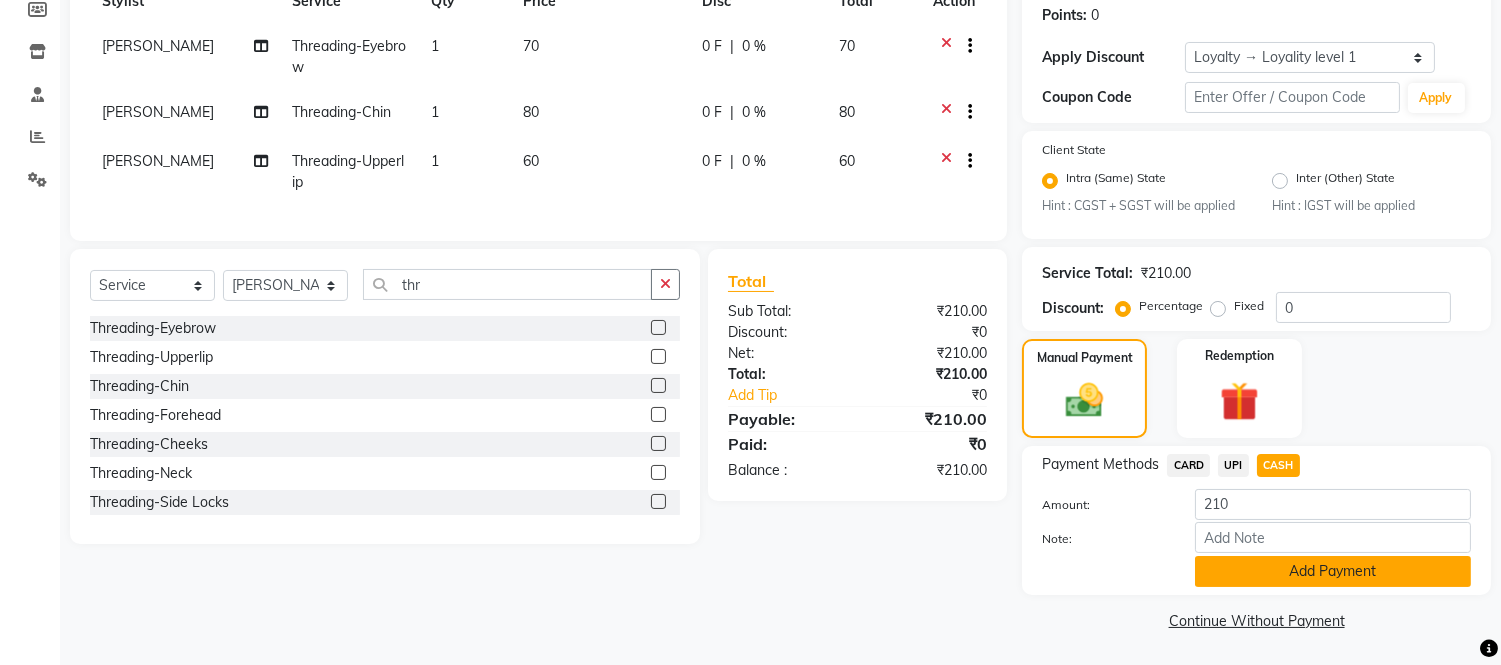 click on "Add Payment" 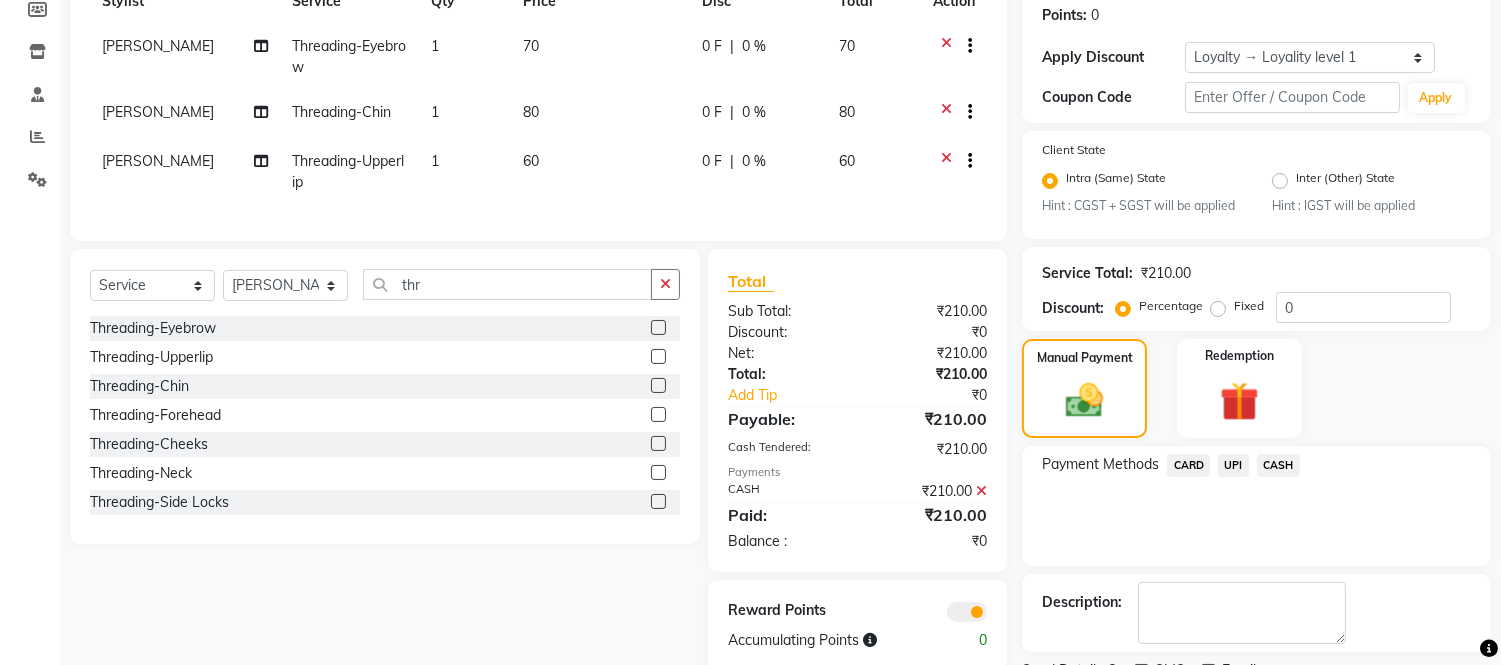 scroll, scrollTop: 391, scrollLeft: 0, axis: vertical 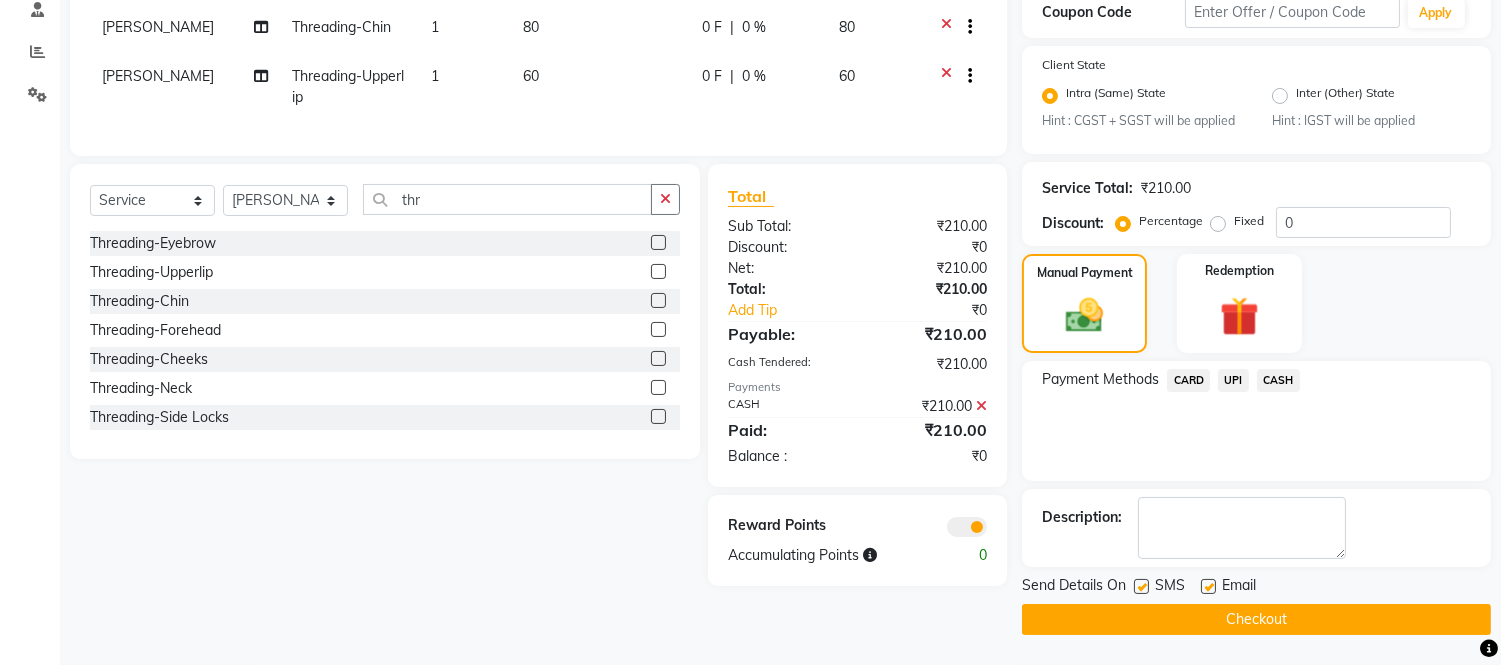 click on "Checkout" 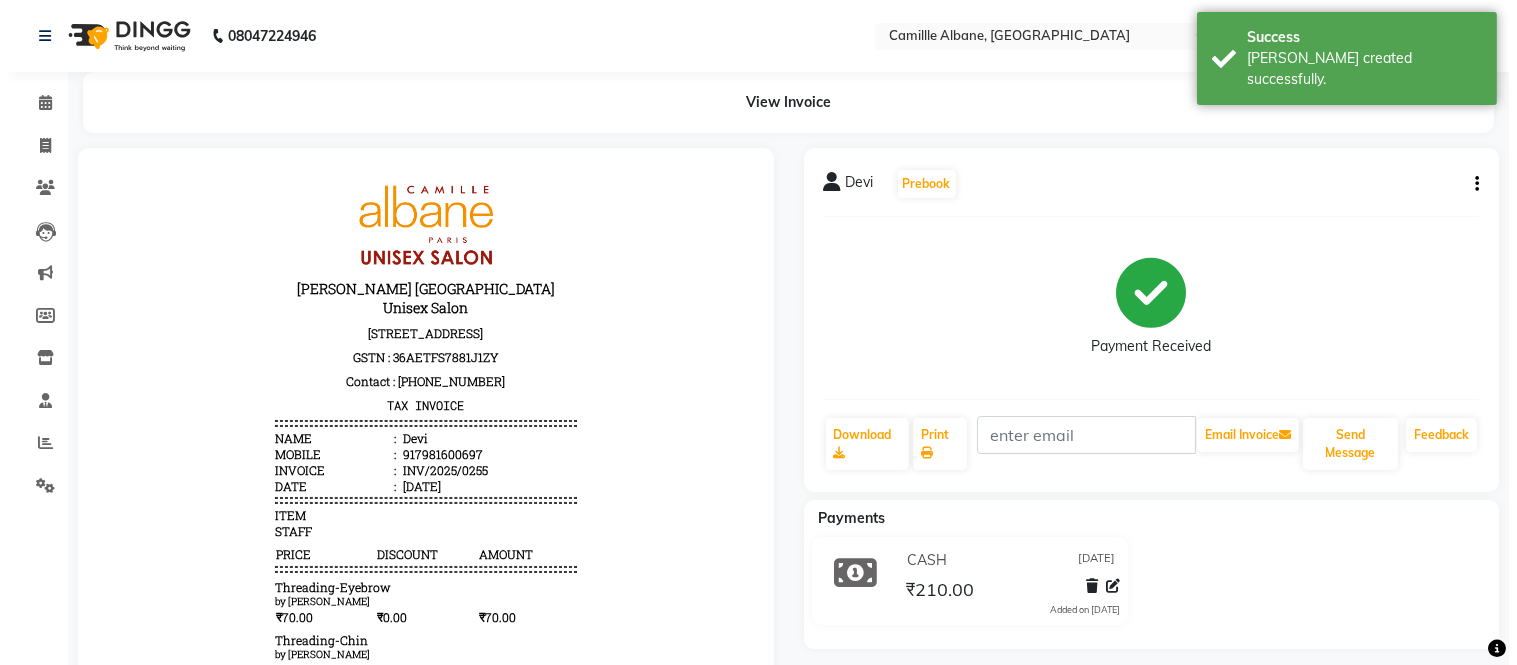 scroll, scrollTop: 0, scrollLeft: 0, axis: both 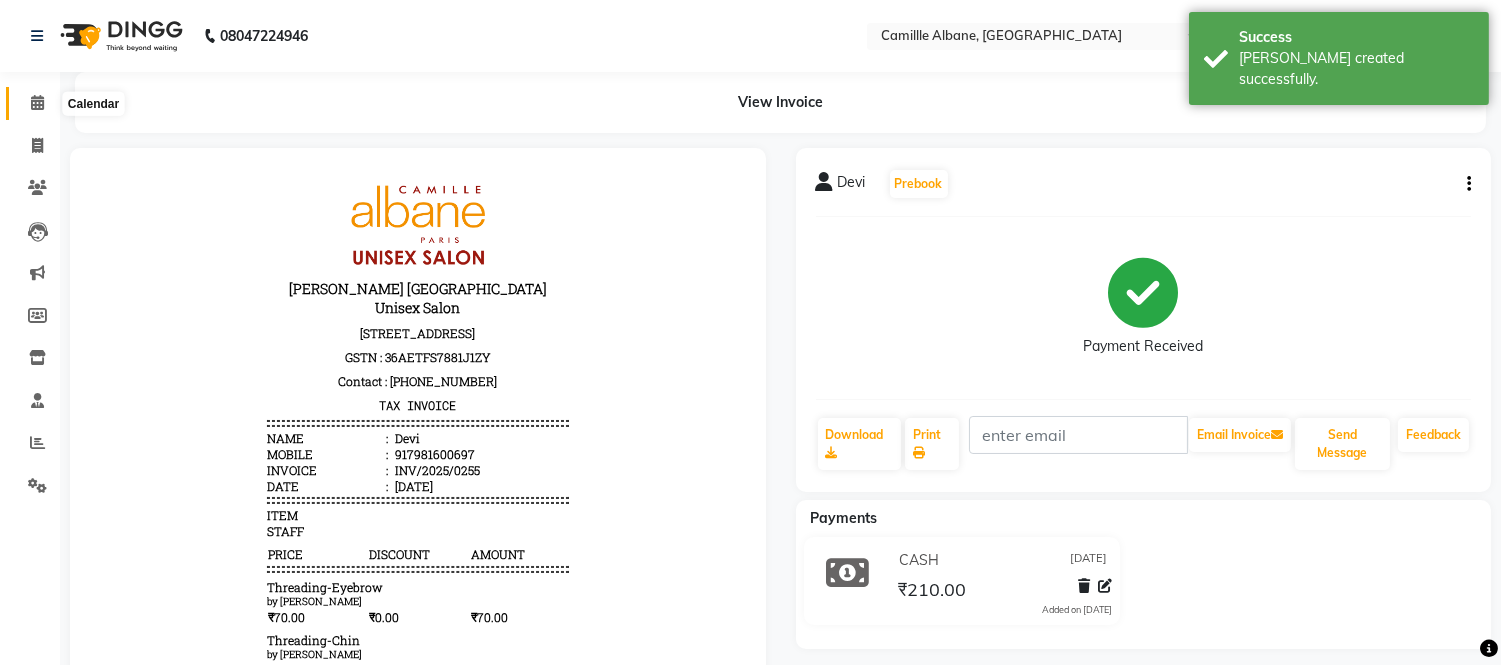 click 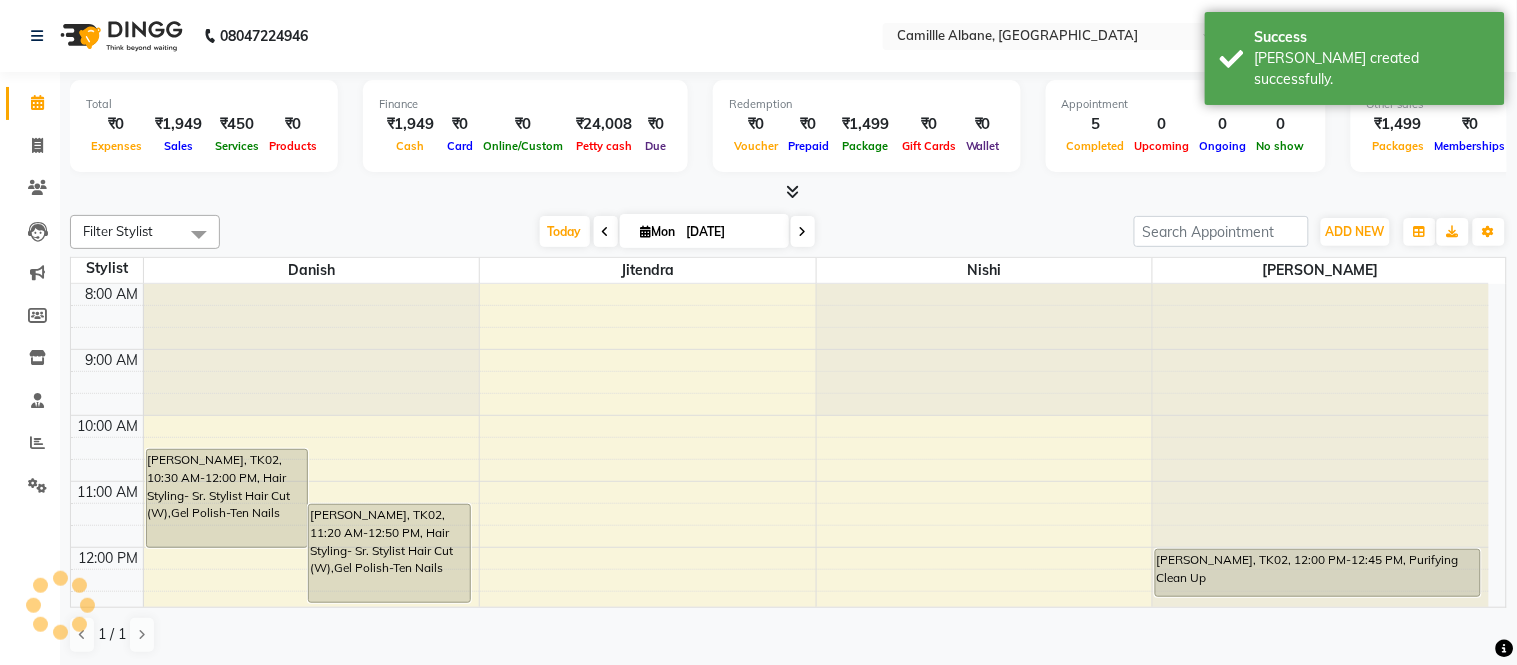 scroll, scrollTop: 0, scrollLeft: 0, axis: both 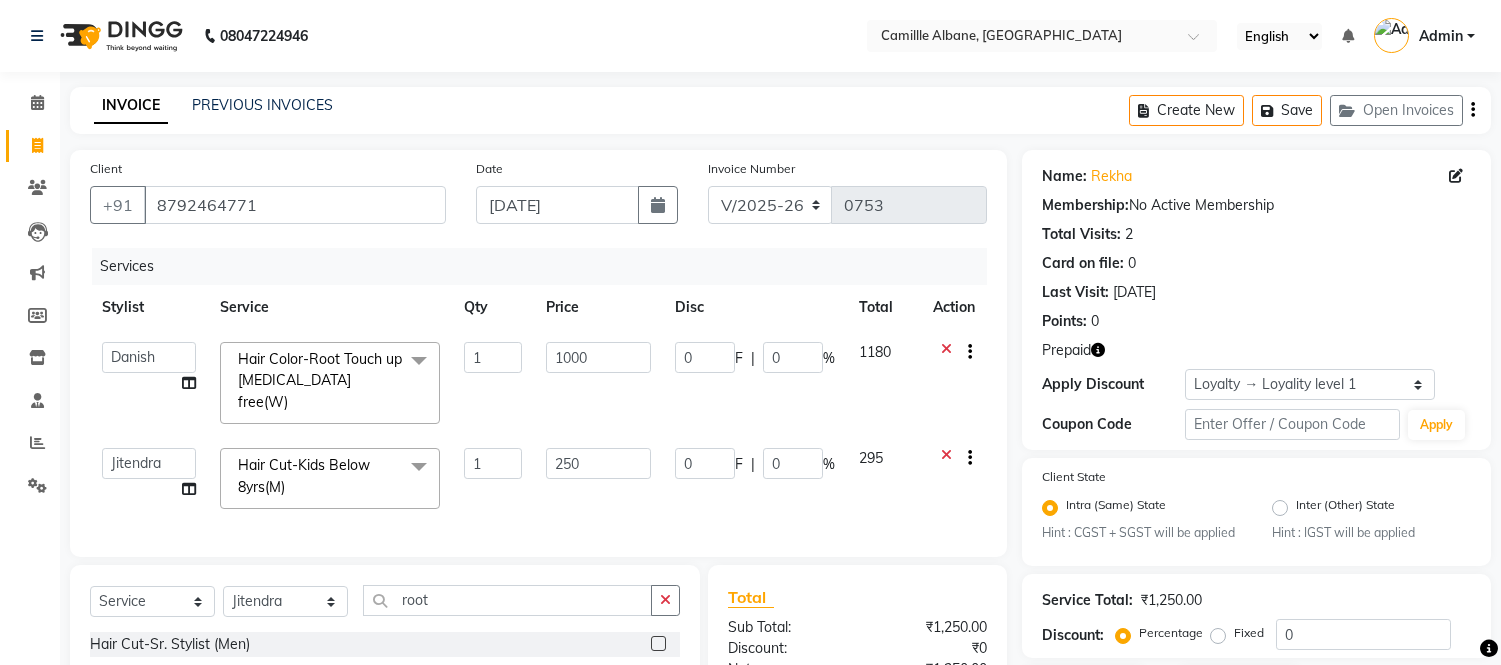 select on "7025" 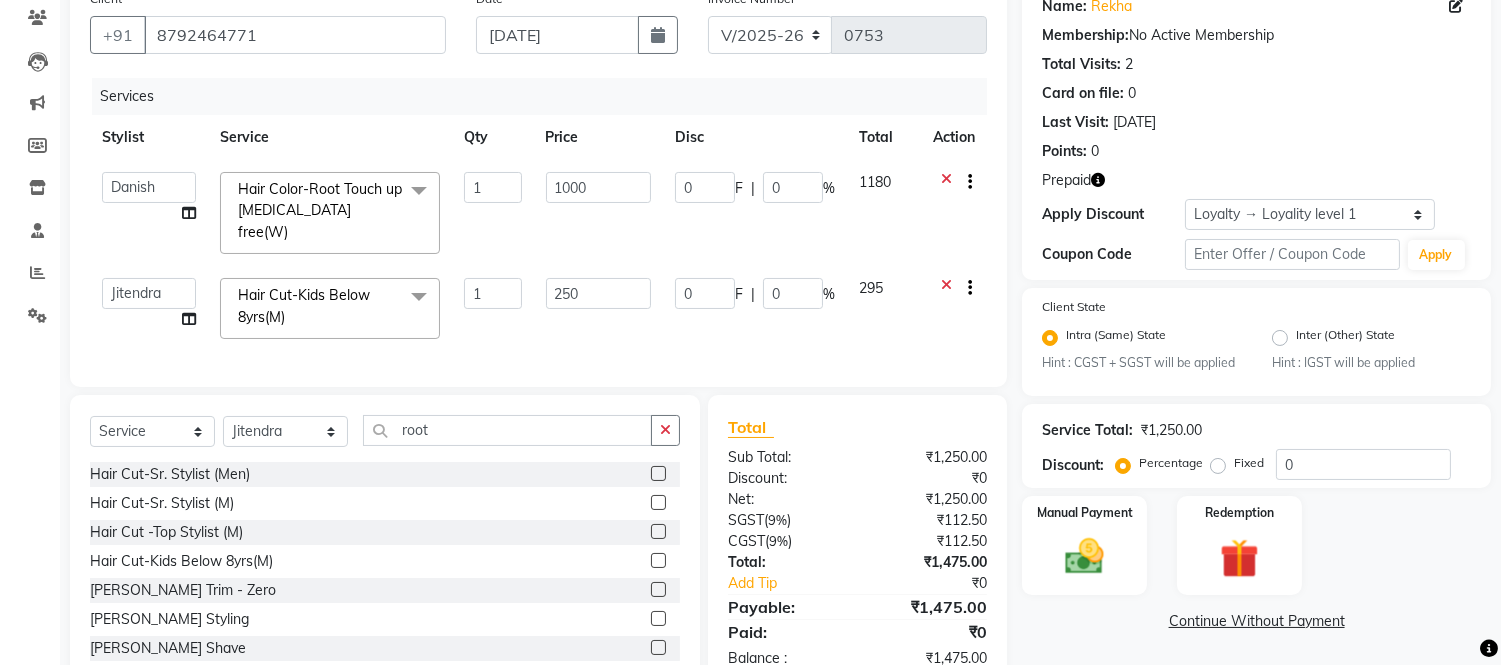 scroll, scrollTop: 0, scrollLeft: 0, axis: both 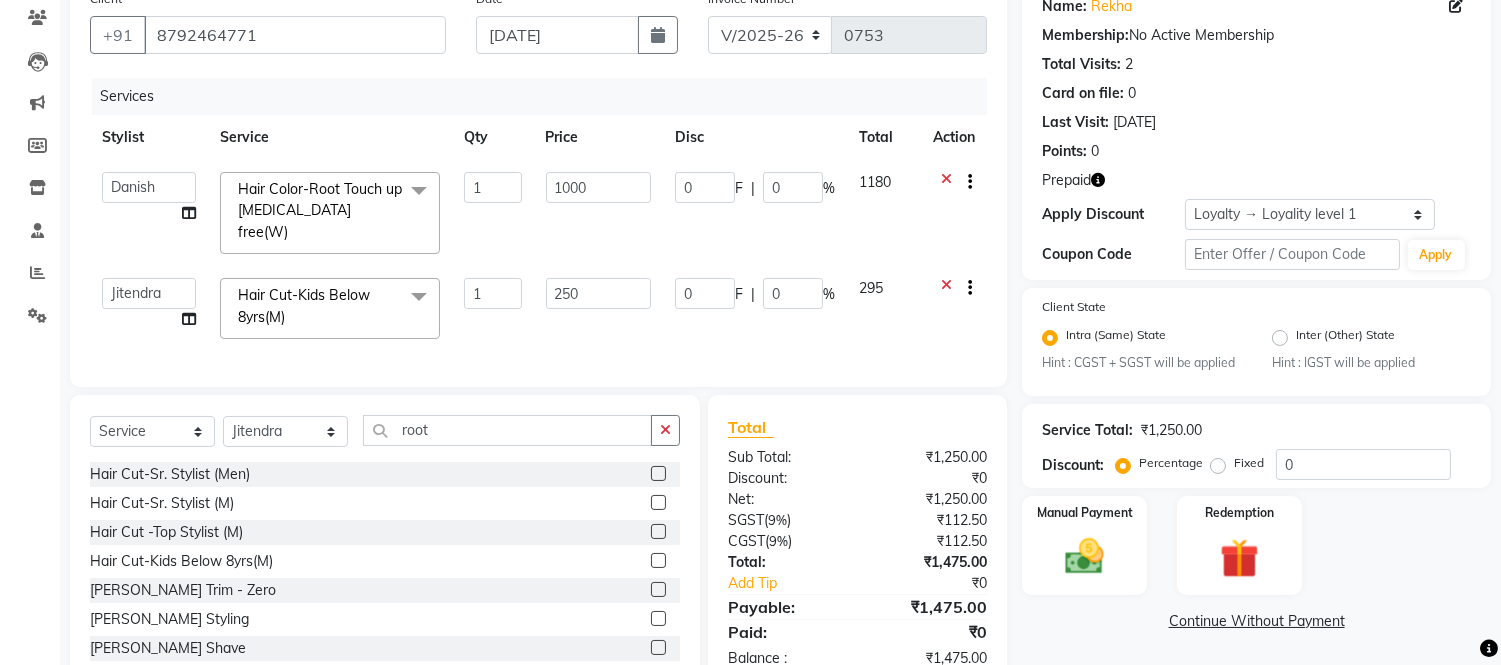 click on "Services Stylist Service Qty Price Disc Total Action  Admin   Amit   Danish   Dr, Rajani   Jitendra   K T Ramarao   Lalitha   Lokesh   Madhu   Nishi   Satish   Srinivas  Hair Color-Root Touch up Ammonia free(W)  x Hair Cut-Sr. Stylist (Men) Hair Cut-Sr. Stylist (M) Hair Cut -Top Stylist (M) Hair Cut-Kids Below 8yrs(M) Beard Trim - Zero Beard-Beard Styling Beard Shave French Beard Shave Hair Styling-Fringe/Bangs Hair Styling-Basic Hair Cut (W) Hair Styling- Sr. Stylist Hair Cut (W) Hair Styling- Top Director Hair Cut (W) Hair Cut -Kids Below 8yrs(W) Wash & Blast Dry (W) Hair Styling-Without Wash Blow Dry Set Hair Styling-With Wash Blow Dry Set Moroccan Wash & Blow dry Set Phytodess Wash-Wash & Blow dry Set Keratin Wash & Blow dry Hair Styling-Ironing up to Shoulder Hair Styling-Tongs/Curls Hair Styling-Crimping Hair Styling-Styling Up-Do Hair Styling-Ironing Below Shoulder Full Back hair trim Full Chest Hair trim (M) Full Back + Chest Hair Trim (M) Children's day Comp. hair Do Men's Styling Keratin-Crown Area" 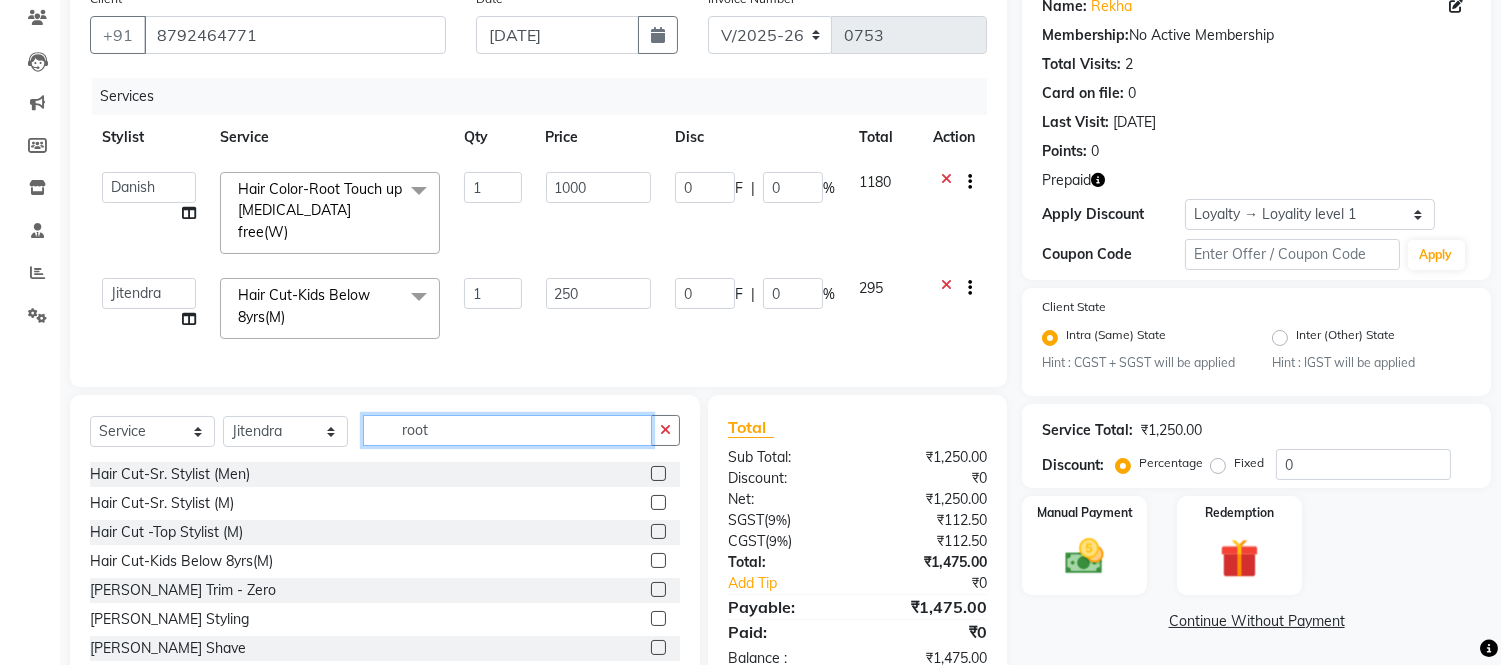 click on "root" 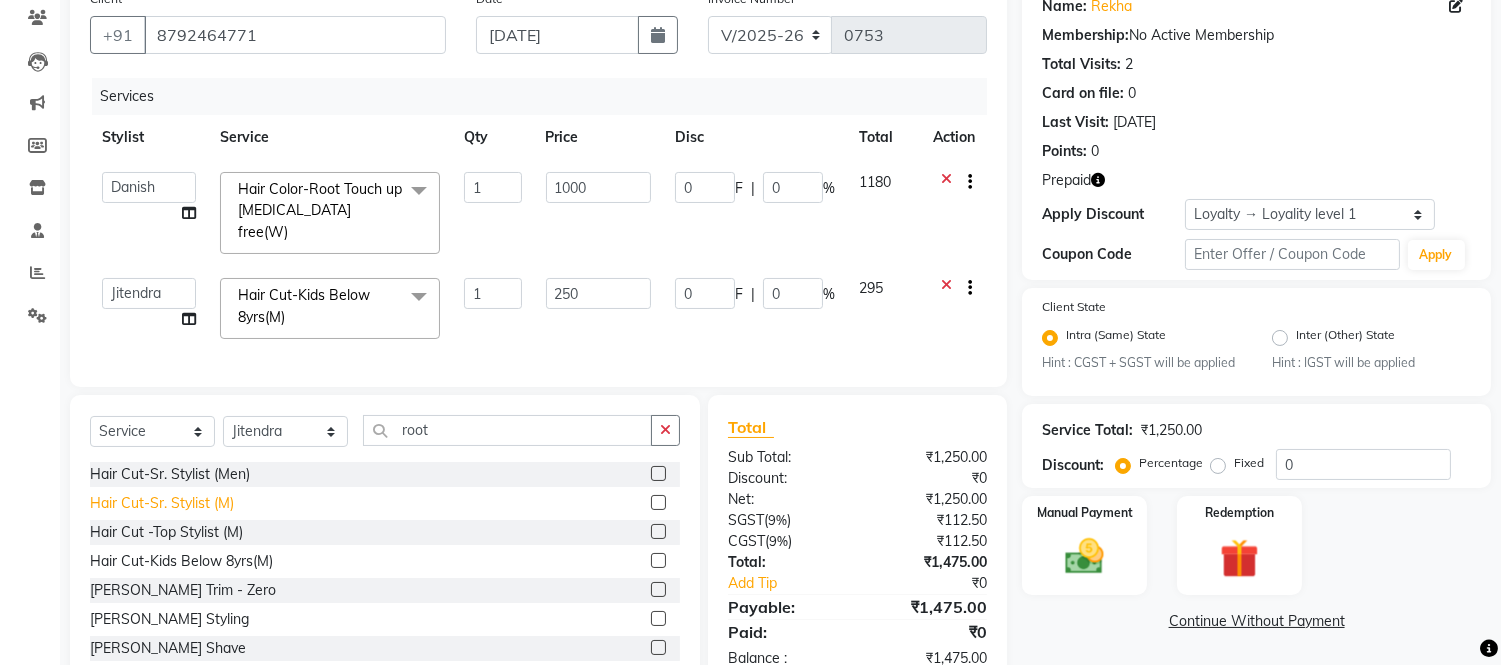 click on "Hair Cut-Sr. Stylist (M)" 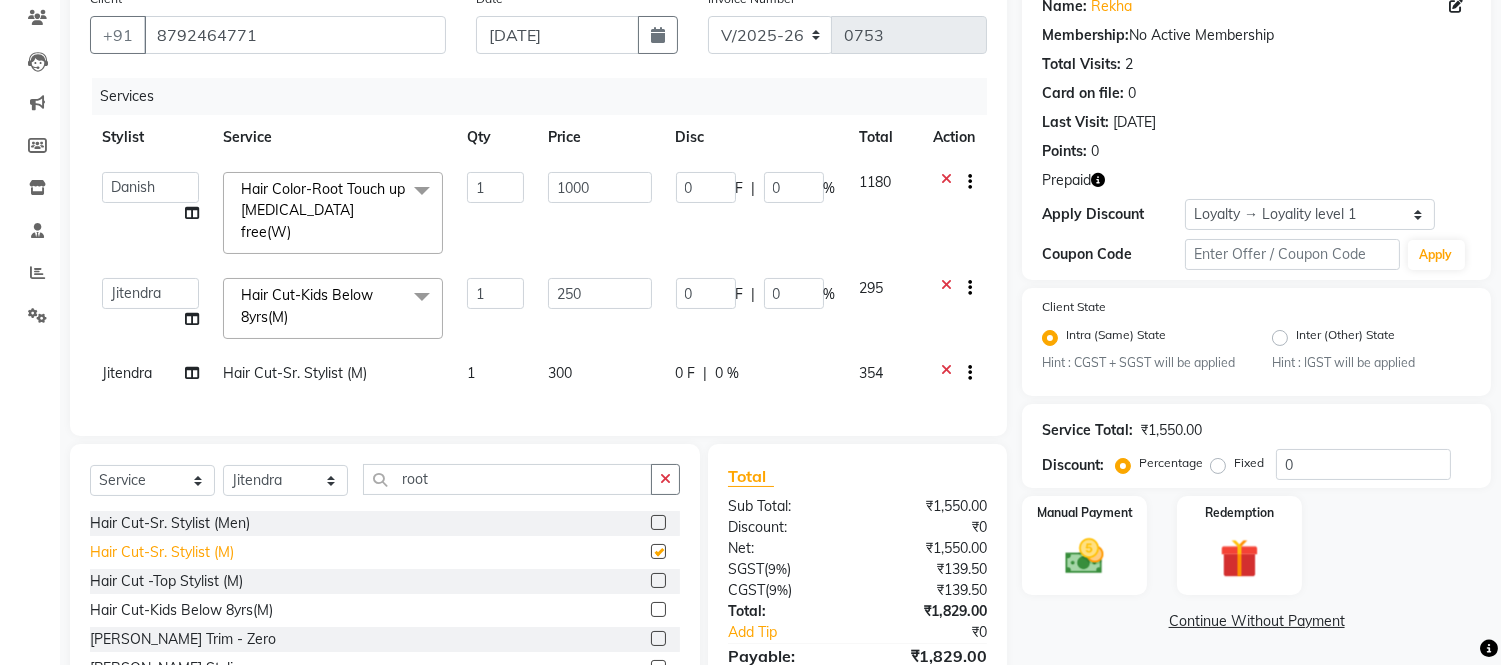 checkbox on "false" 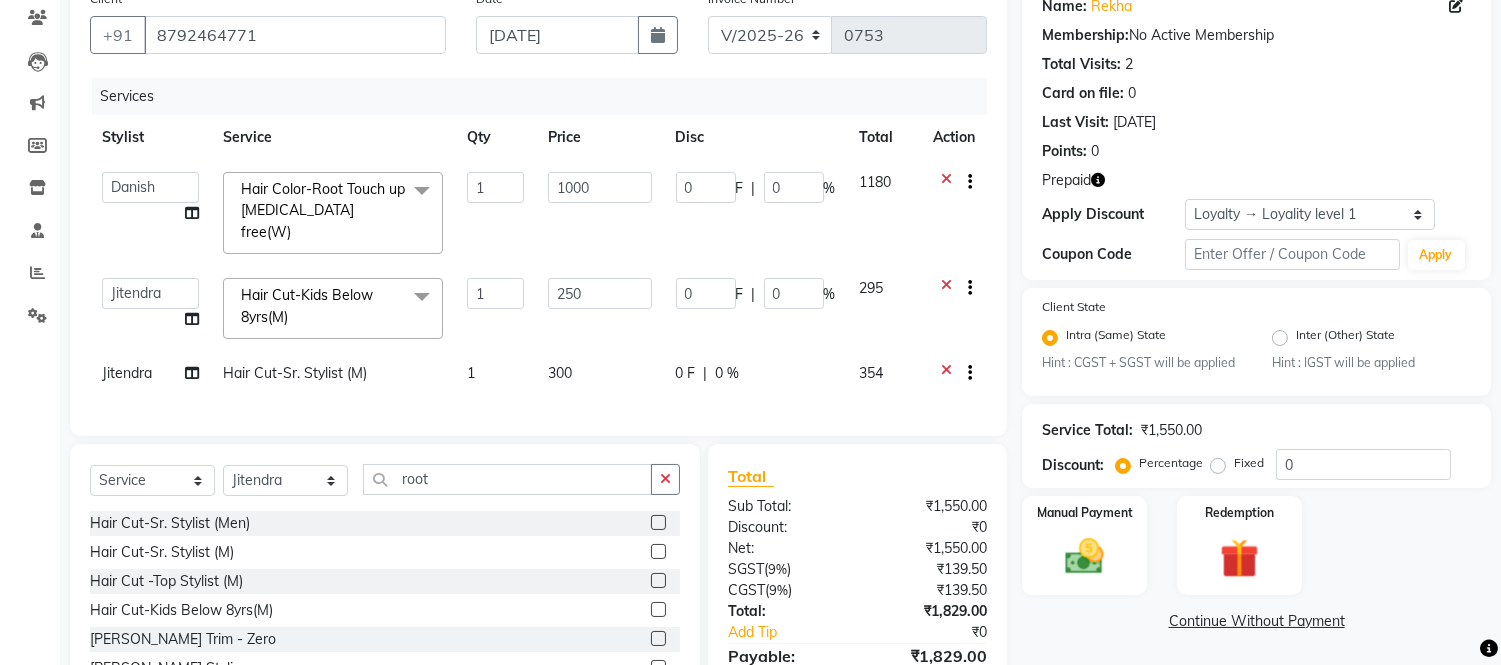 click 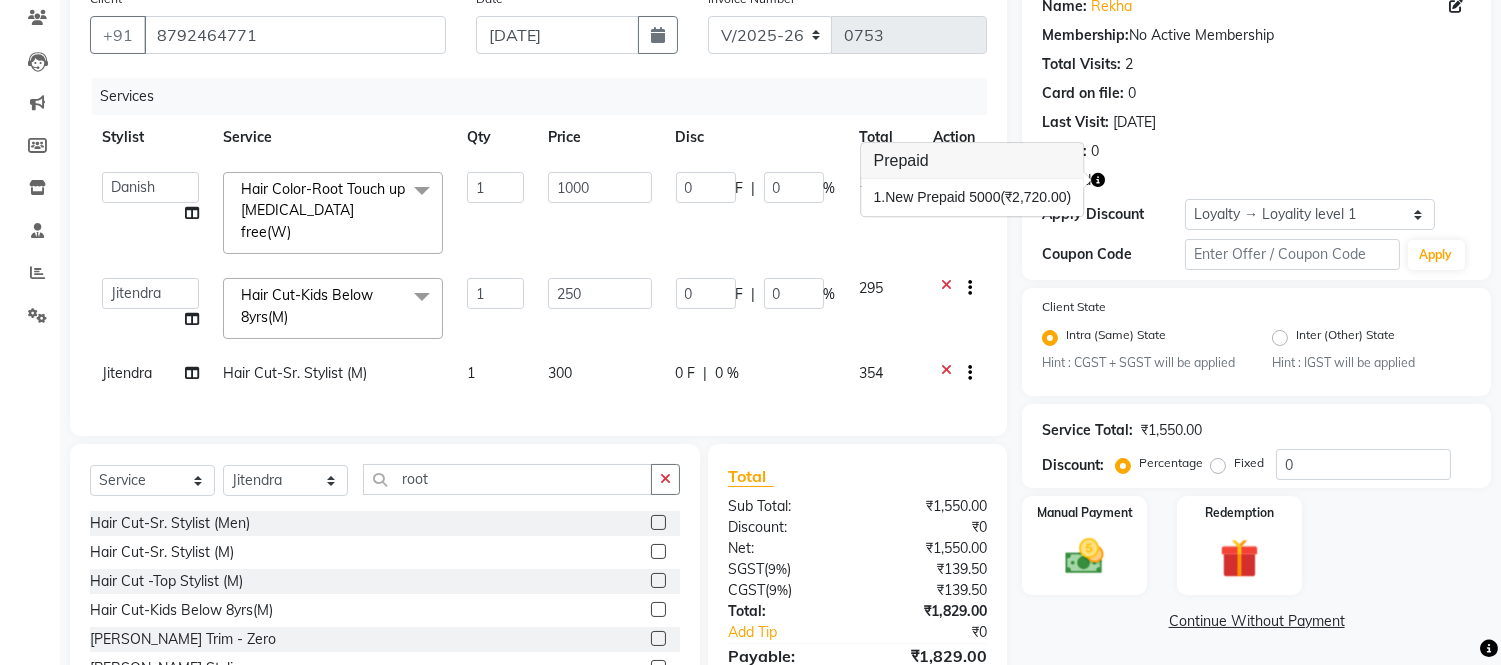 click 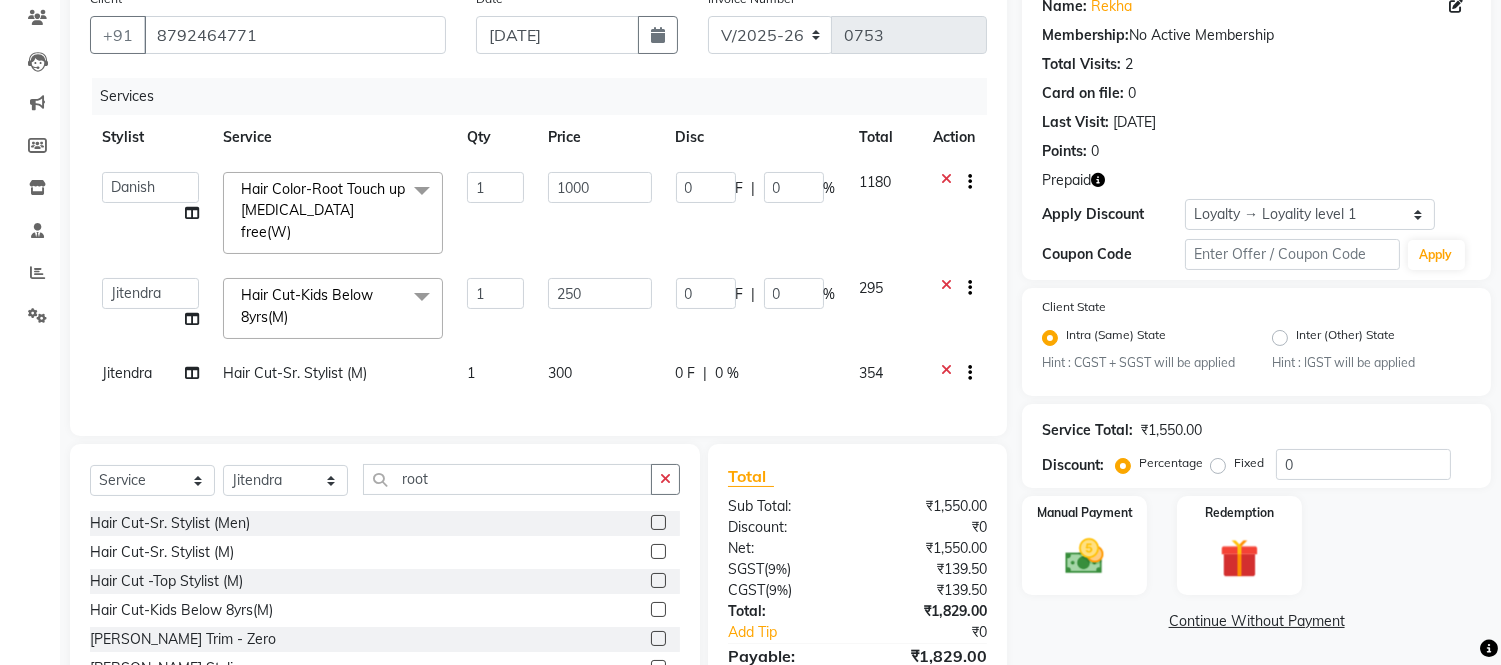 click on "250" 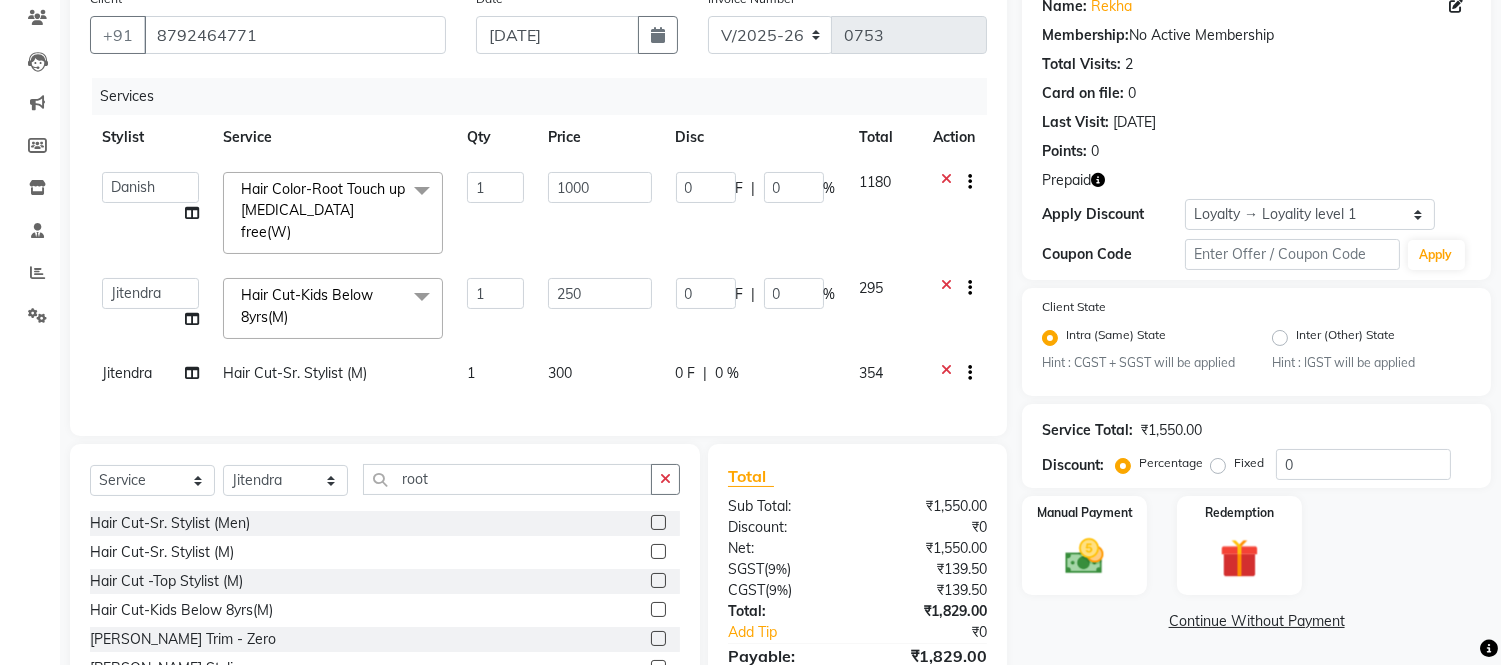 scroll, scrollTop: 268, scrollLeft: 0, axis: vertical 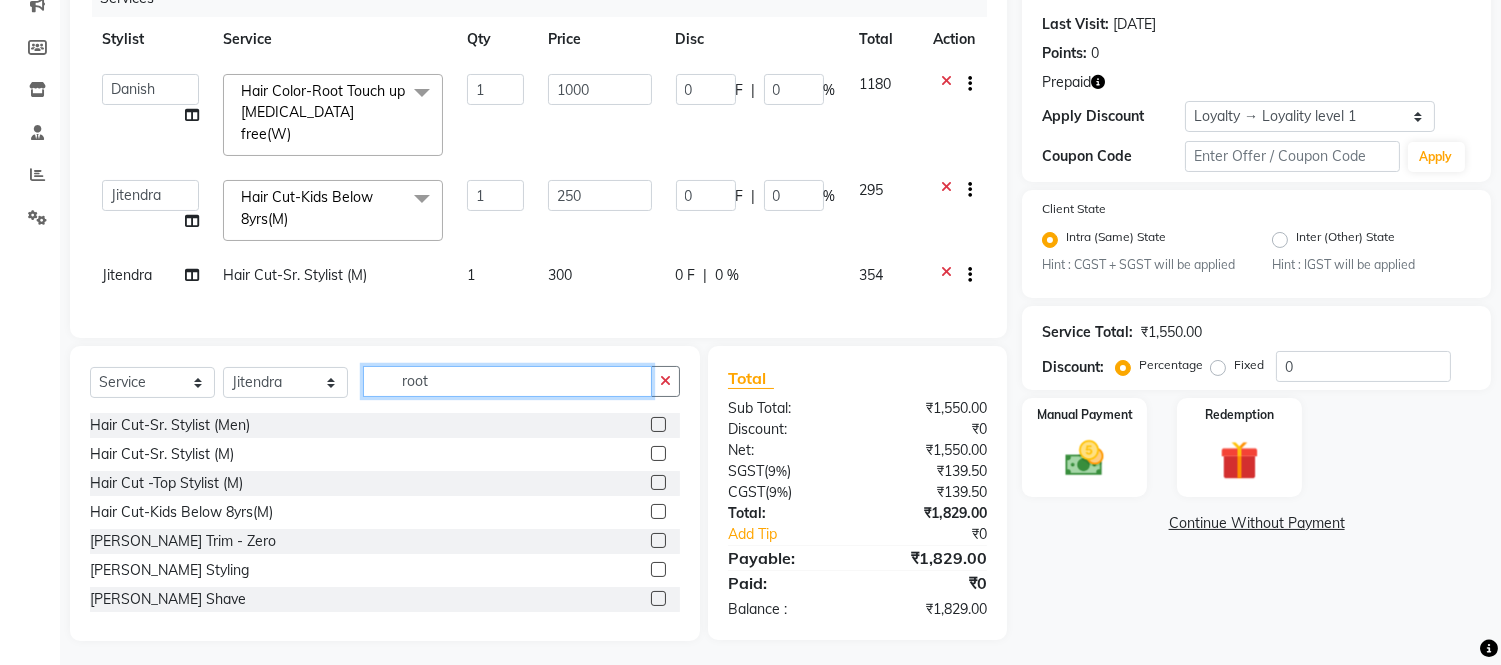 click on "root" 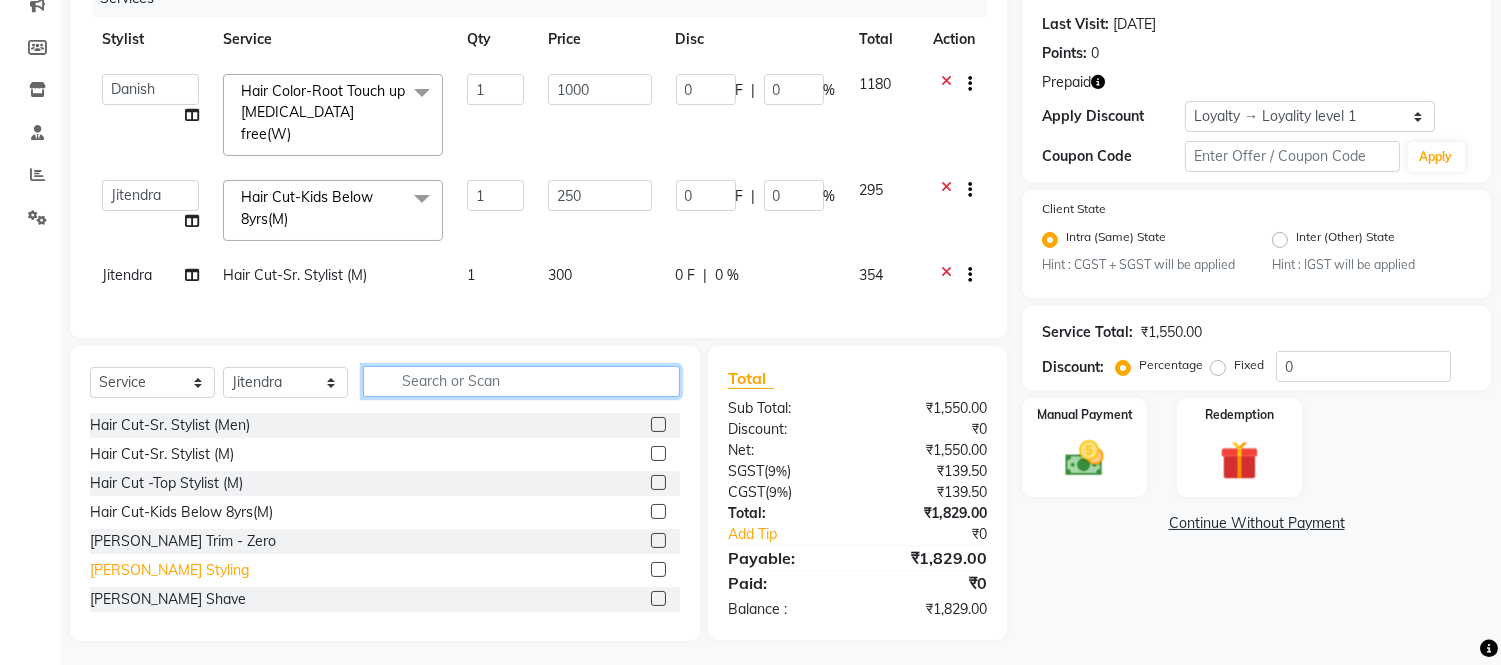 type 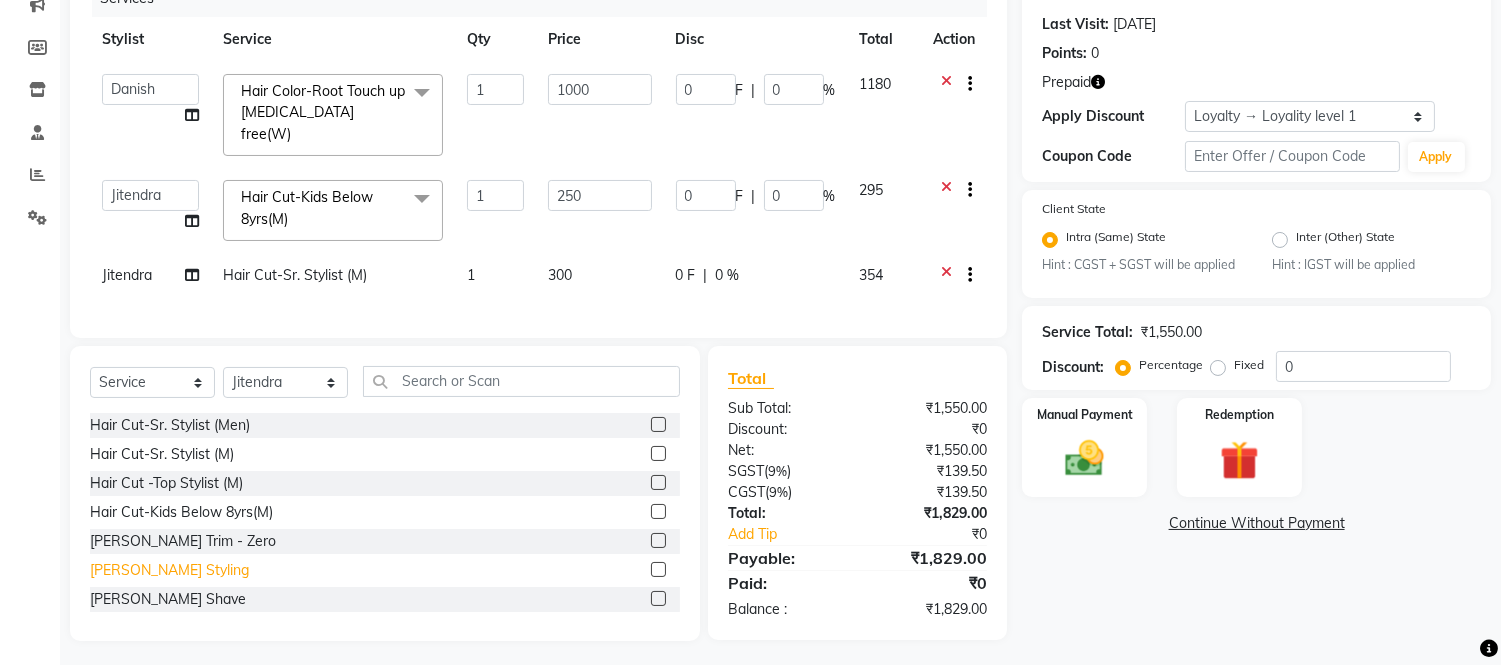click on "[PERSON_NAME] Styling" 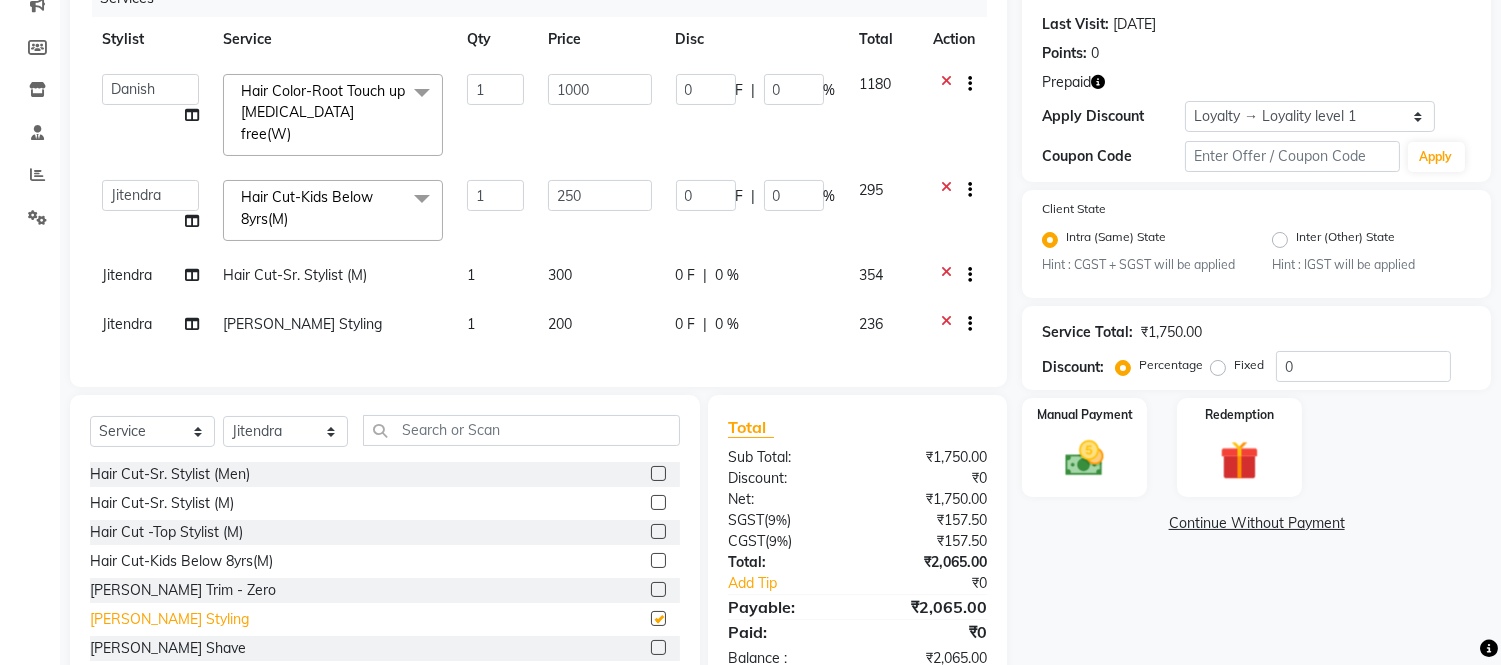 checkbox on "false" 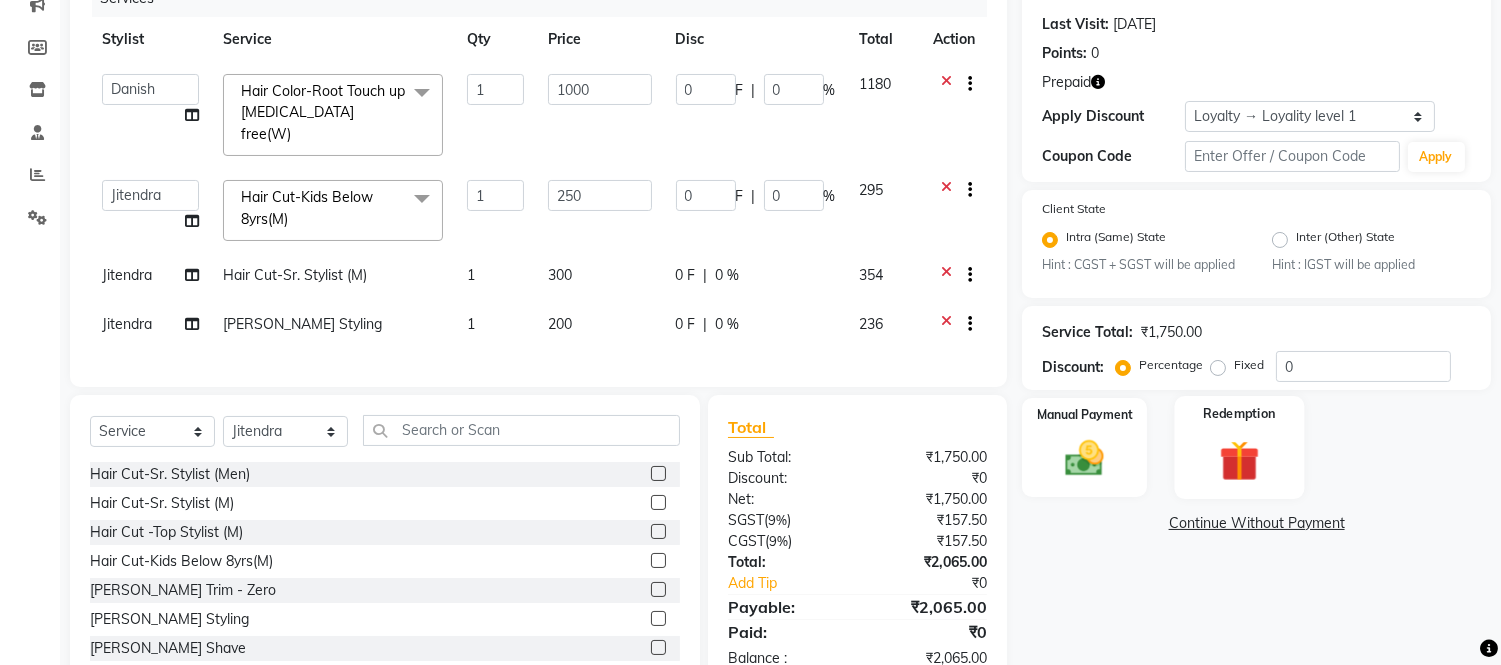 click 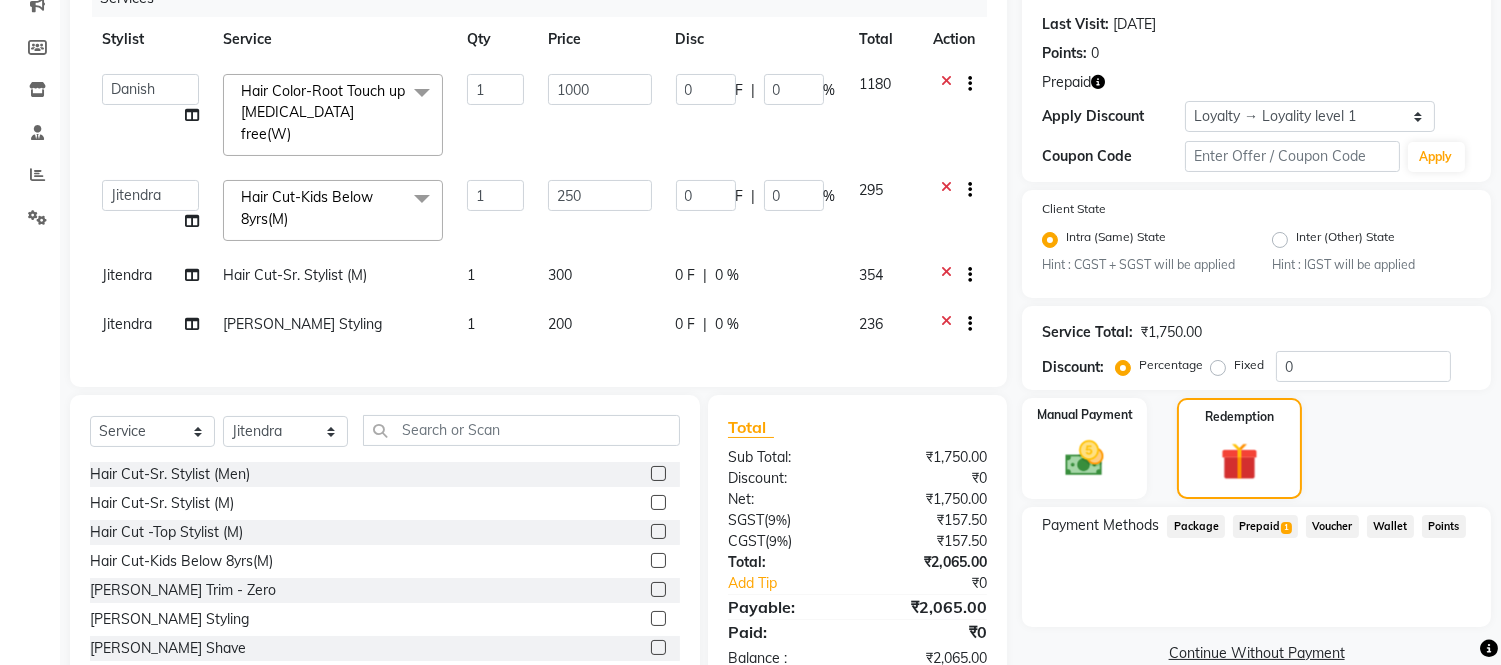 click on "Prepaid  1" 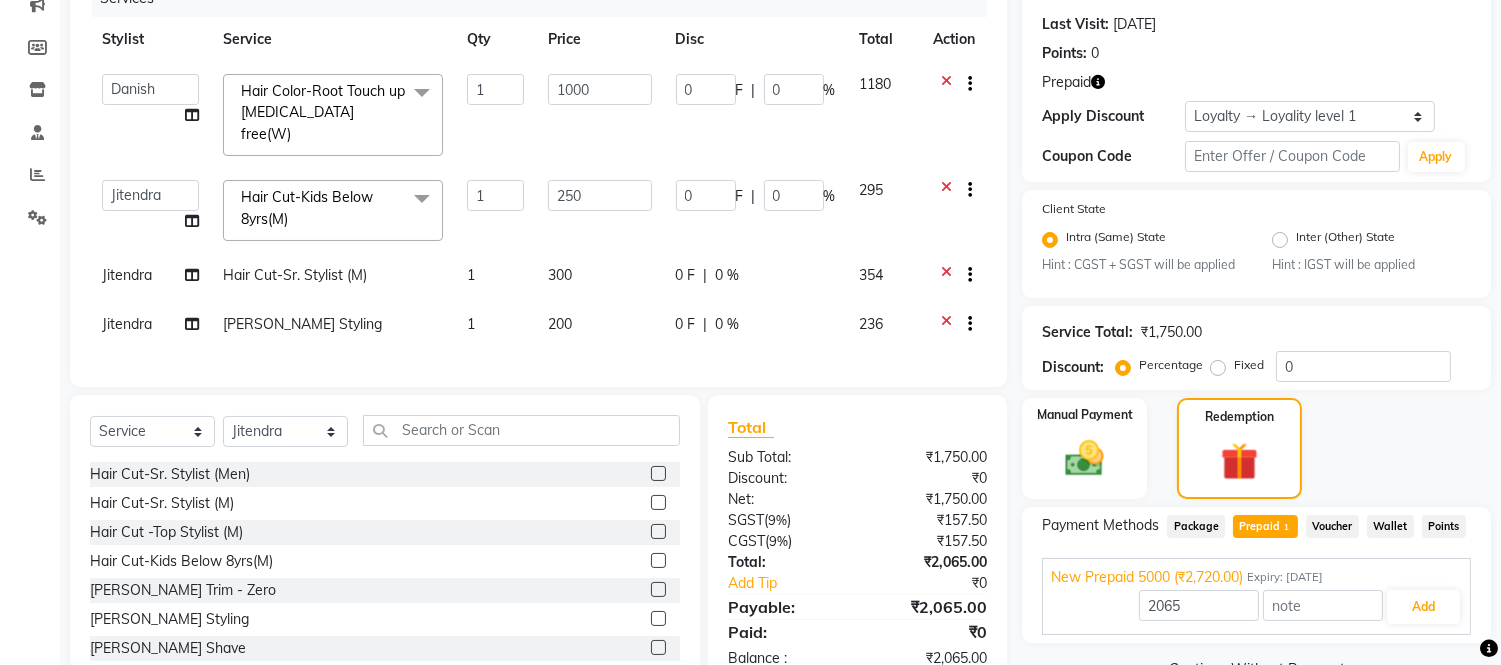 scroll, scrollTop: 317, scrollLeft: 0, axis: vertical 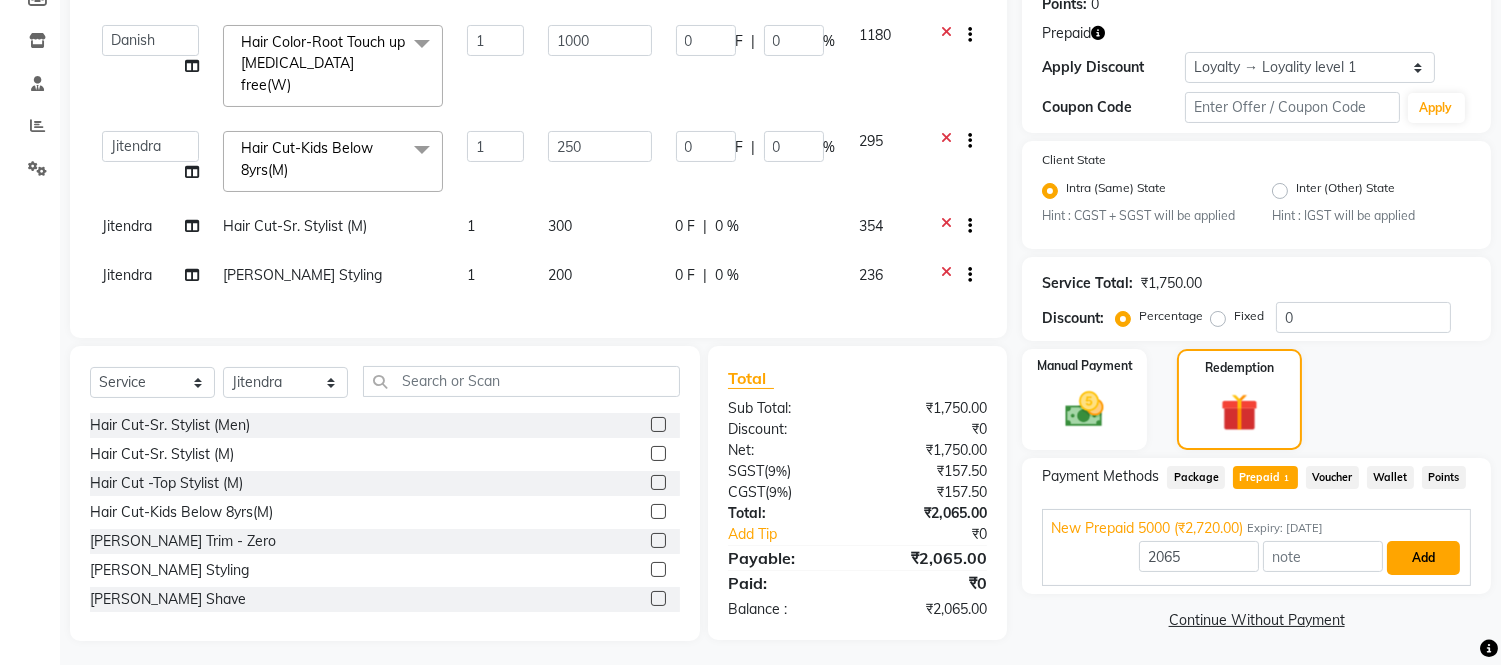 click on "Add" at bounding box center (1423, 558) 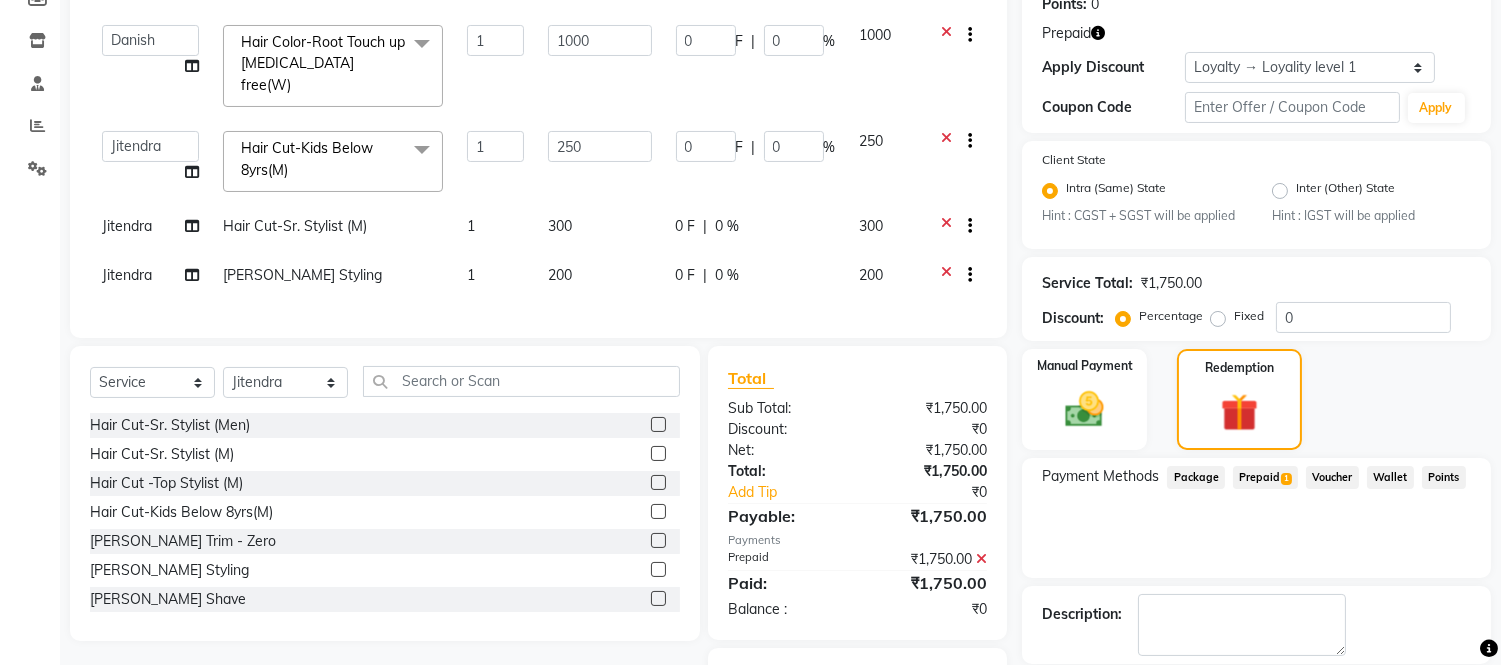 scroll, scrollTop: 416, scrollLeft: 0, axis: vertical 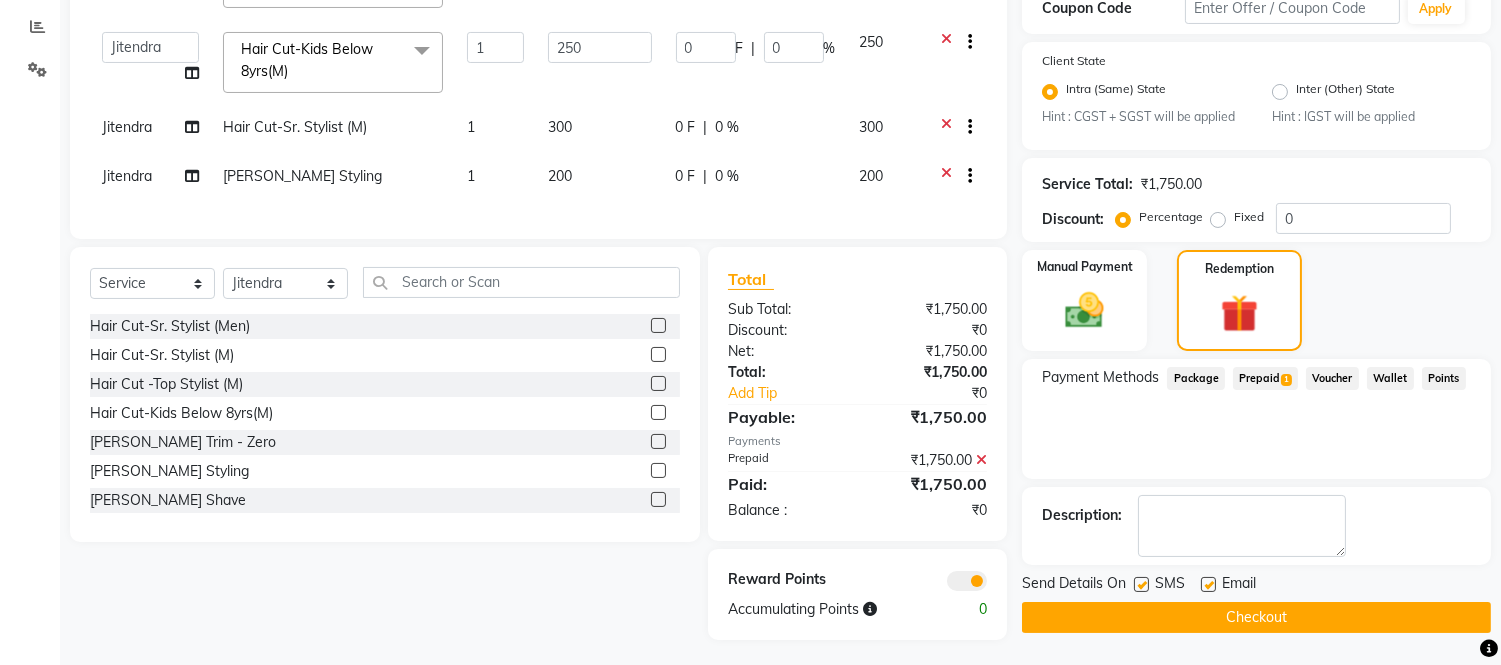 click on "Checkout" 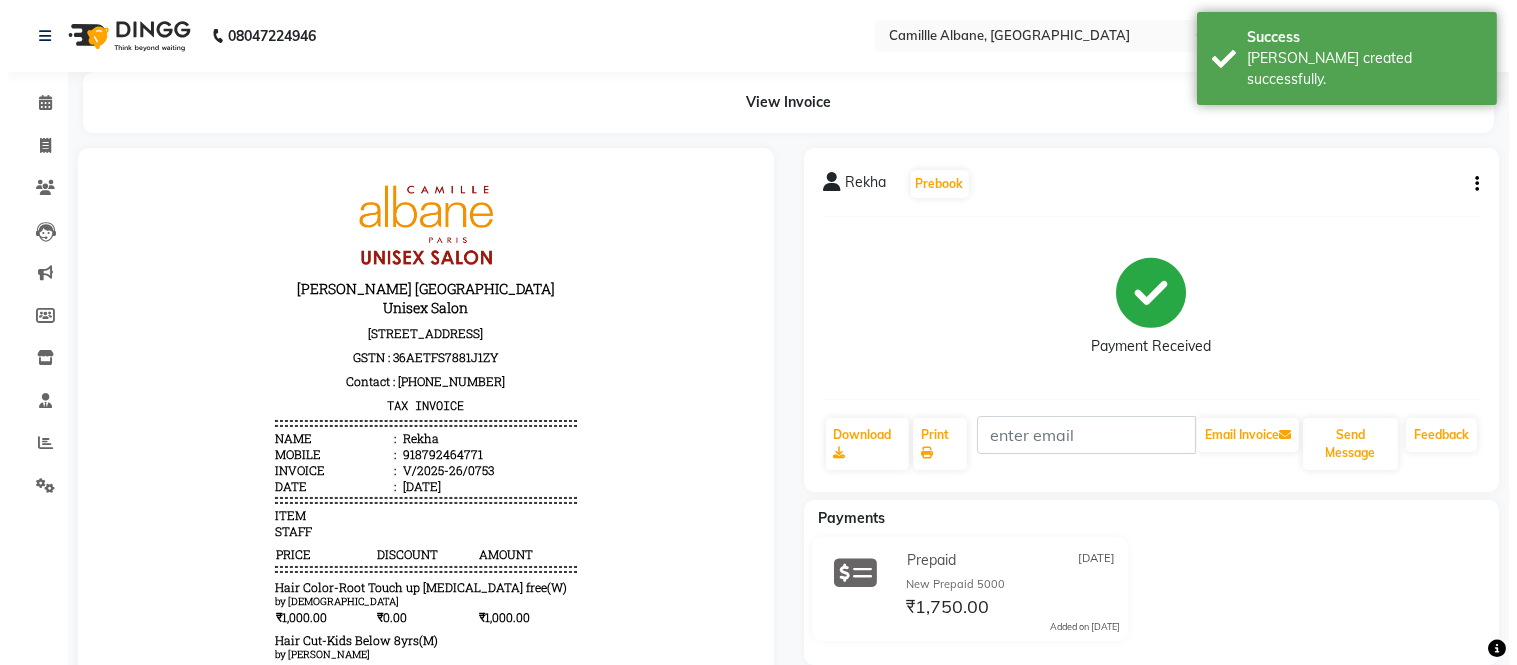 scroll, scrollTop: 0, scrollLeft: 0, axis: both 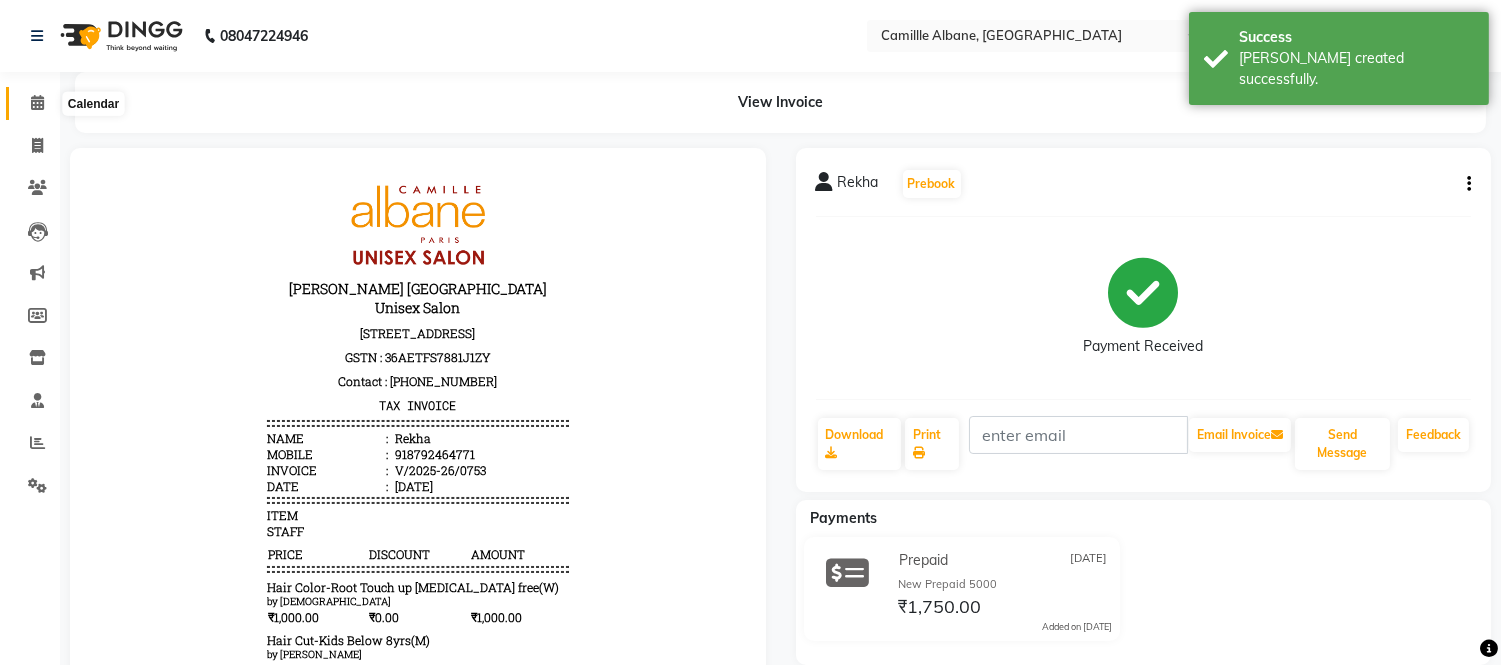 click 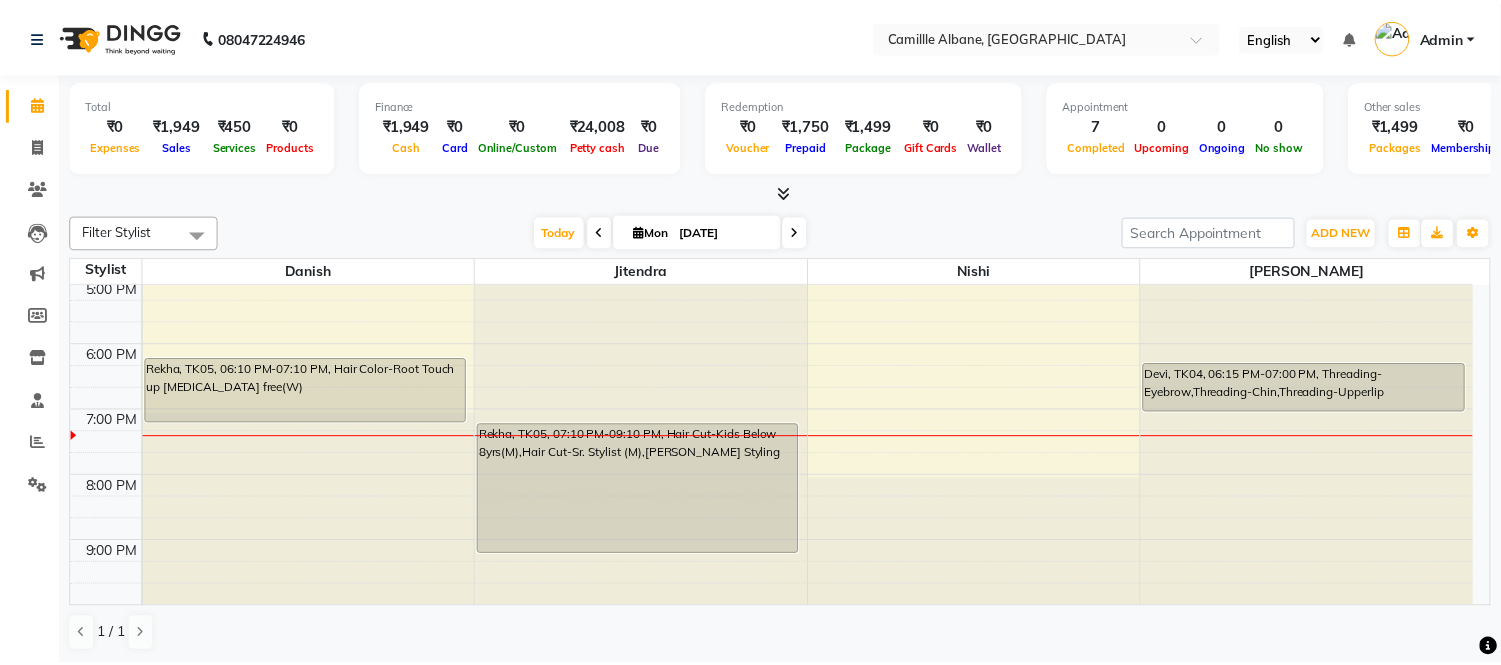 scroll, scrollTop: 604, scrollLeft: 0, axis: vertical 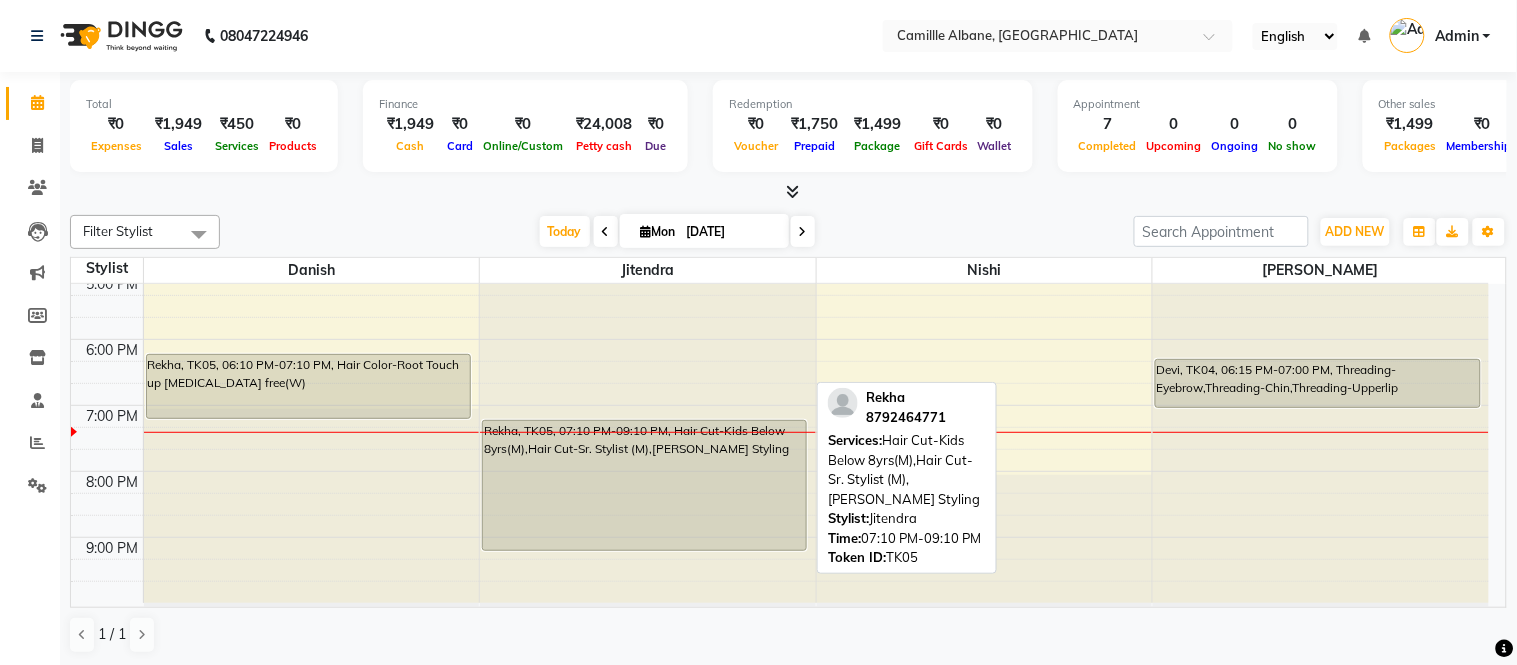 click on "Rekha, TK05, 07:10 PM-09:10 PM, Hair Cut-Kids Below 8yrs(M),Hair Cut-Sr. Stylist (M),[PERSON_NAME] Styling" at bounding box center [644, 485] 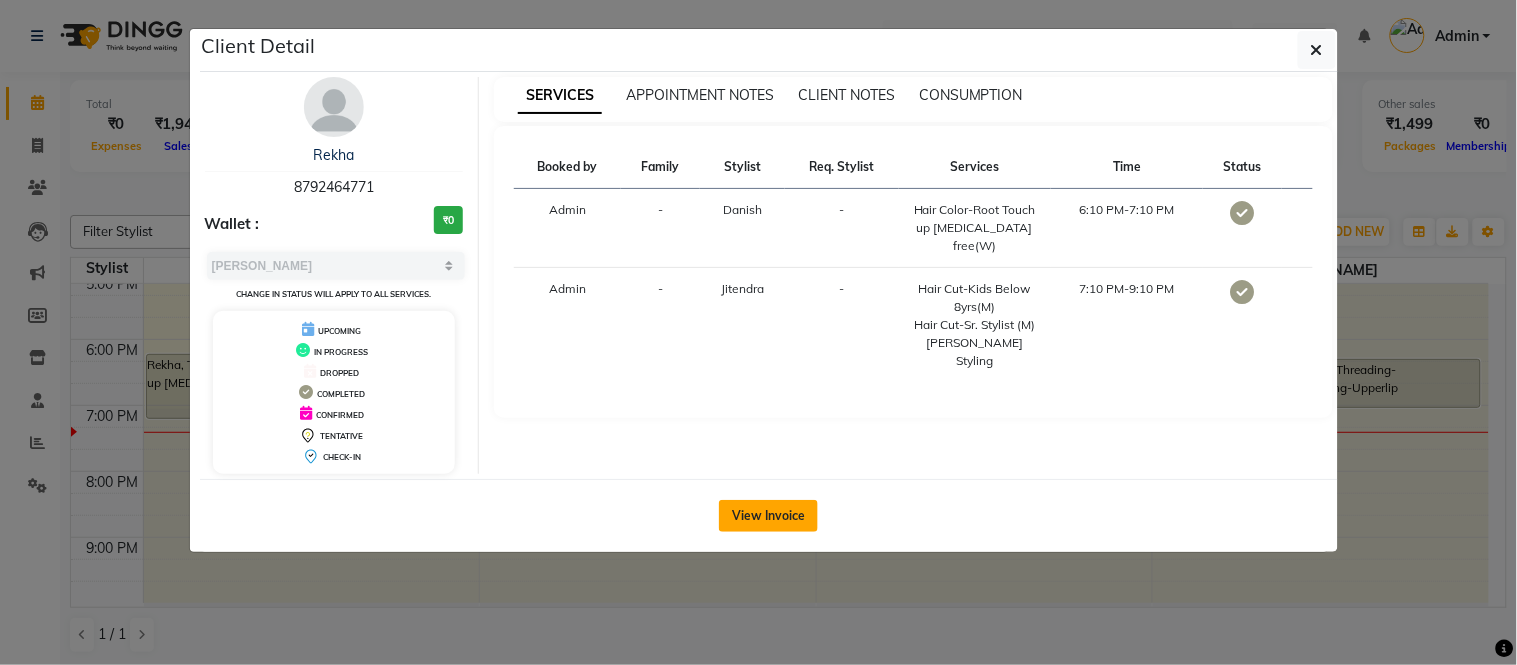 click on "View Invoice" 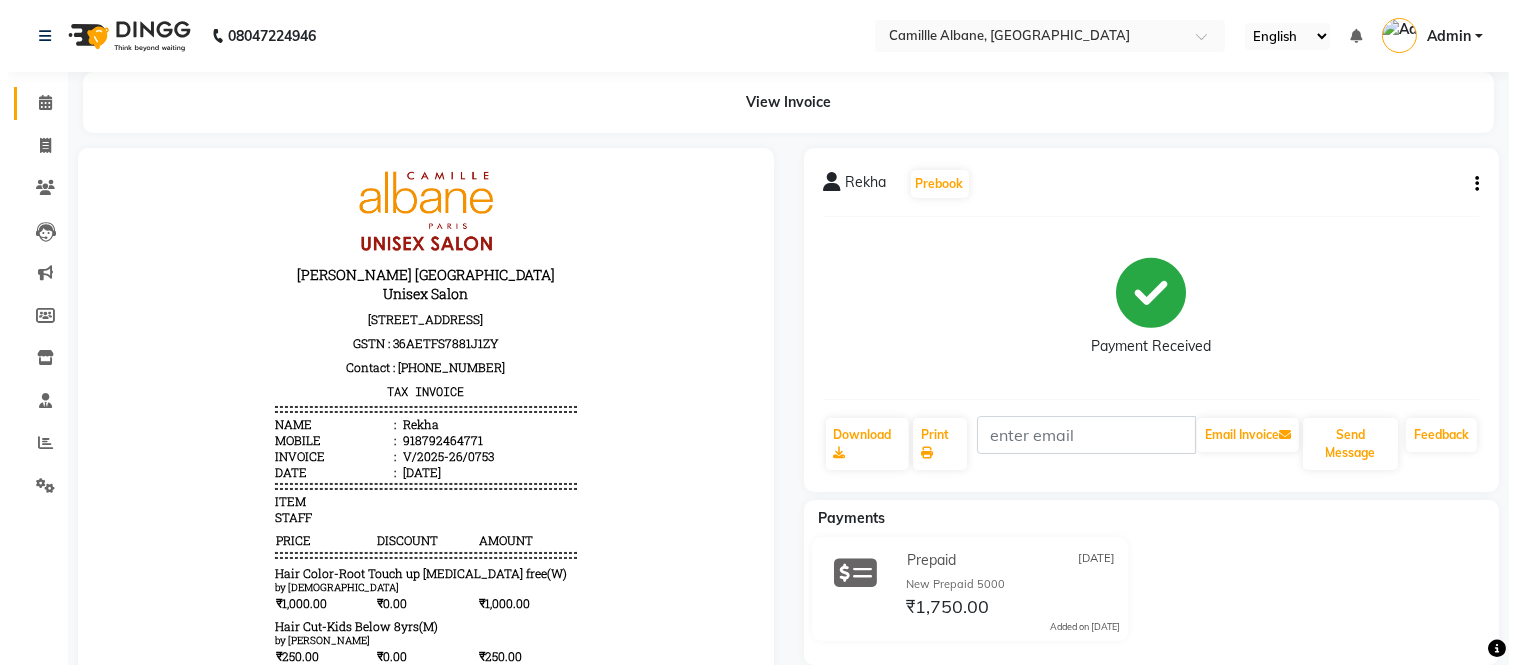 scroll, scrollTop: 16, scrollLeft: 0, axis: vertical 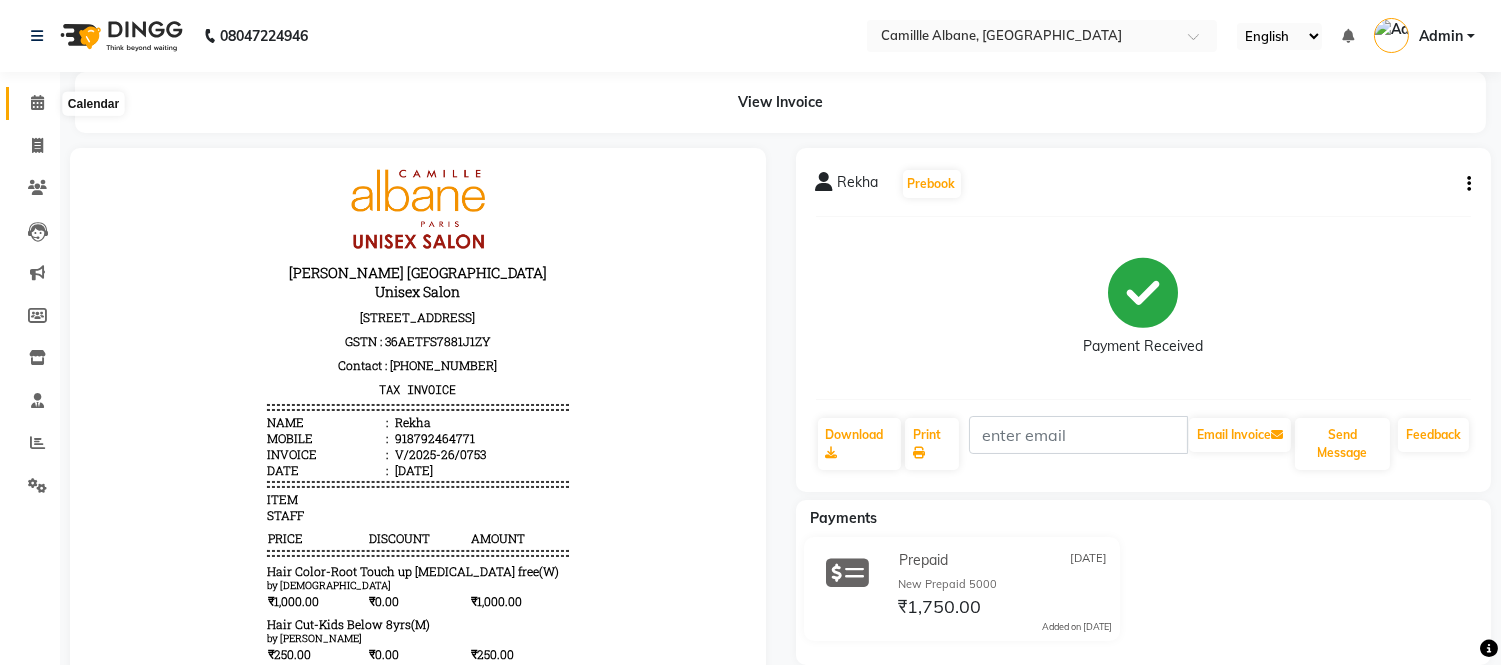 click 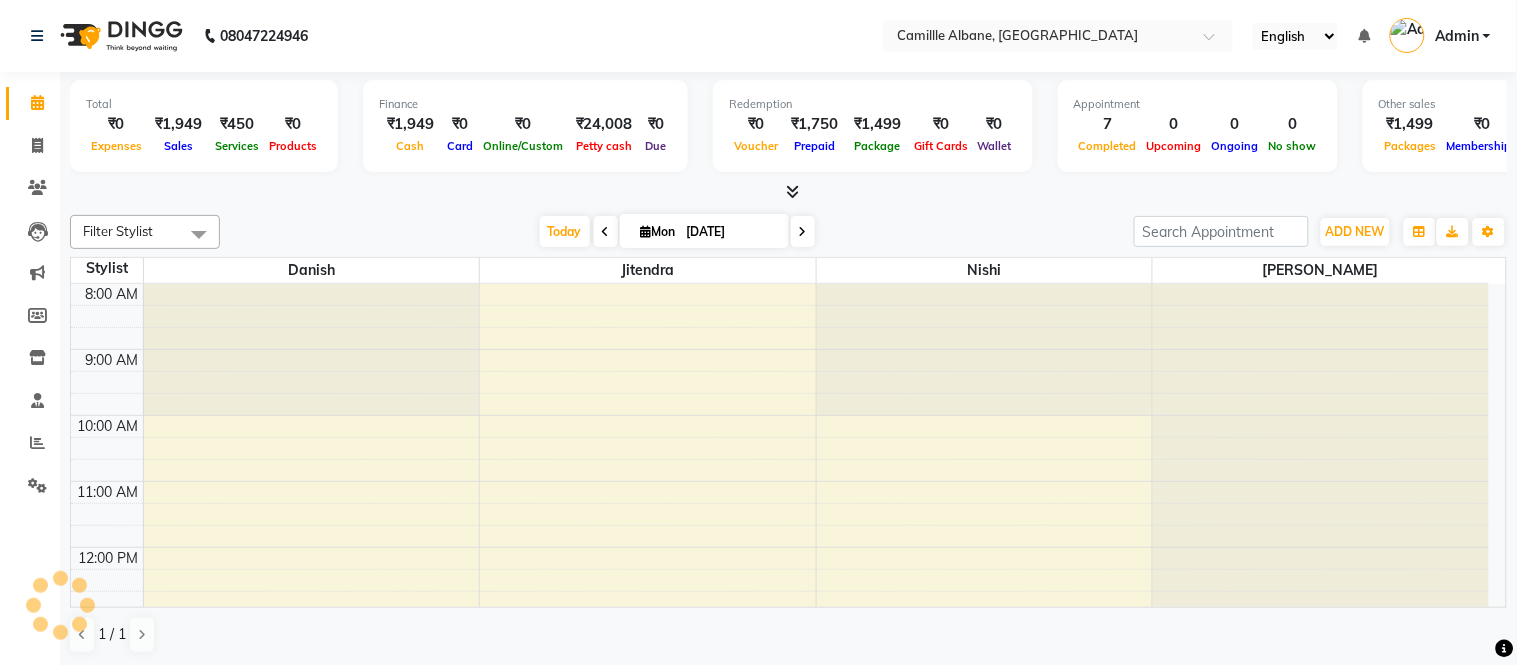 scroll, scrollTop: 0, scrollLeft: 0, axis: both 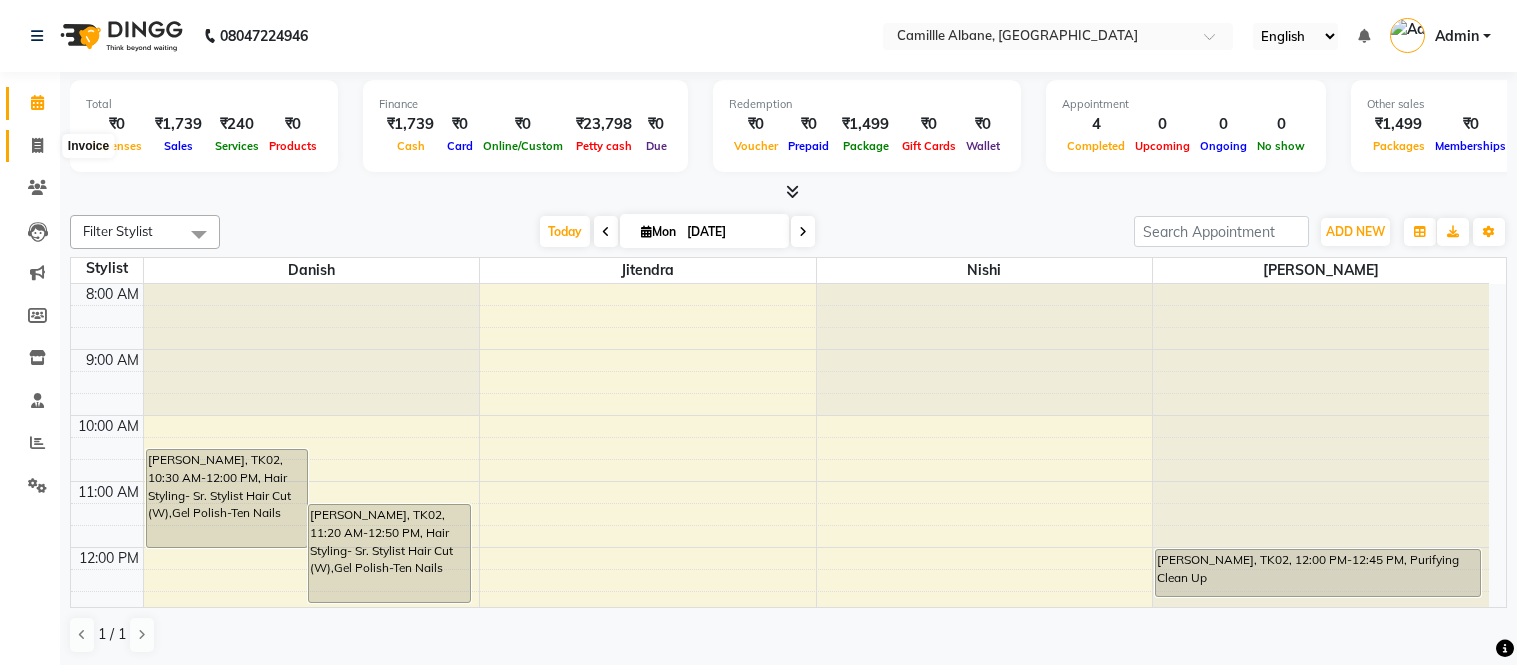 click 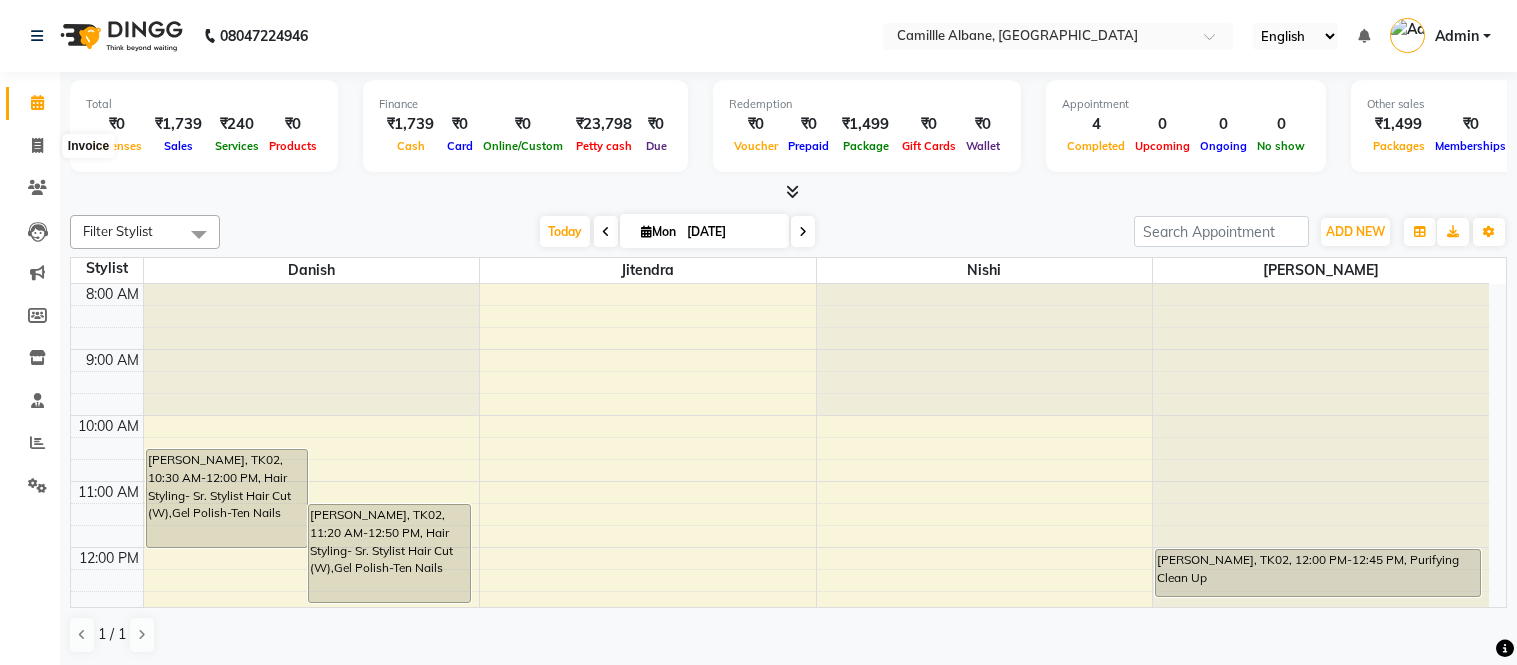 scroll, scrollTop: 0, scrollLeft: 0, axis: both 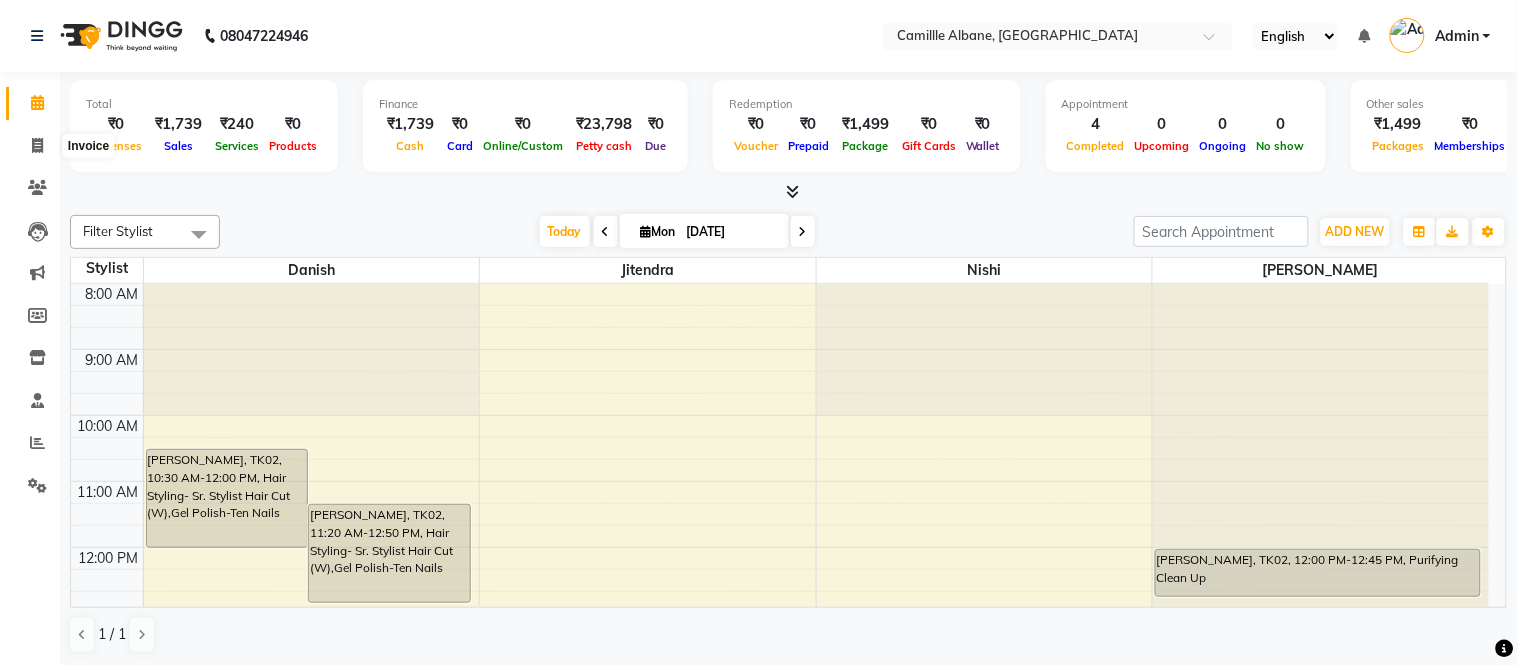 select on "service" 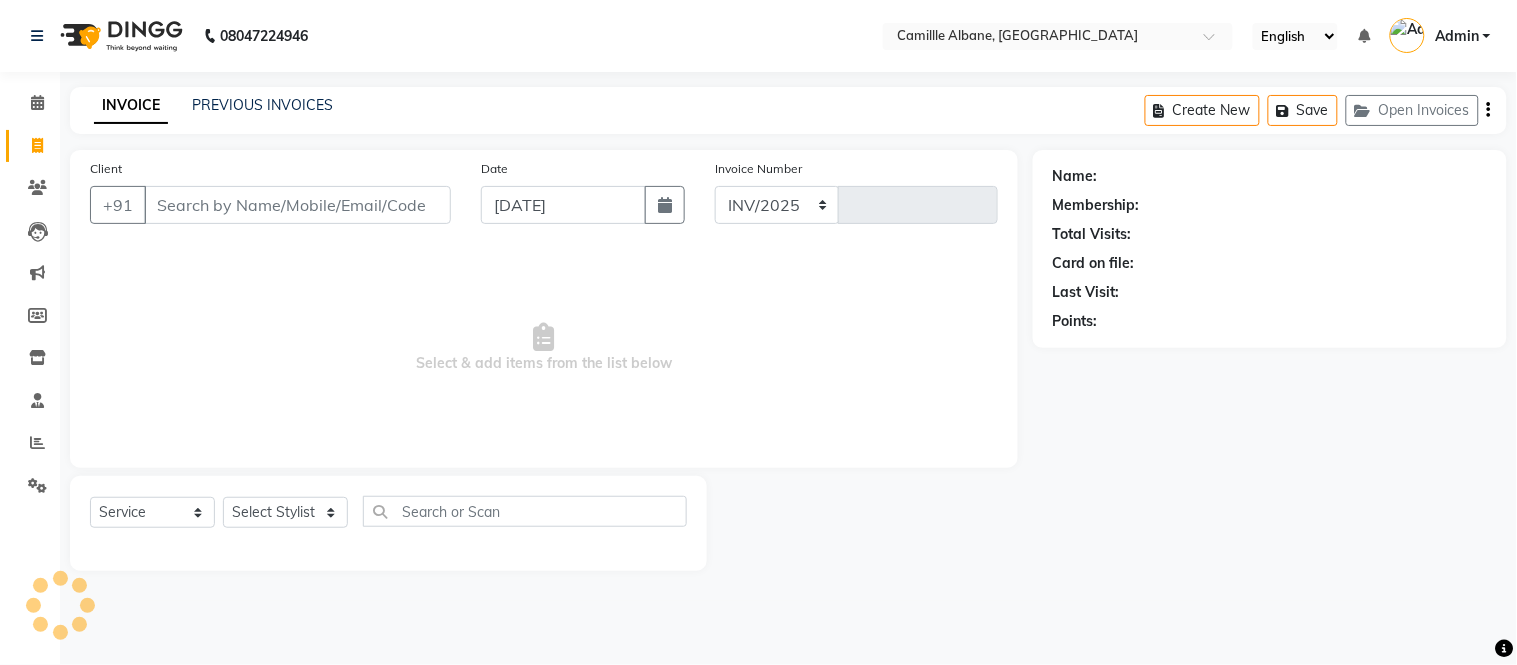 select on "7025" 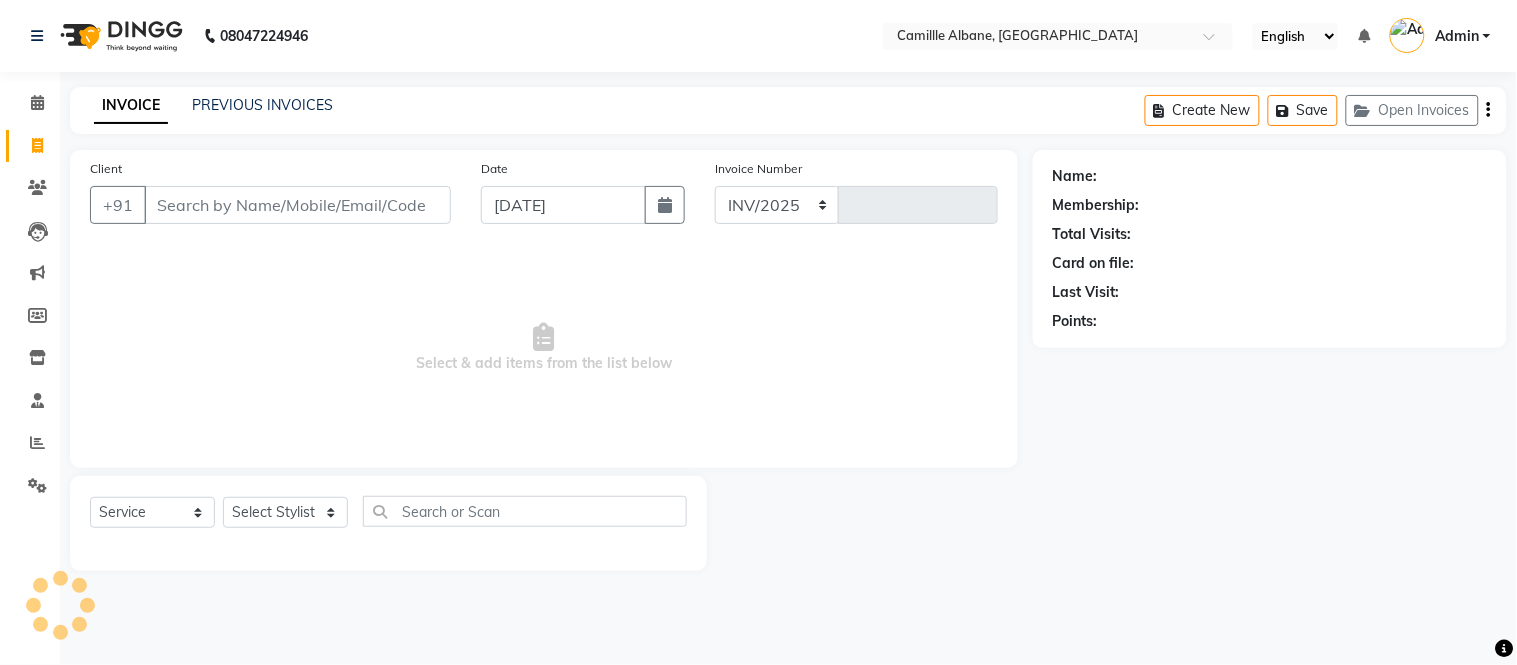 type on "0754" 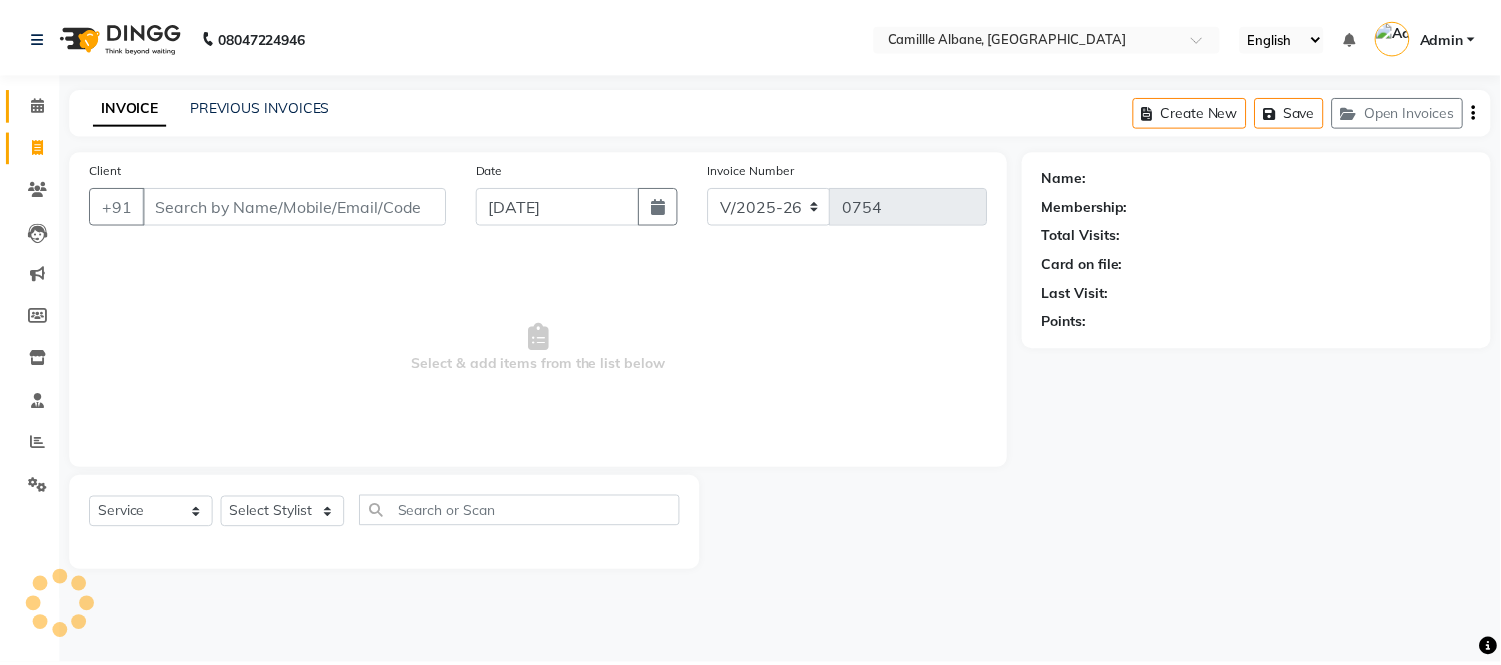 scroll, scrollTop: 0, scrollLeft: 0, axis: both 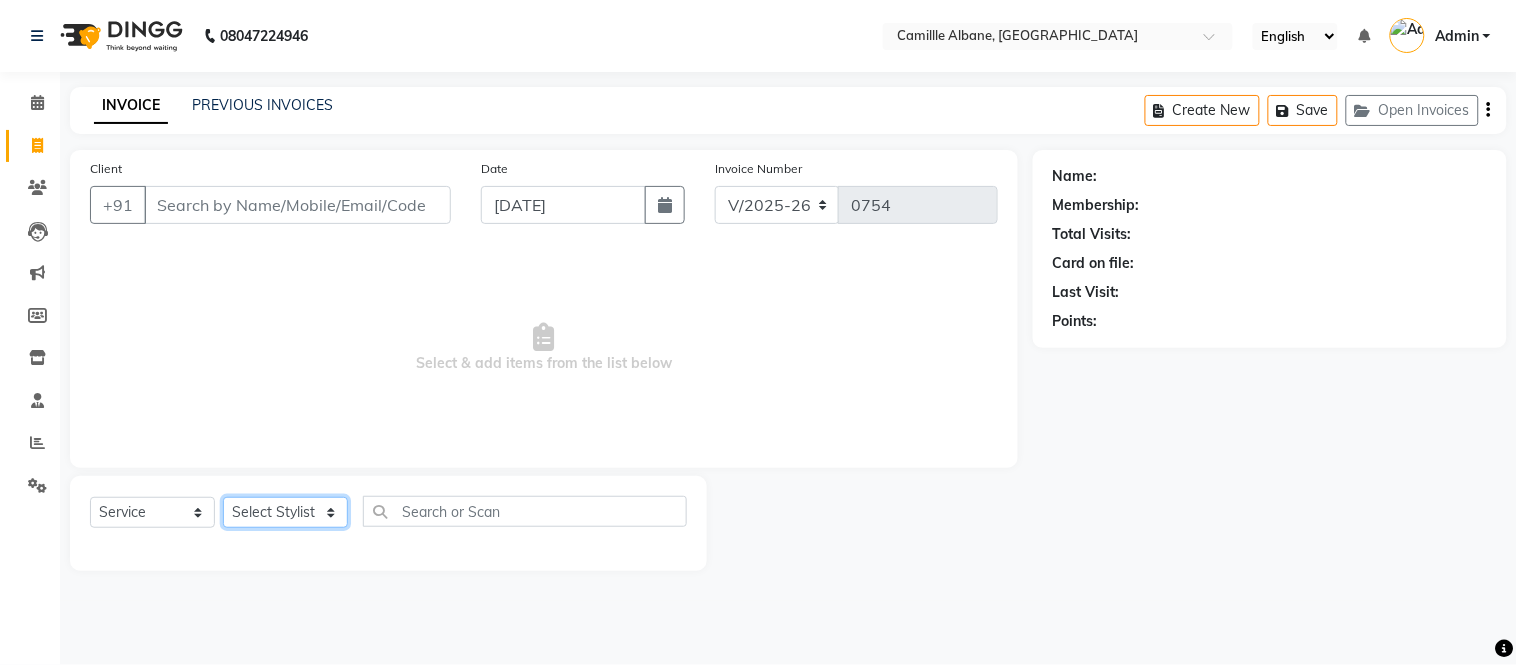 click on "Select Stylist" 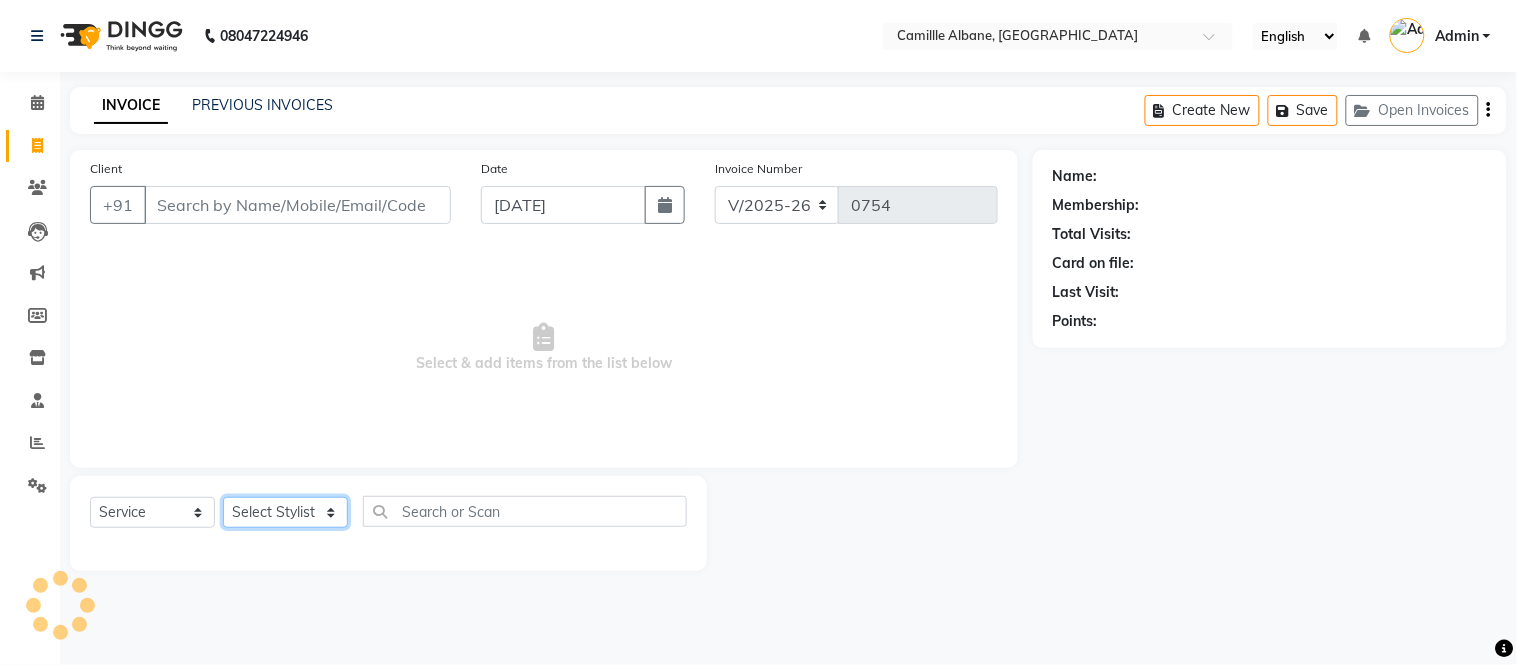 click on "Select Stylist" 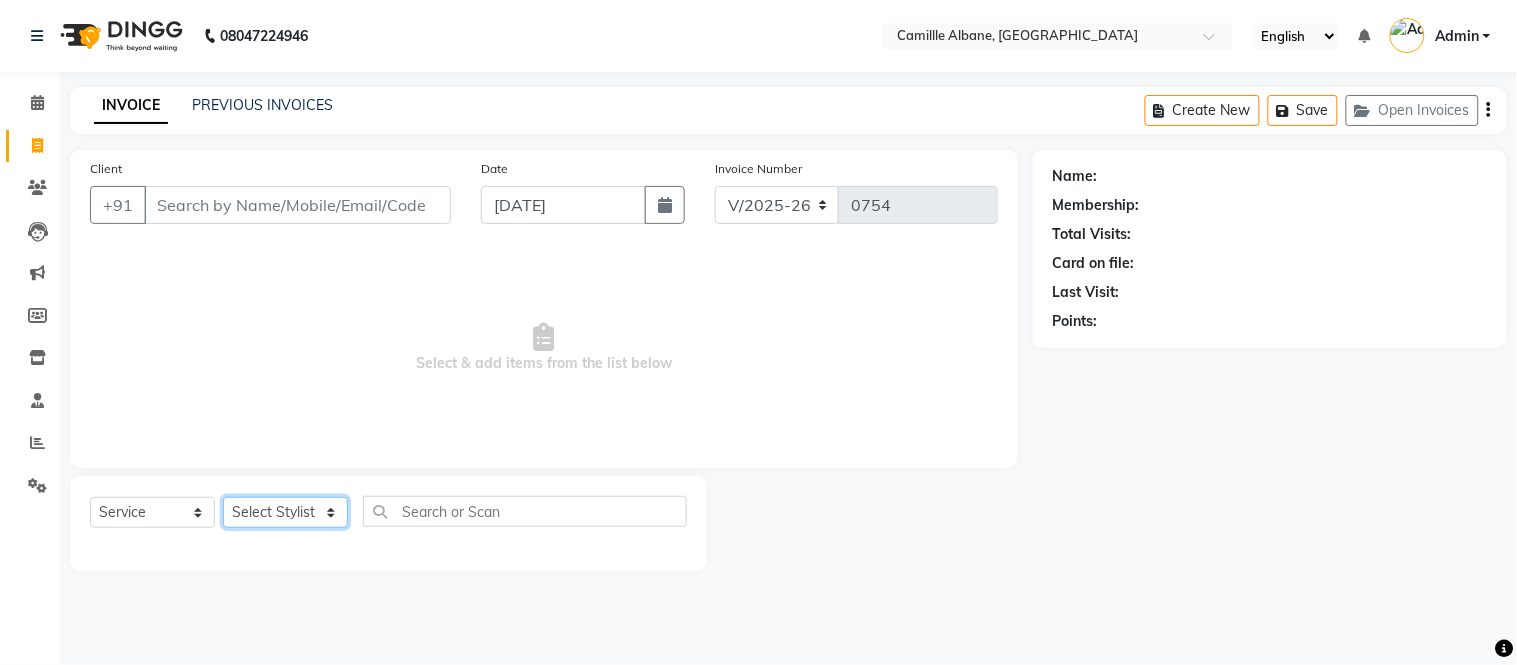 click on "Select Stylist" 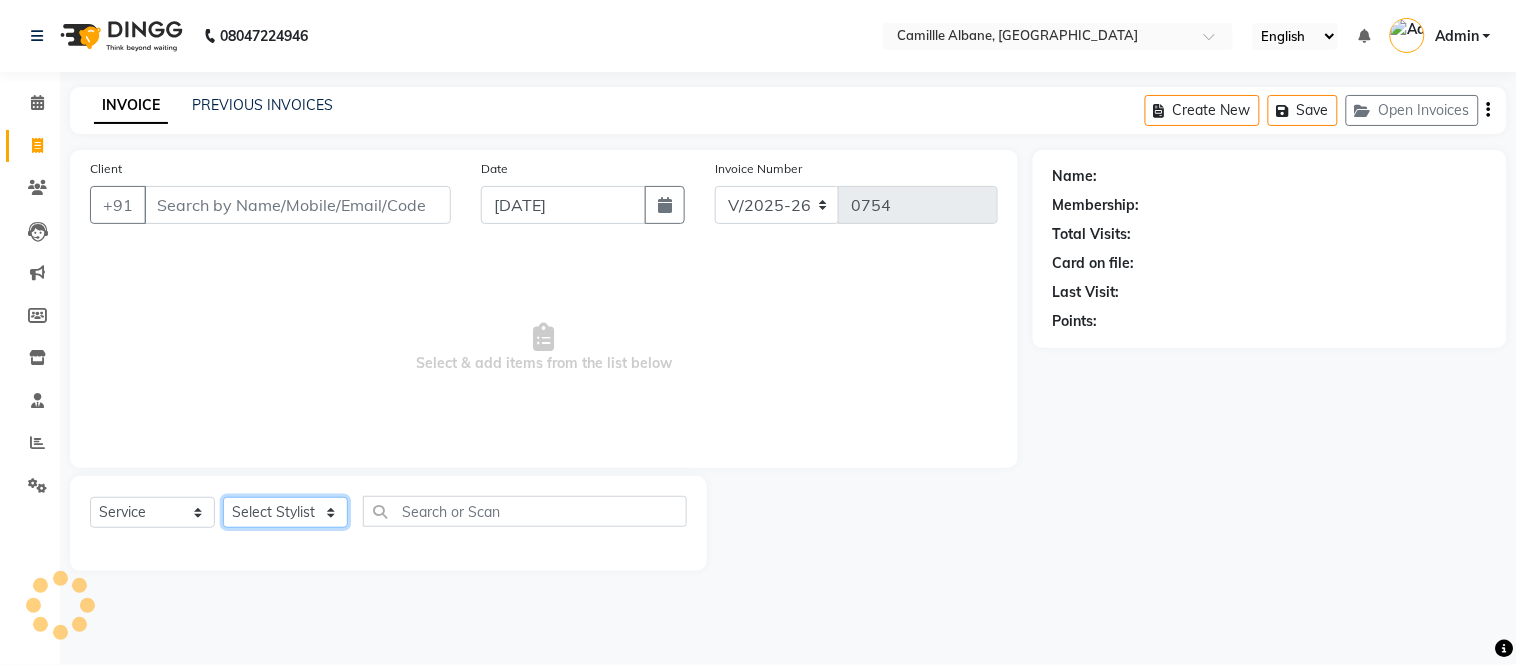 click on "Select Stylist" 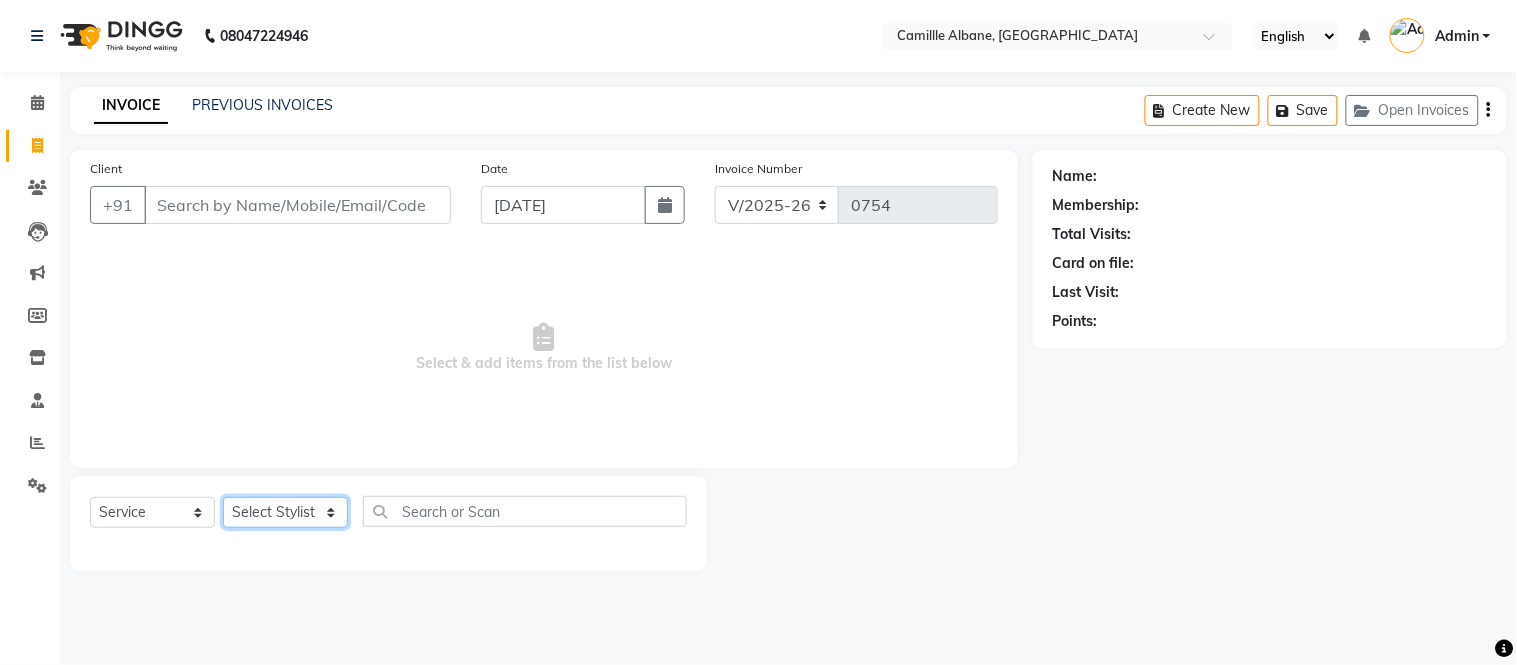 click on "Select Stylist Admin Amit Danish Dr, [PERSON_NAME] [PERSON_NAME] [PERSON_NAME] [PERSON_NAME] [PERSON_NAME]" 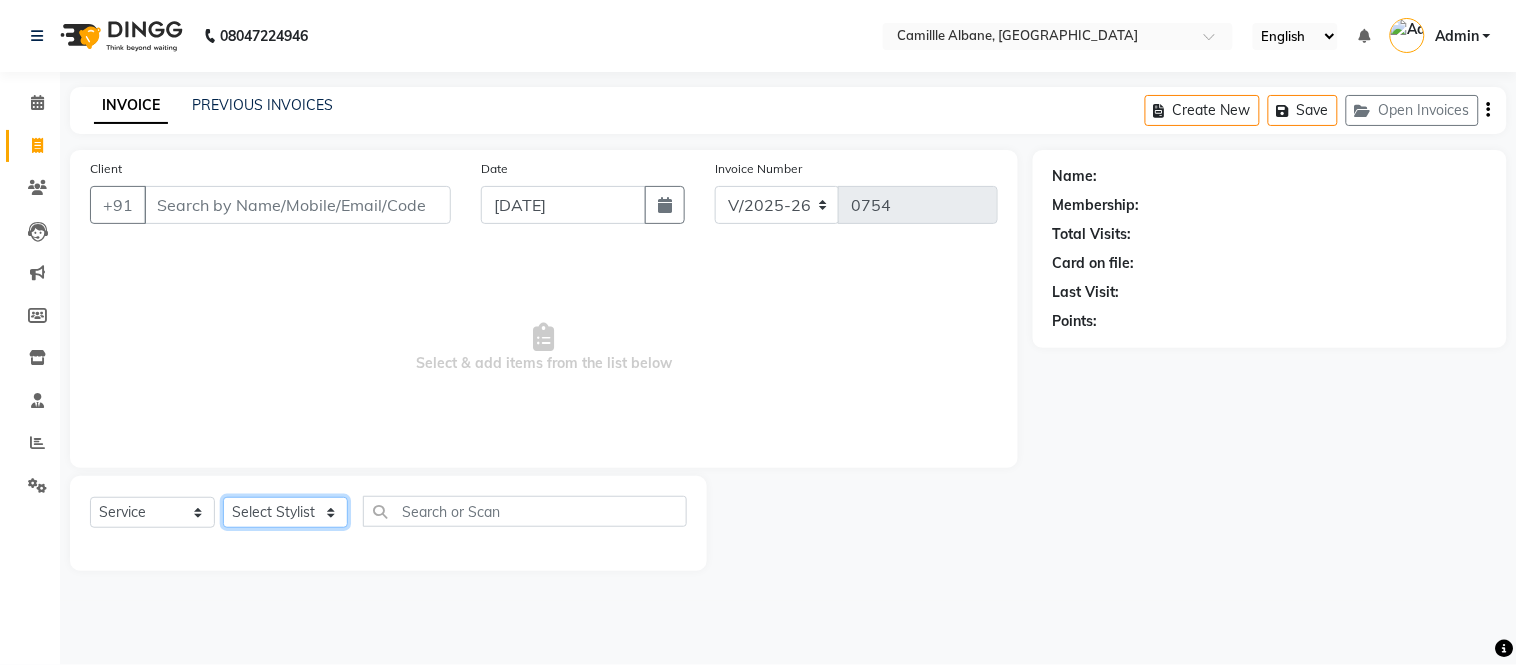 select on "57811" 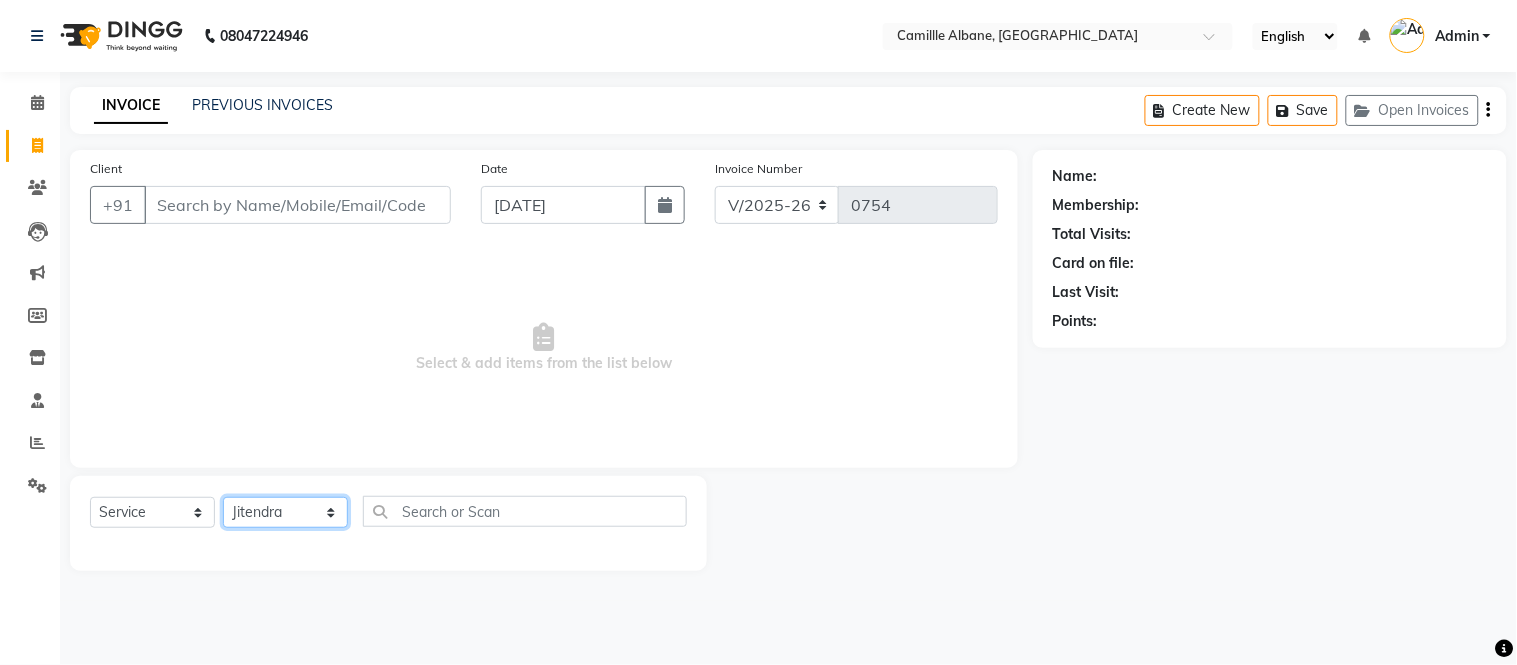 click on "Select Stylist Admin Amit Danish Dr, [PERSON_NAME] [PERSON_NAME] [PERSON_NAME] [PERSON_NAME] [PERSON_NAME]" 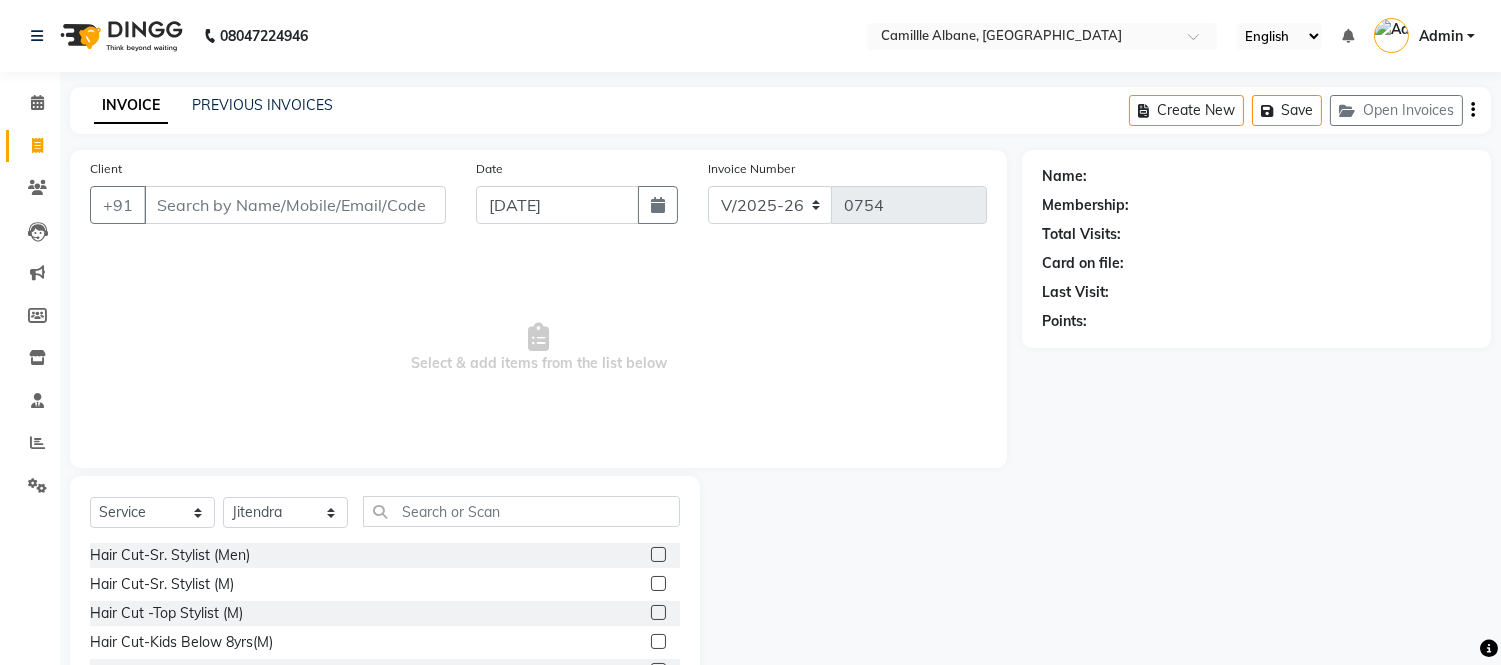 click on "Hair Cut-Sr. Stylist (M)" 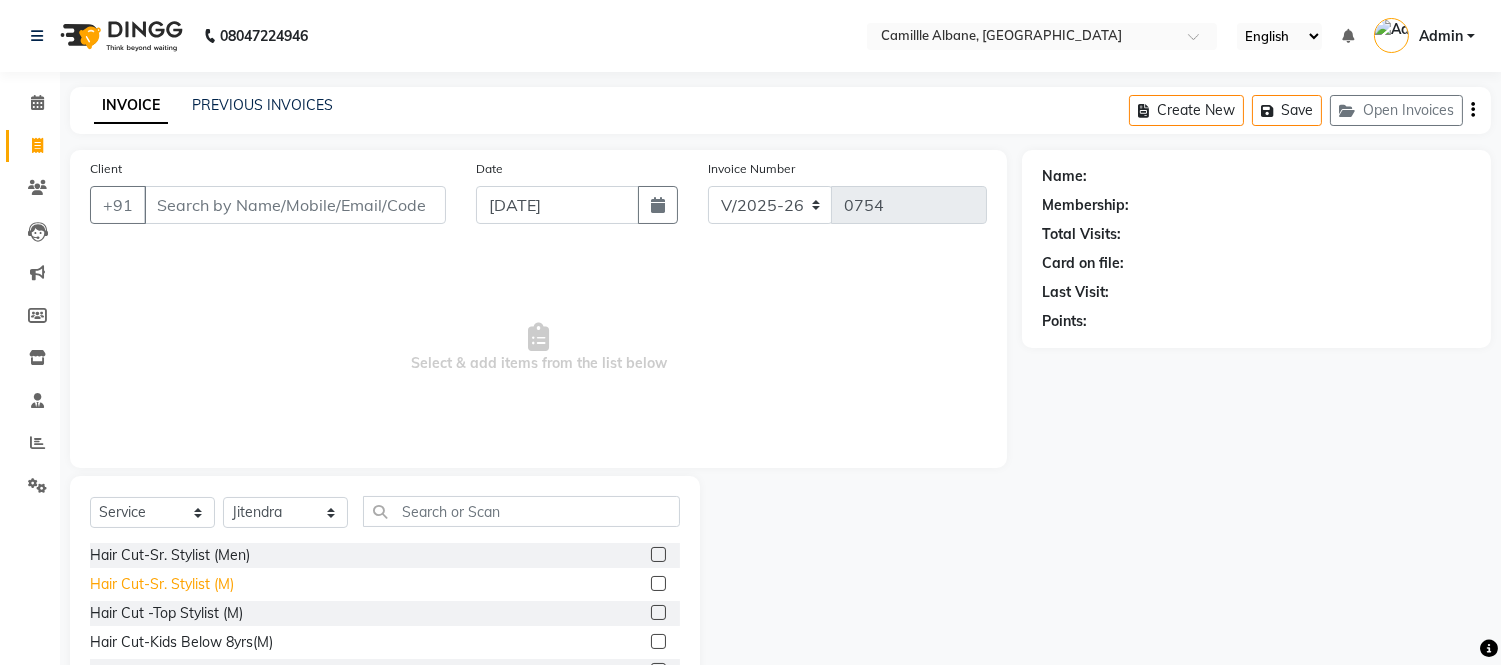 click on "Hair Cut-Sr. Stylist (M)" 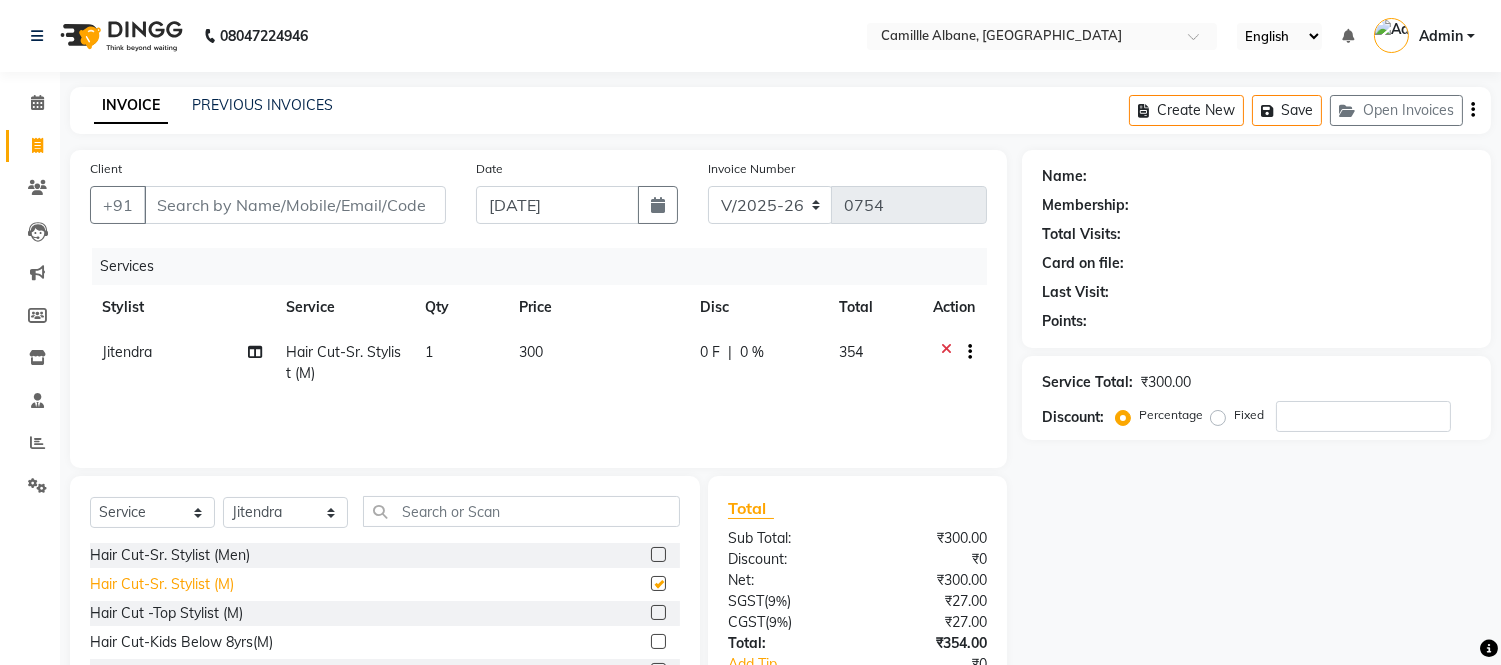 checkbox on "false" 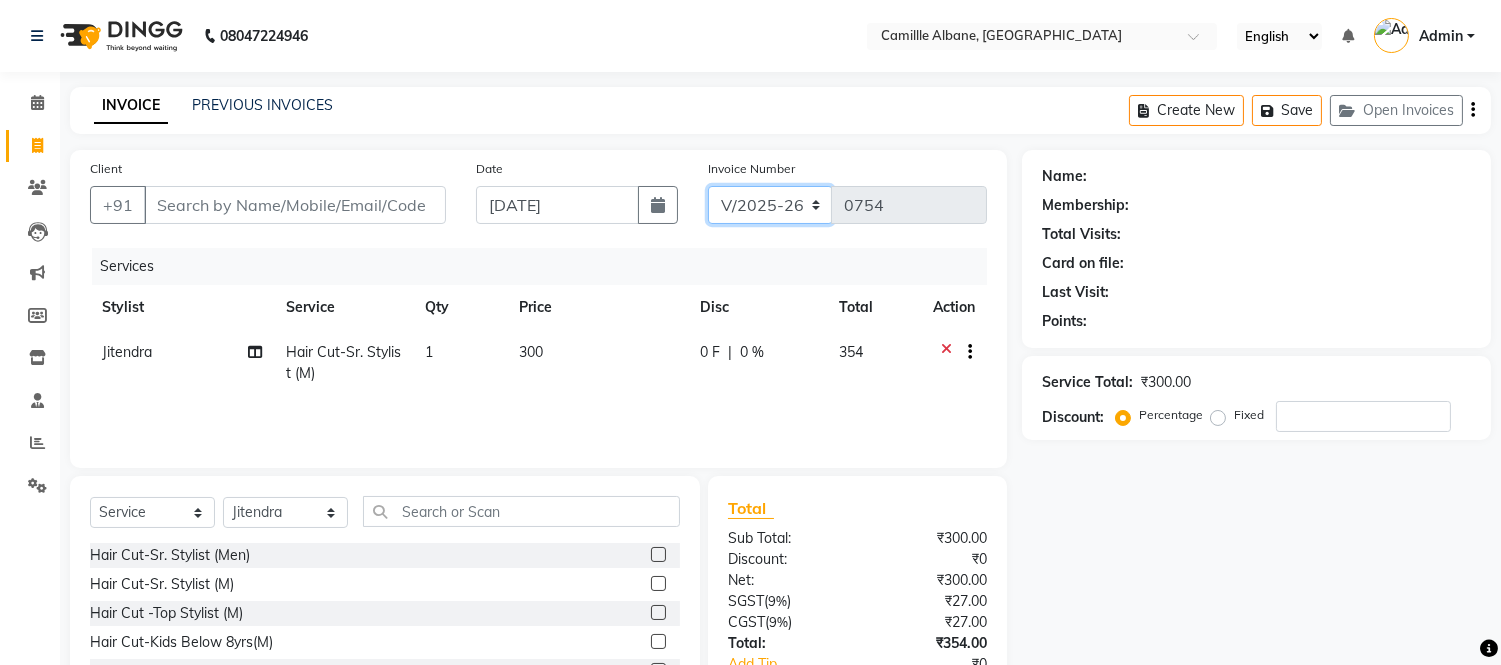 click on "INV/2025 V/2025-26" 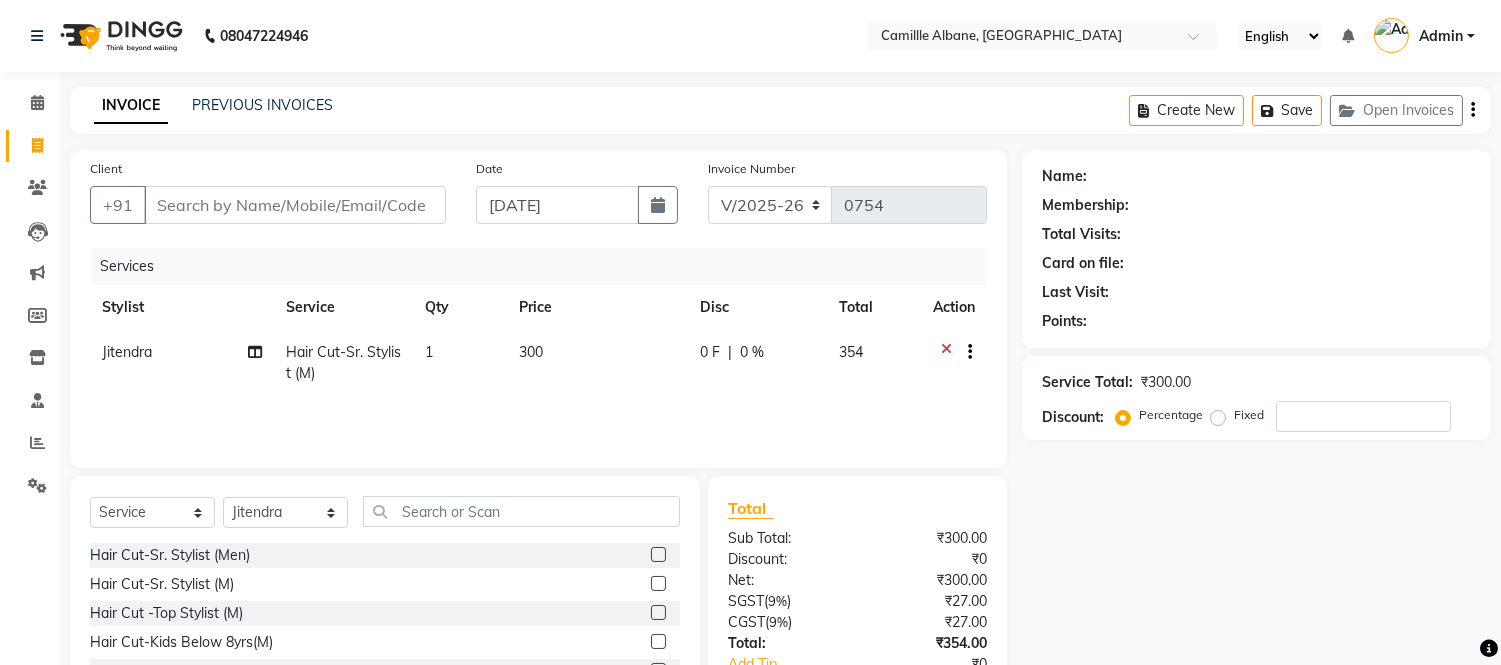 click 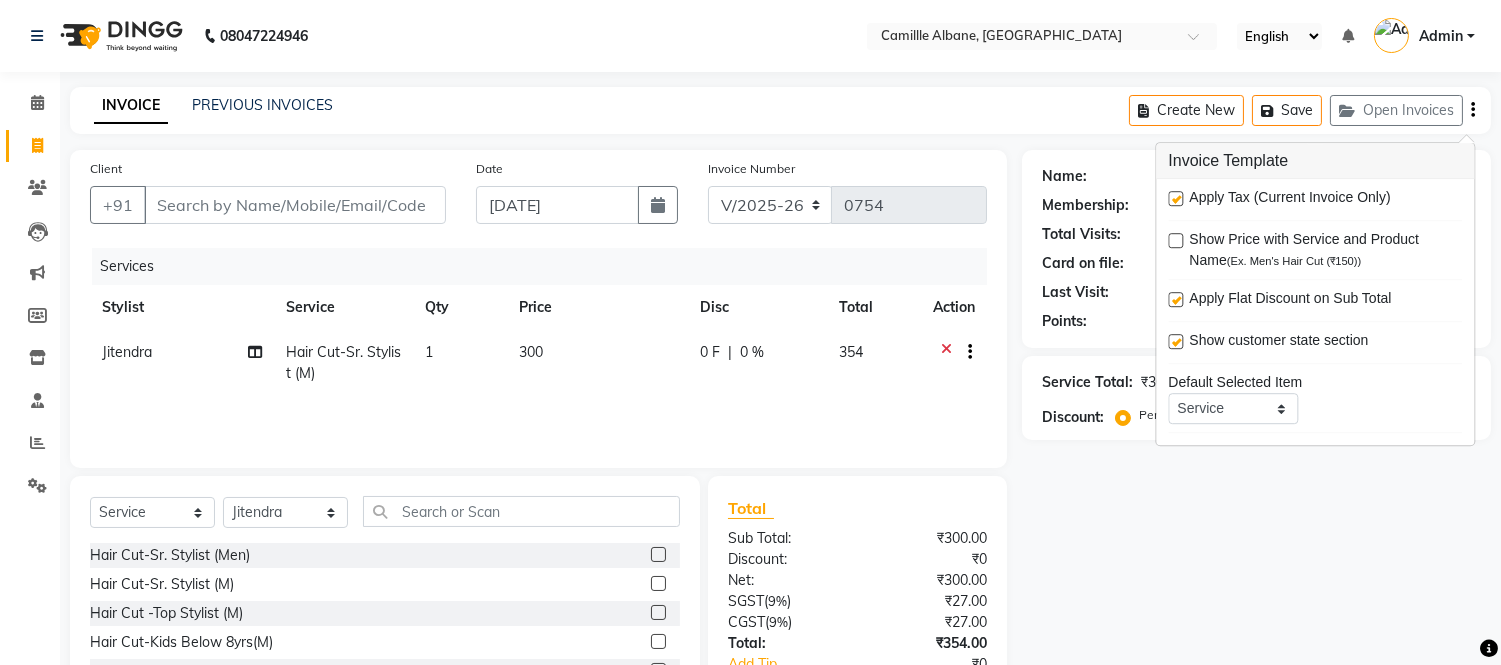 click at bounding box center (1175, 198) 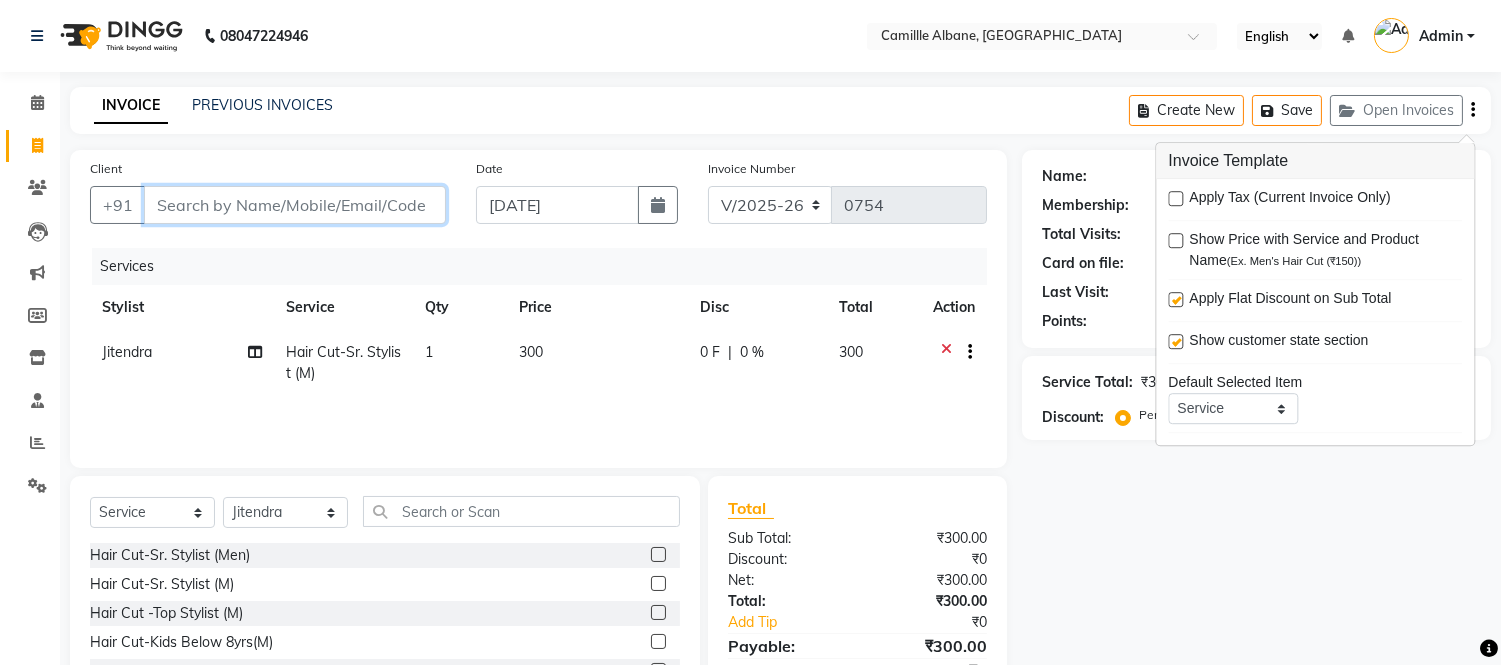 click on "Client" at bounding box center [295, 205] 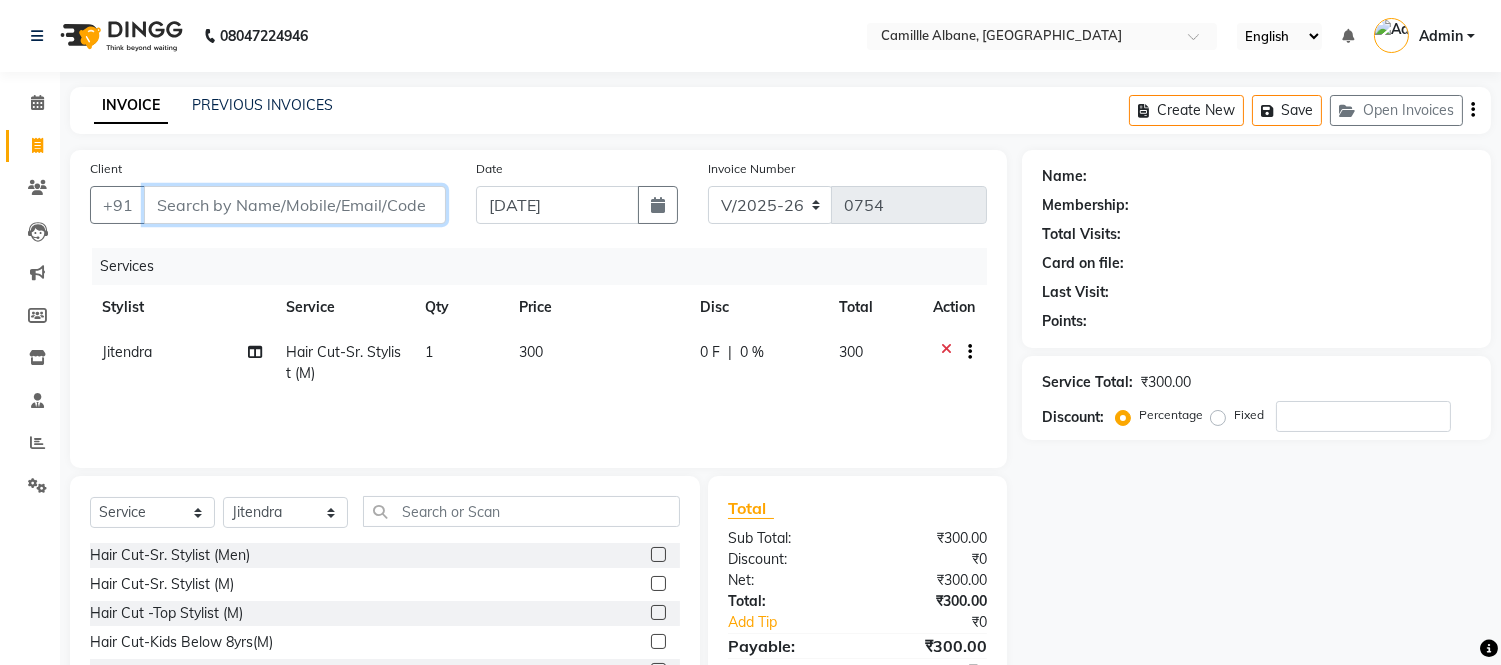 type on "9" 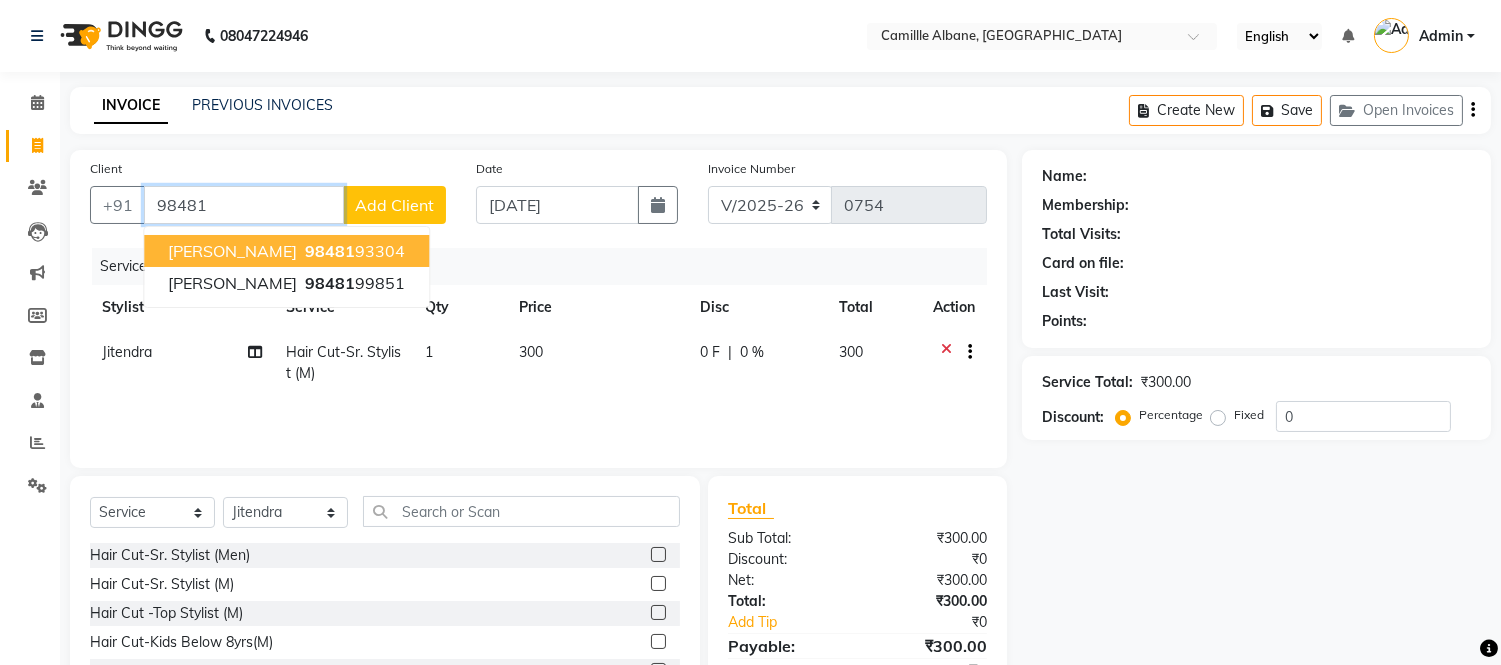 click on "[PERSON_NAME]   98481 93304" at bounding box center [286, 251] 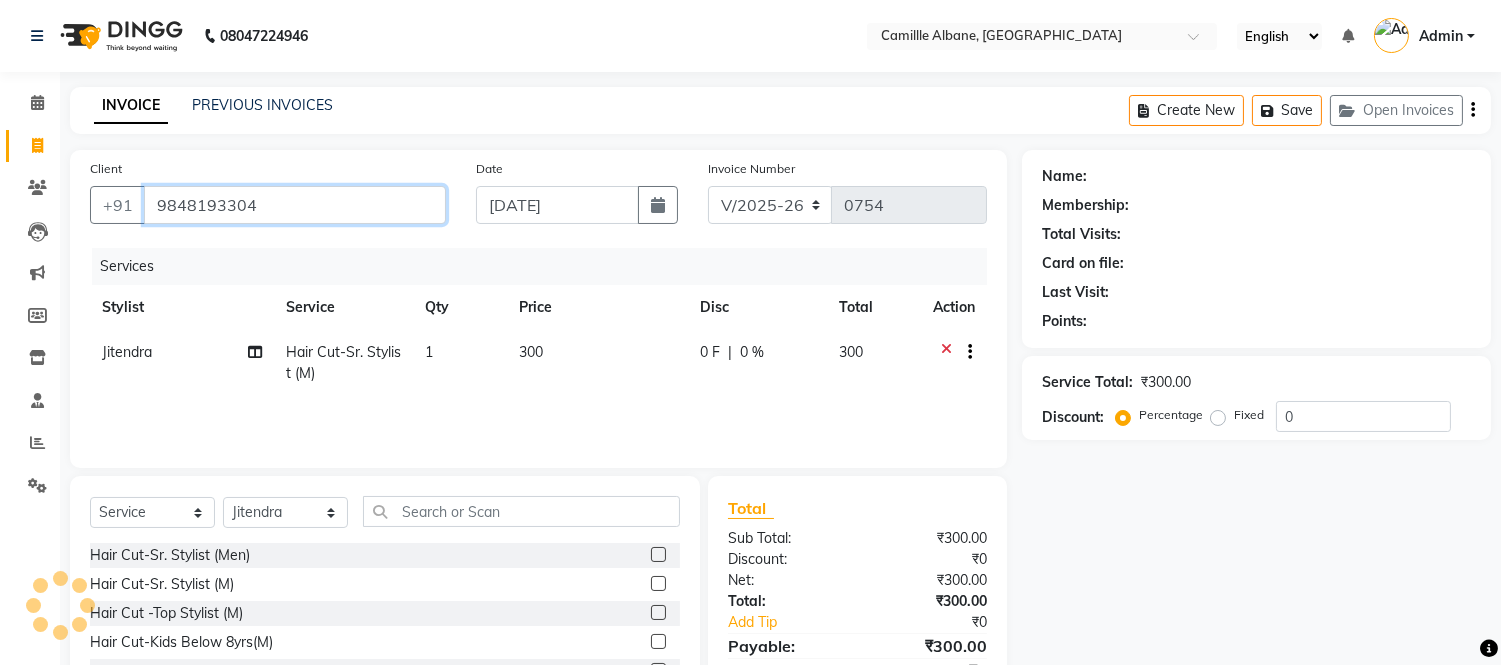 type on "9848193304" 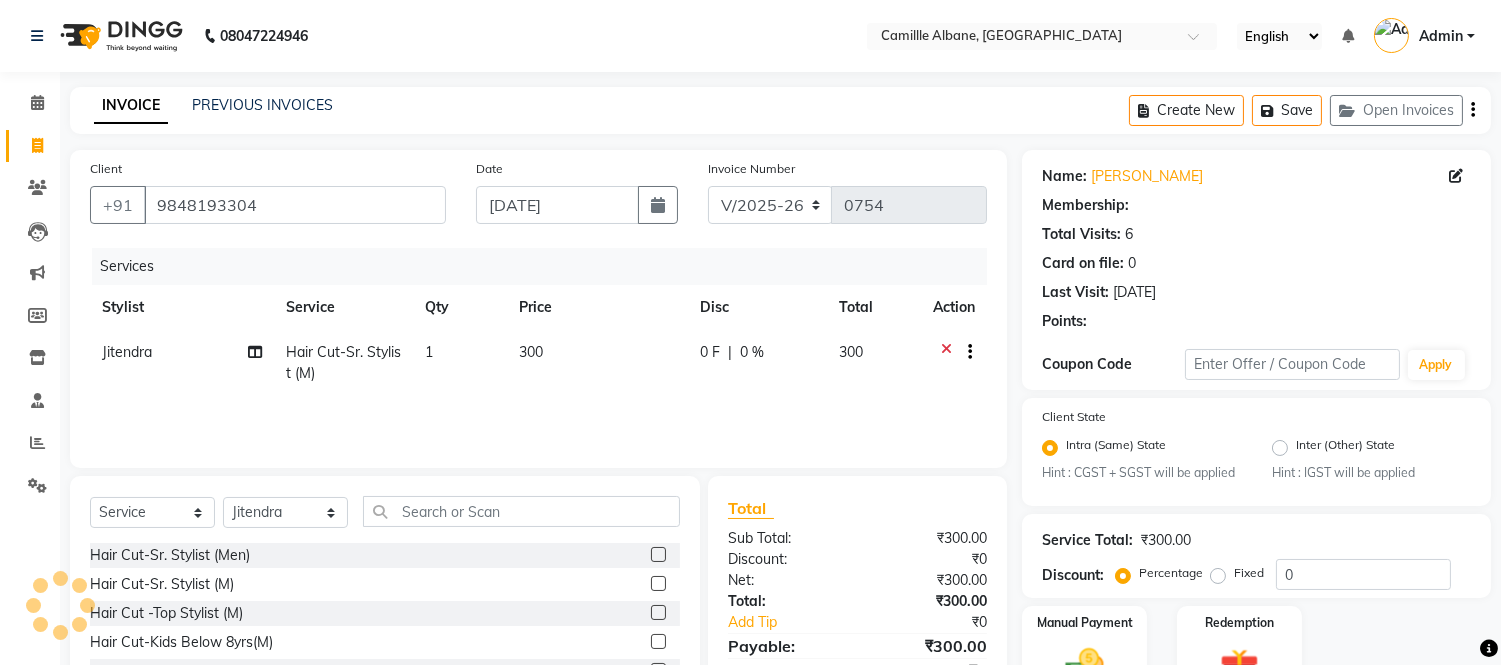 select on "1: Object" 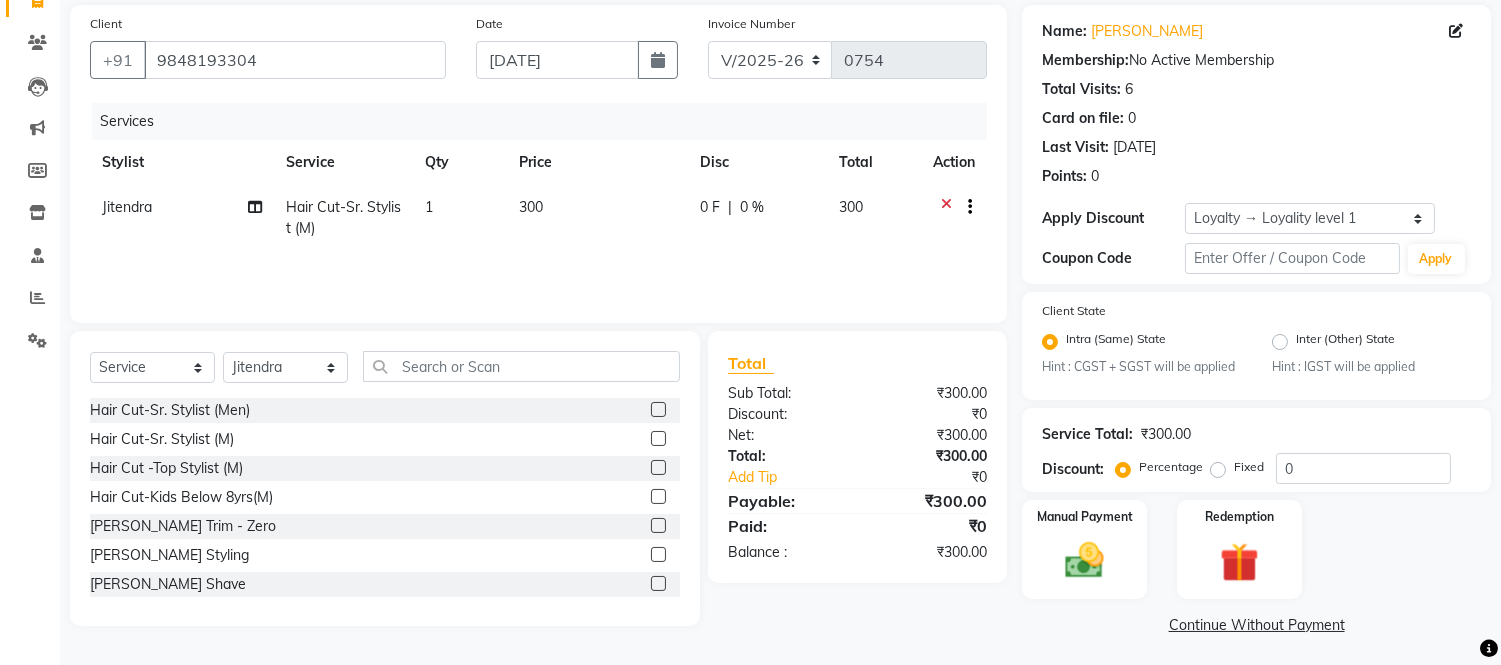 scroll, scrollTop: 148, scrollLeft: 0, axis: vertical 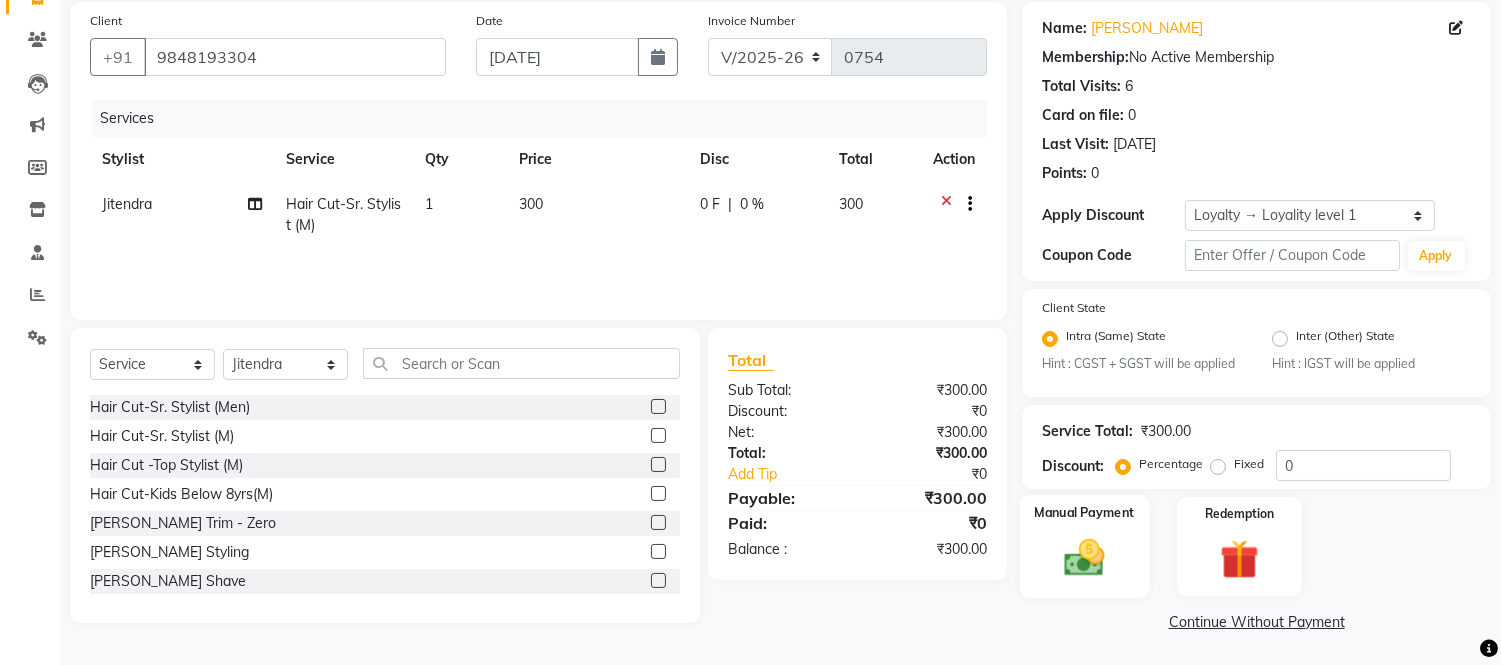 click 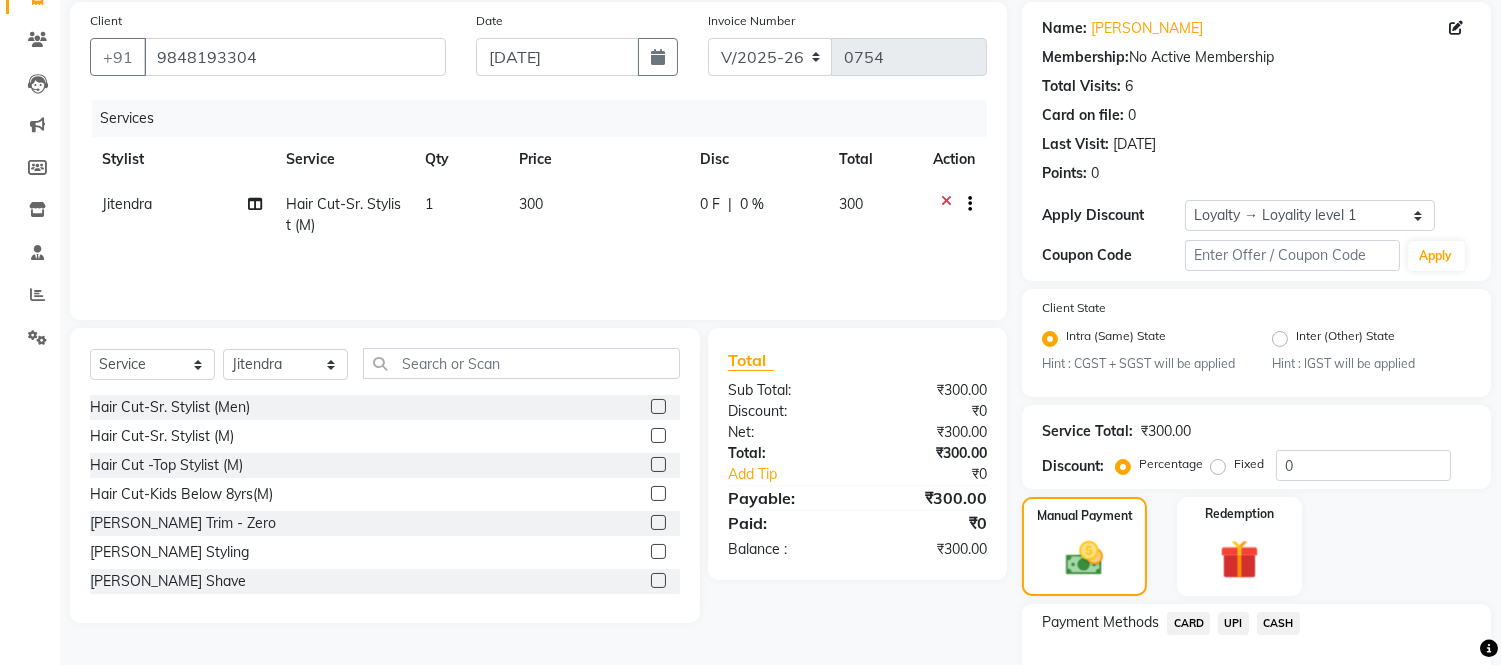 click on "CASH" 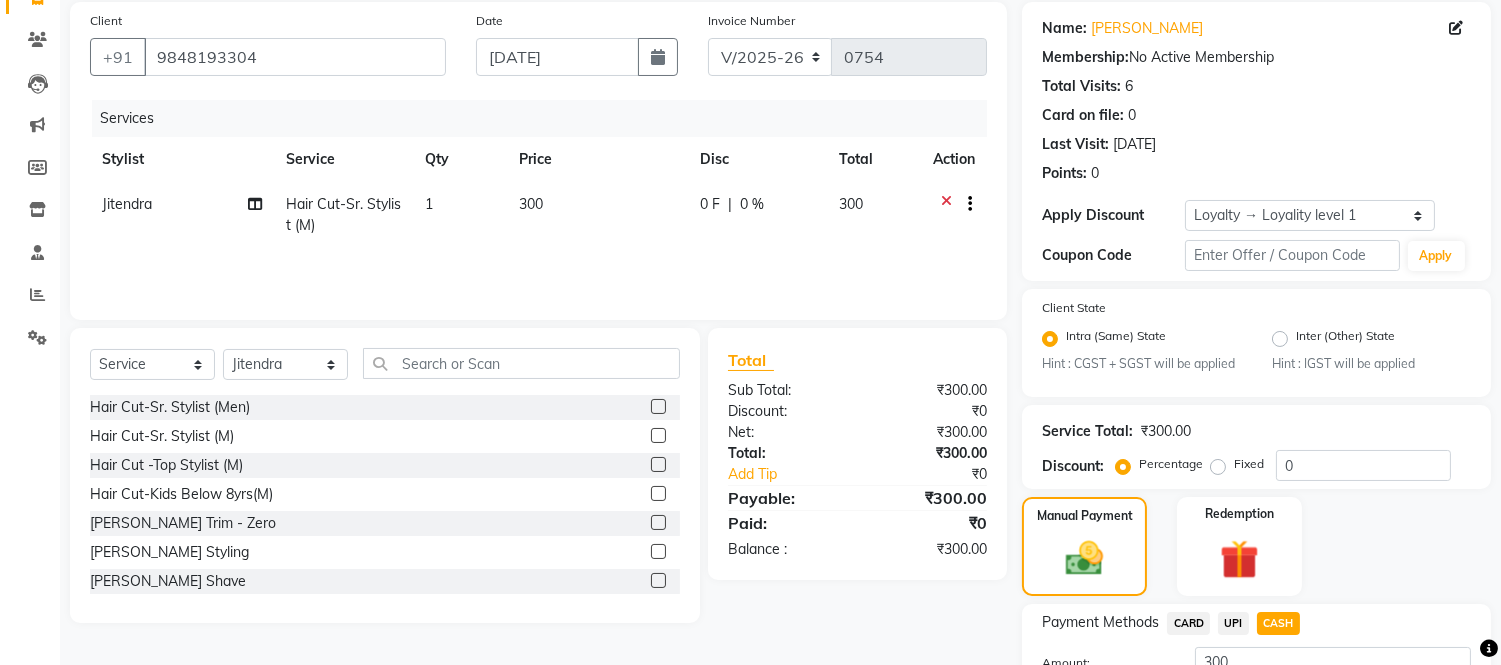 scroll, scrollTop: 306, scrollLeft: 0, axis: vertical 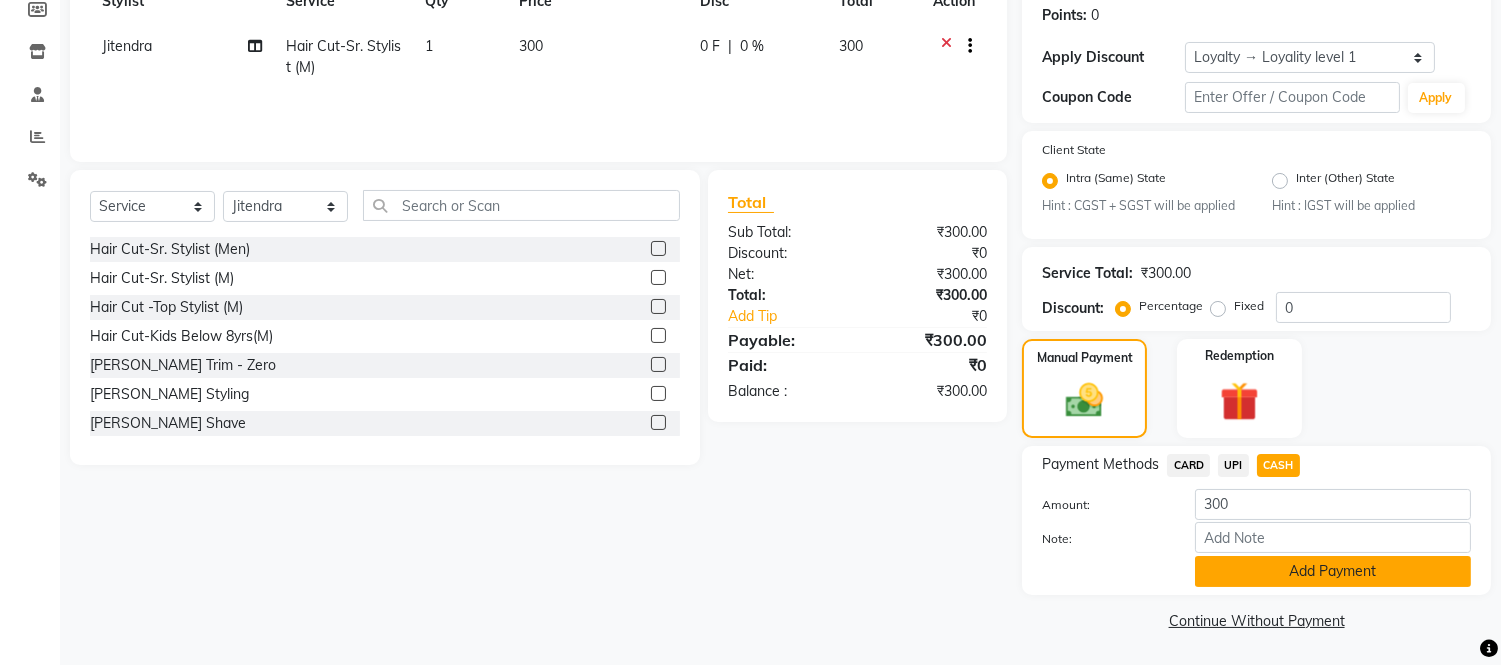 click on "Add Payment" 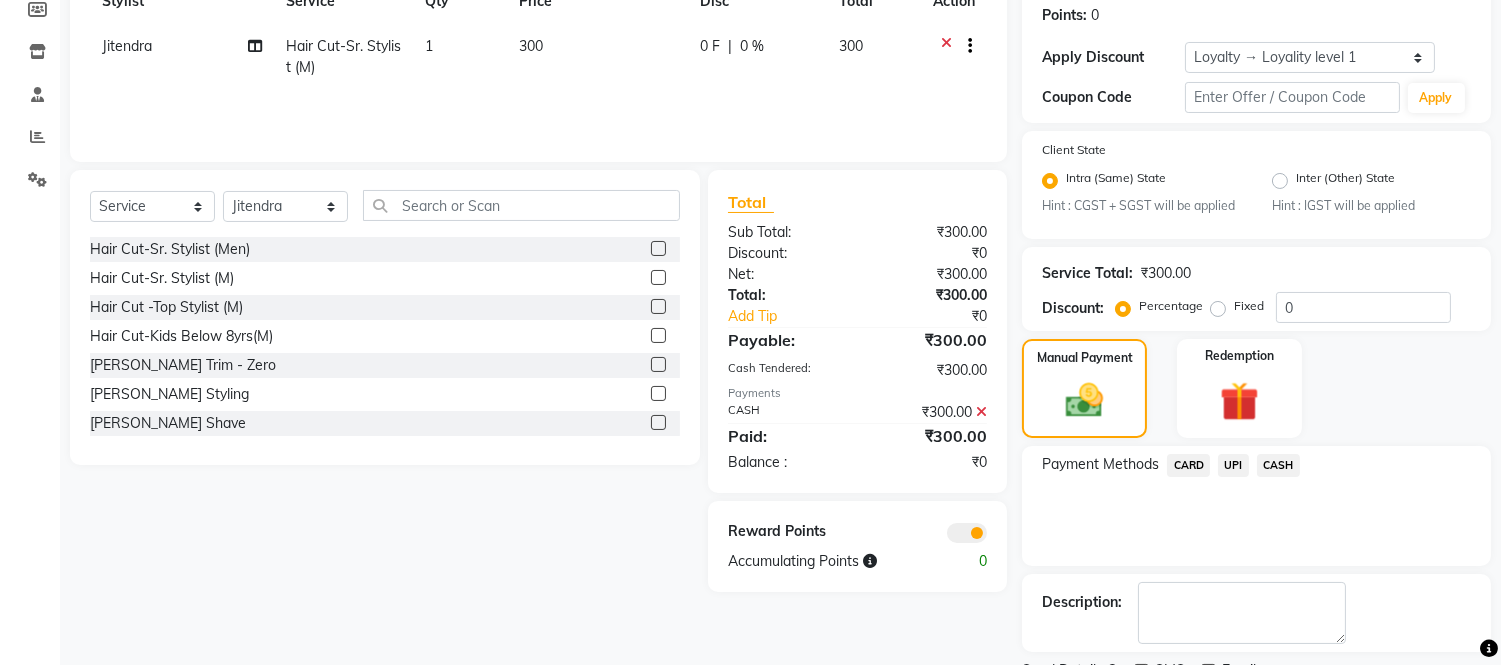 click on "CASH" 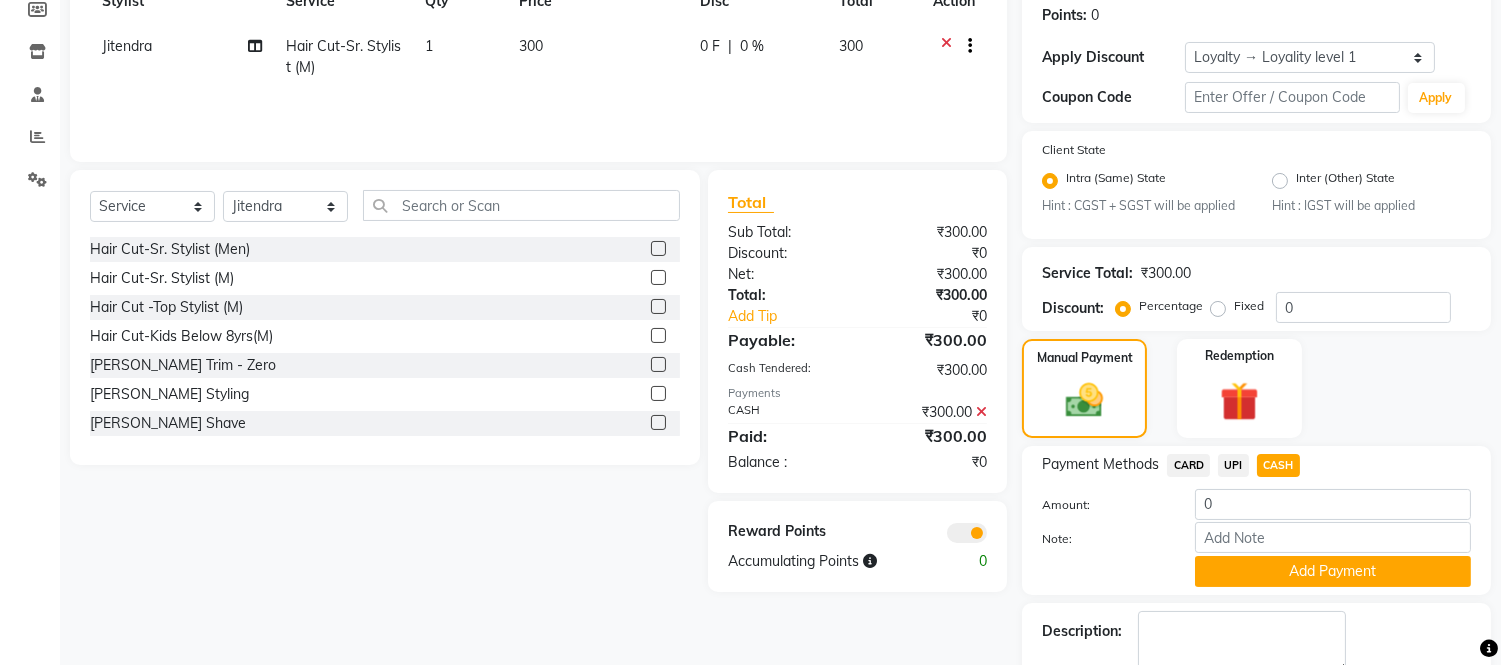scroll, scrollTop: 420, scrollLeft: 0, axis: vertical 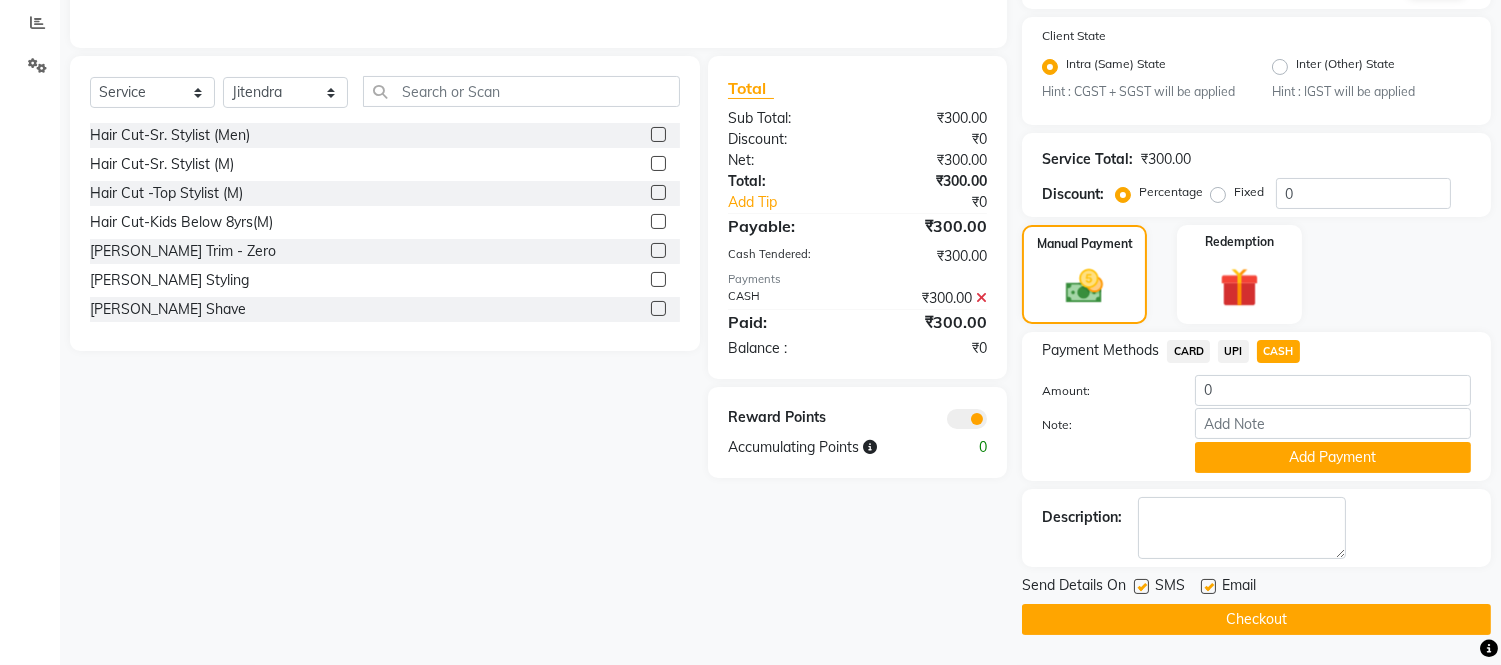 click on "Checkout" 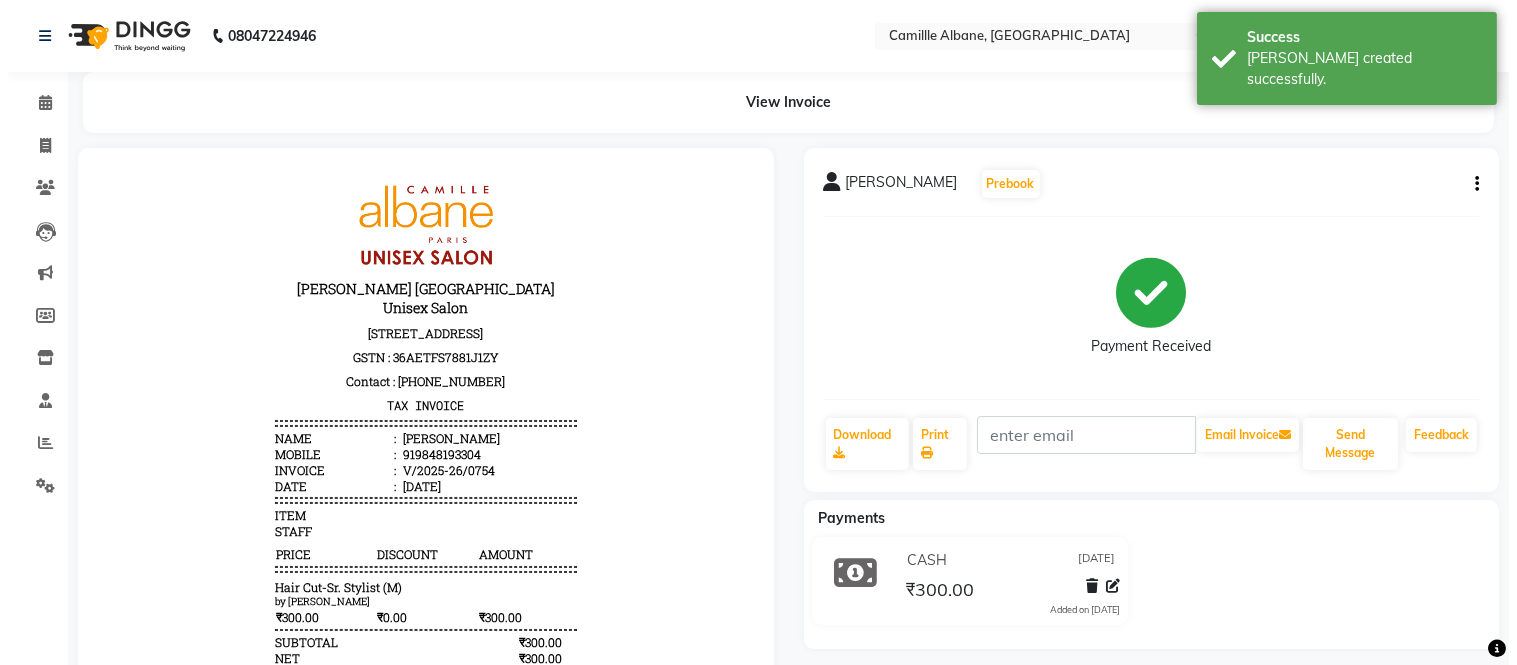 scroll, scrollTop: 0, scrollLeft: 0, axis: both 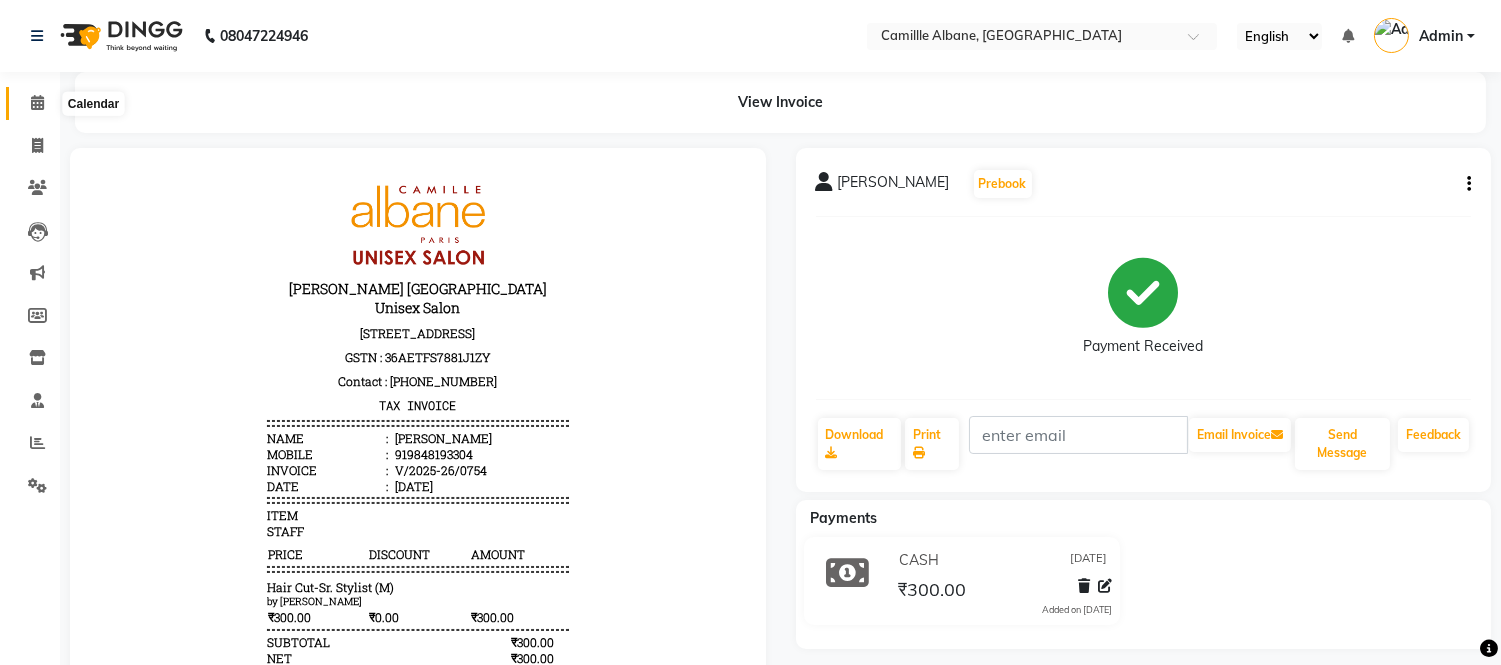 click 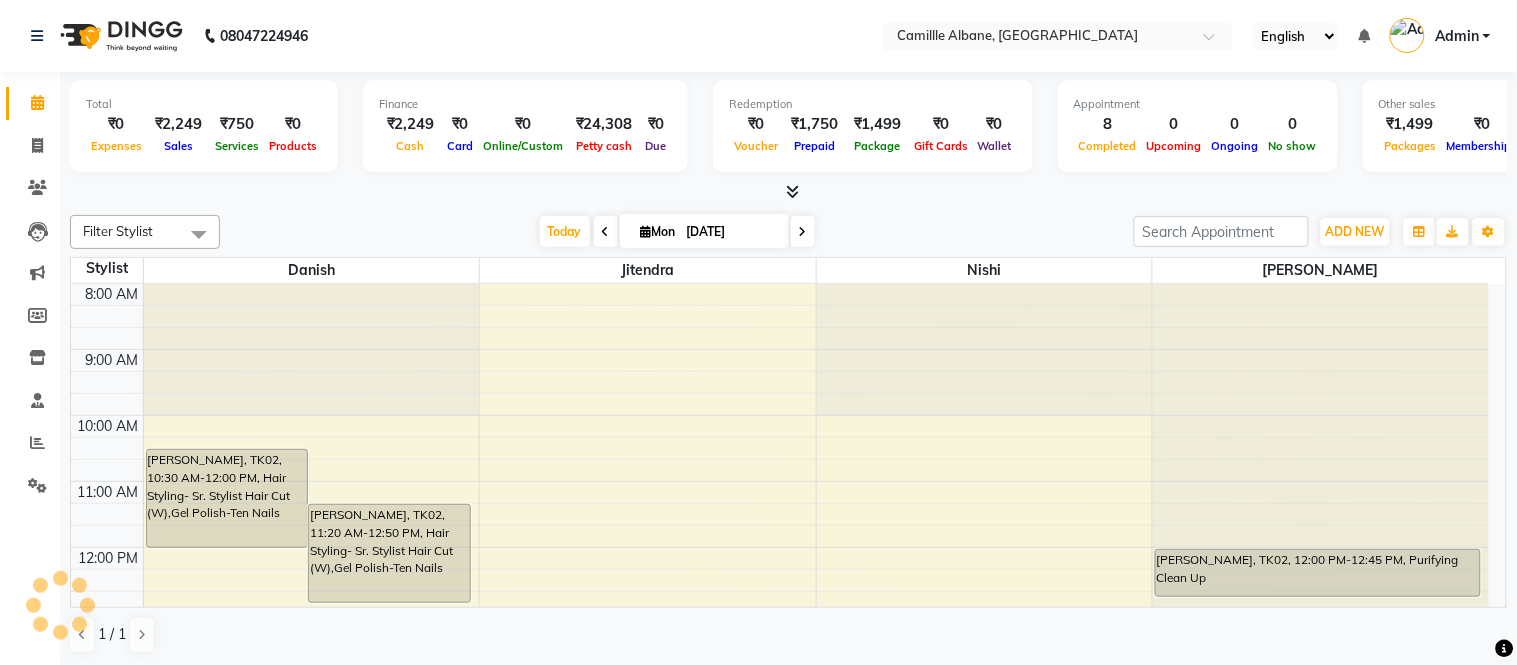 scroll, scrollTop: 0, scrollLeft: 0, axis: both 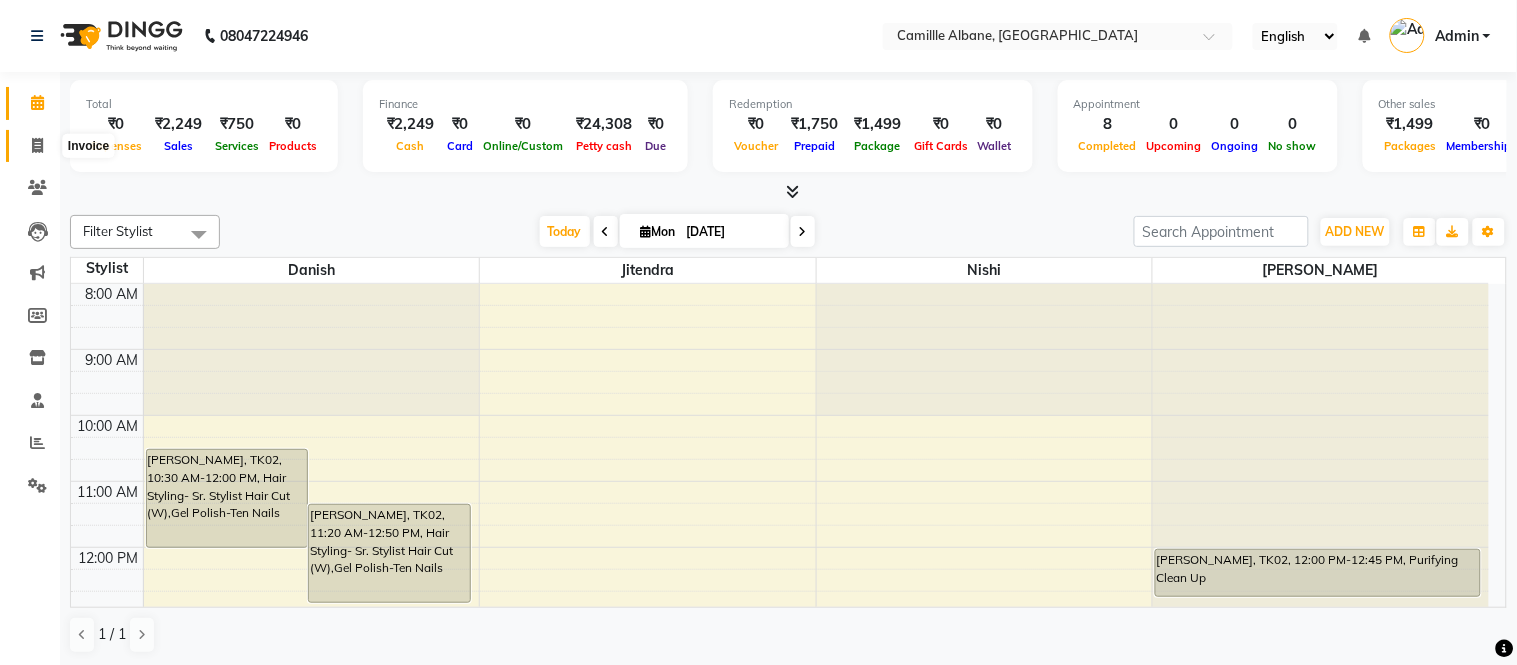 click 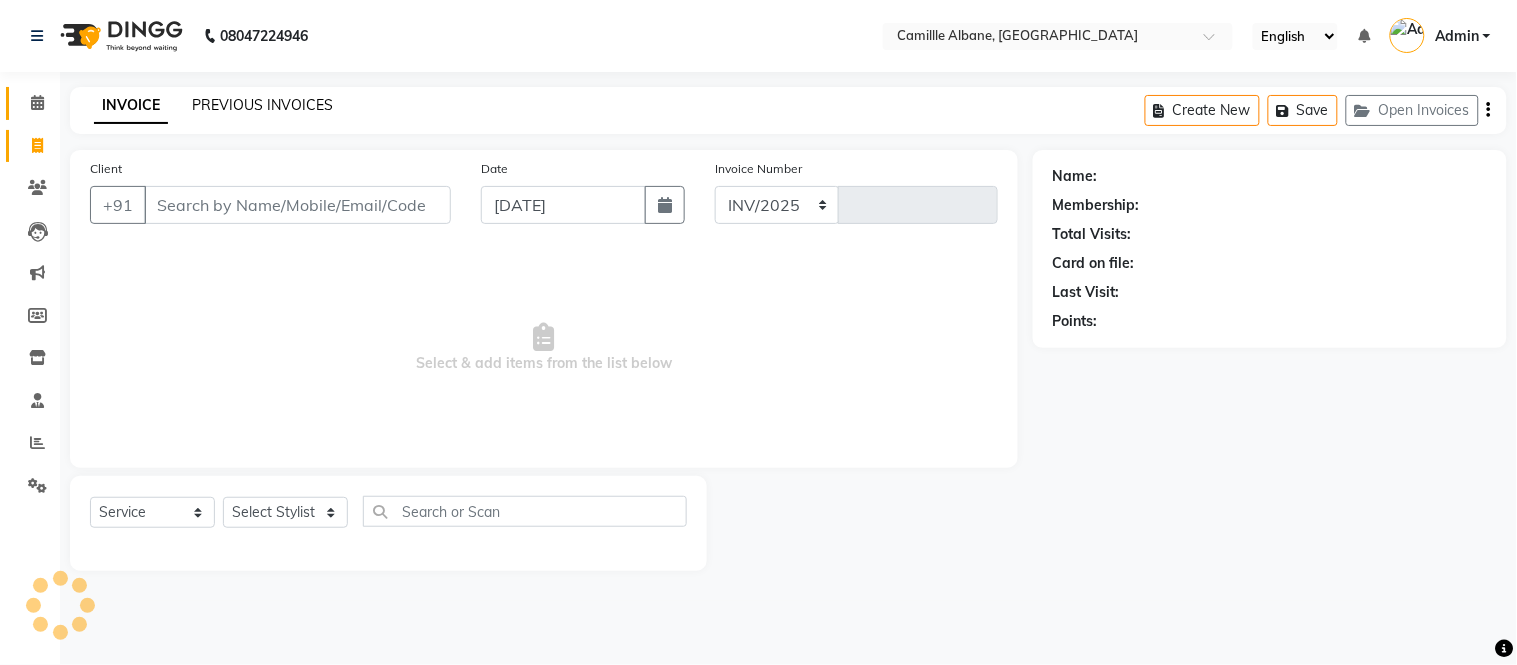 select on "7025" 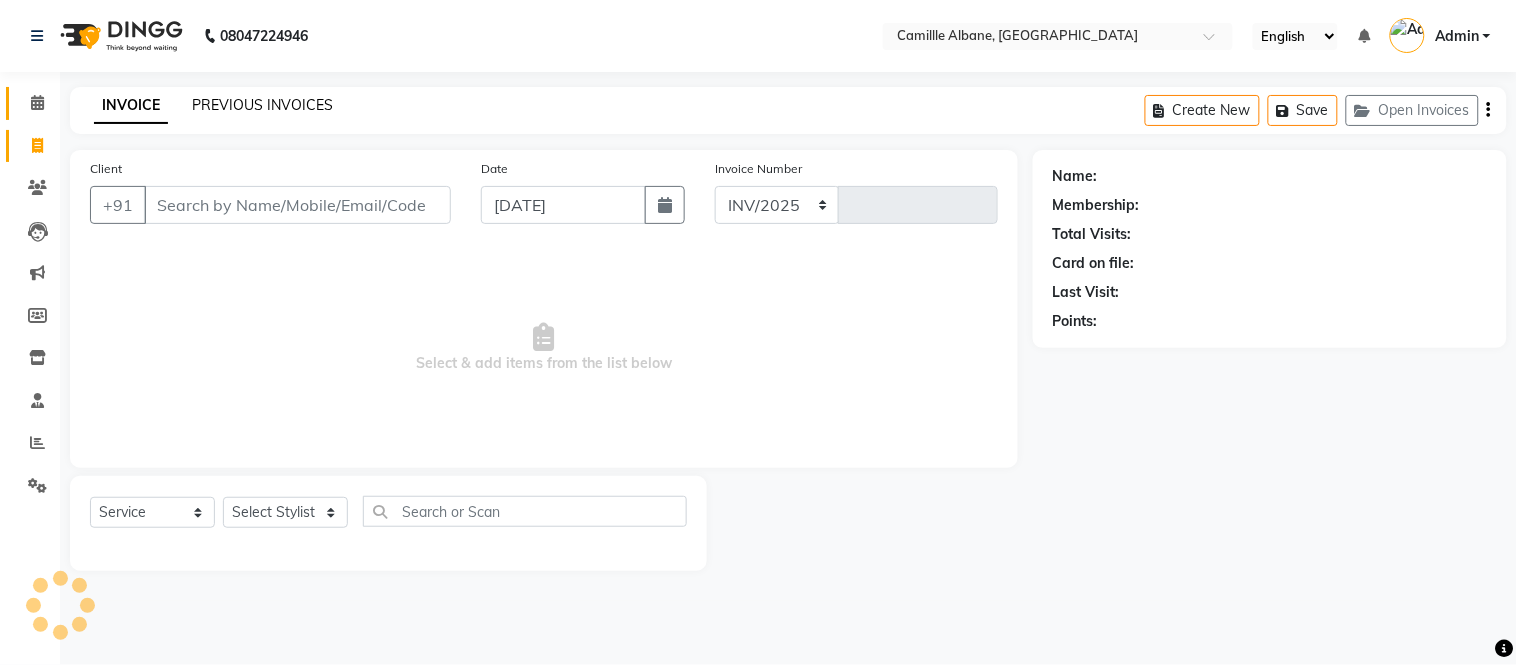 type on "0755" 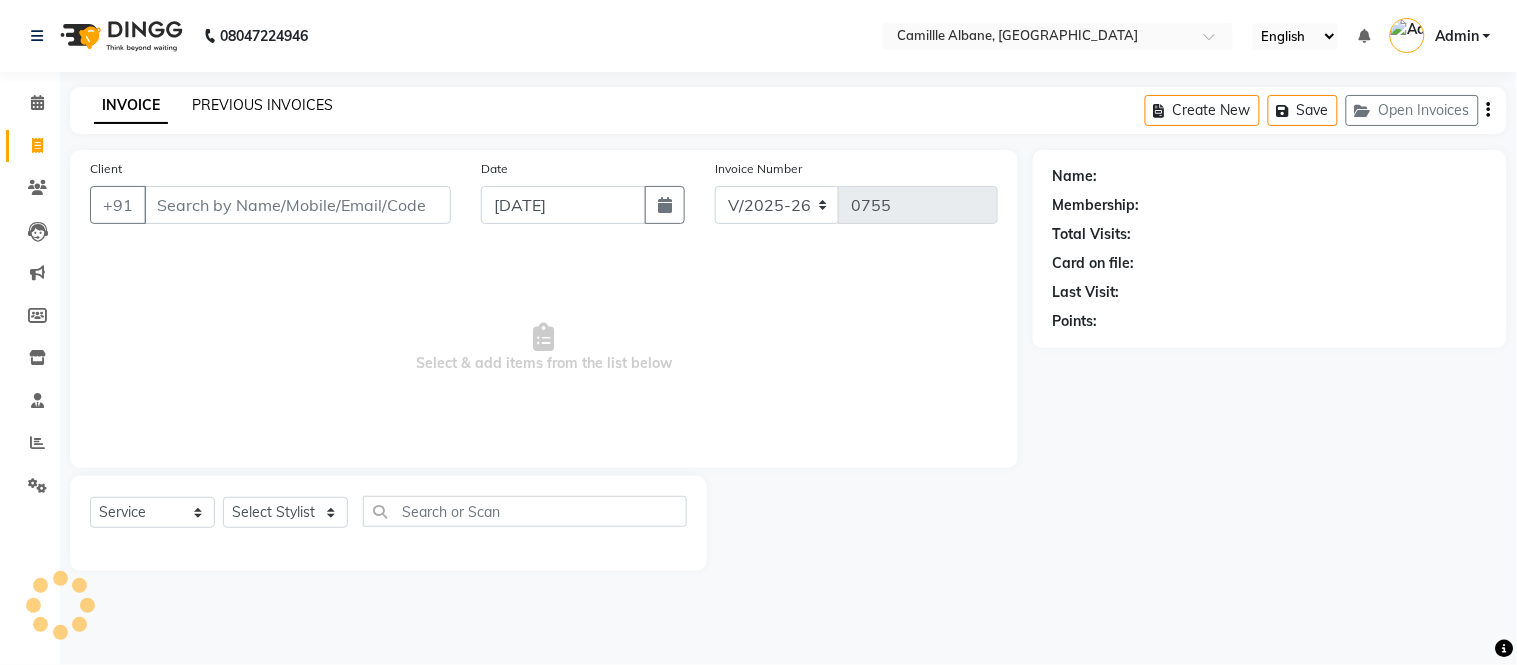 click on "PREVIOUS INVOICES" 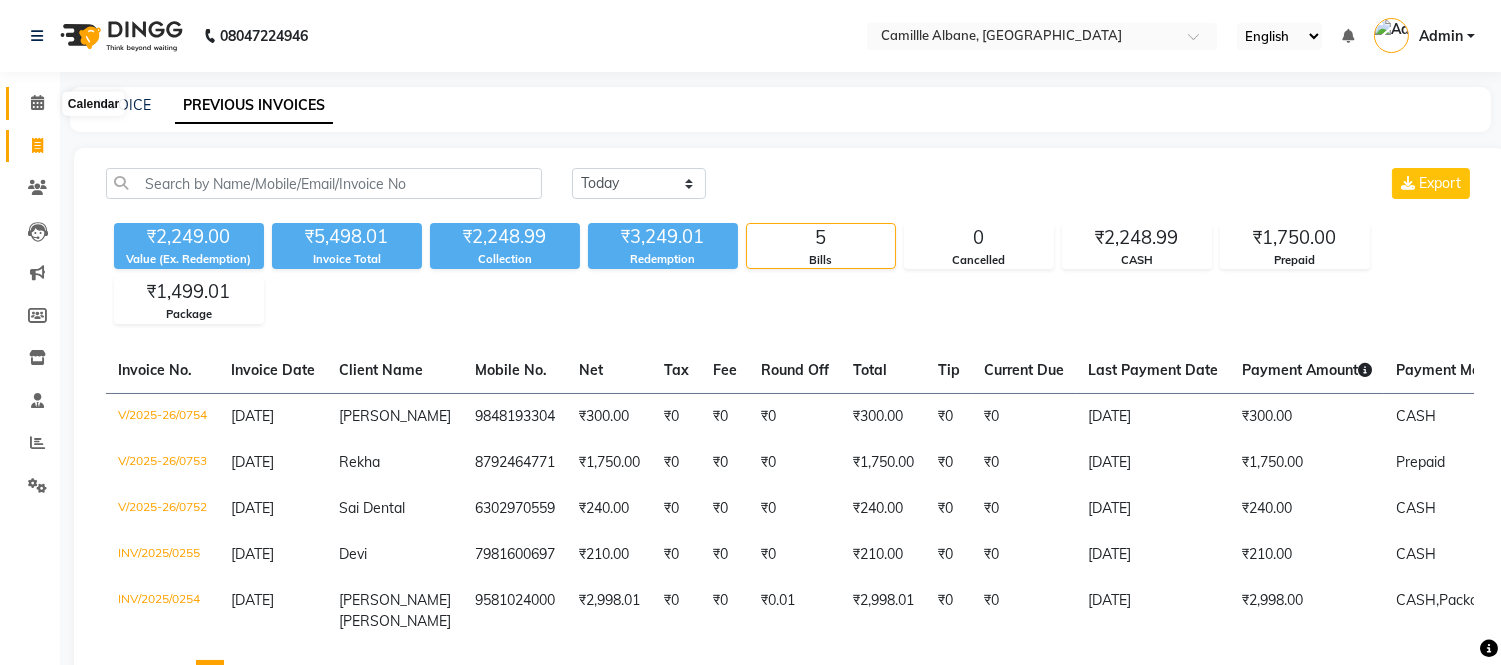 click 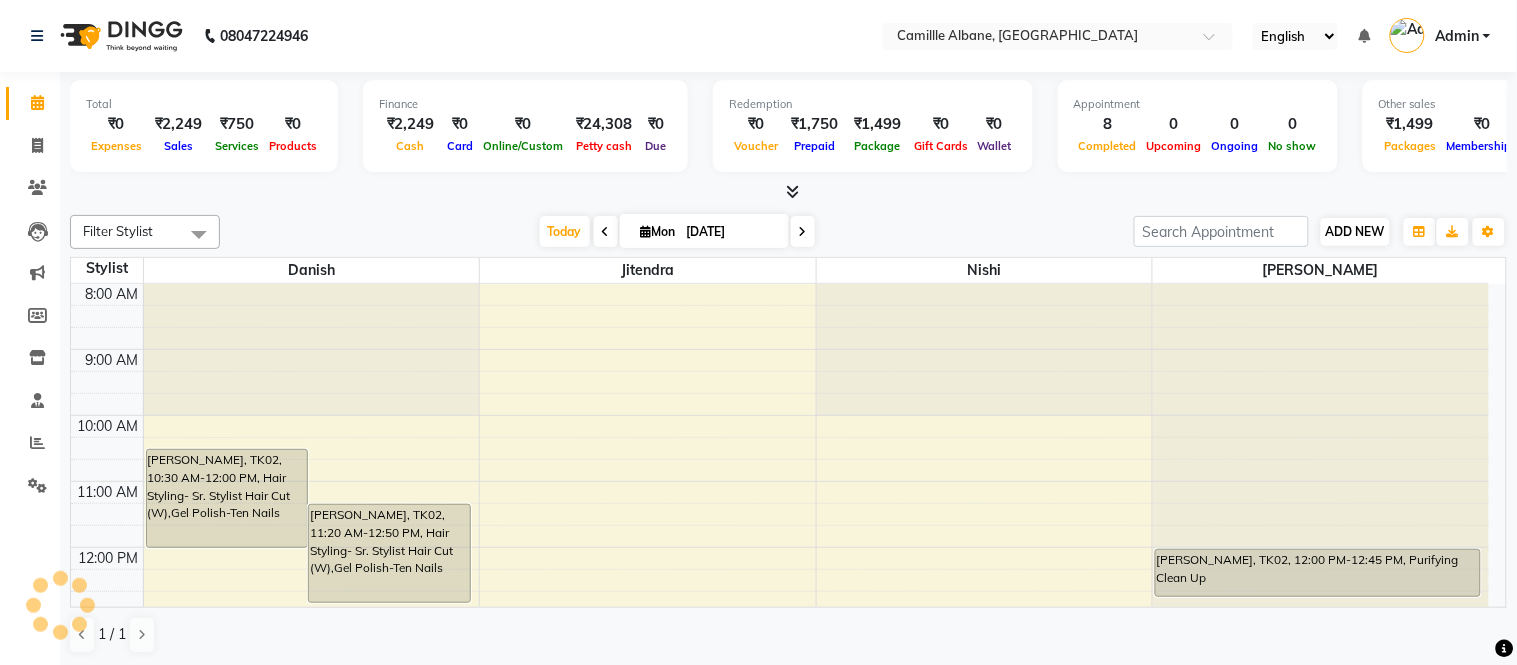 scroll, scrollTop: 566, scrollLeft: 0, axis: vertical 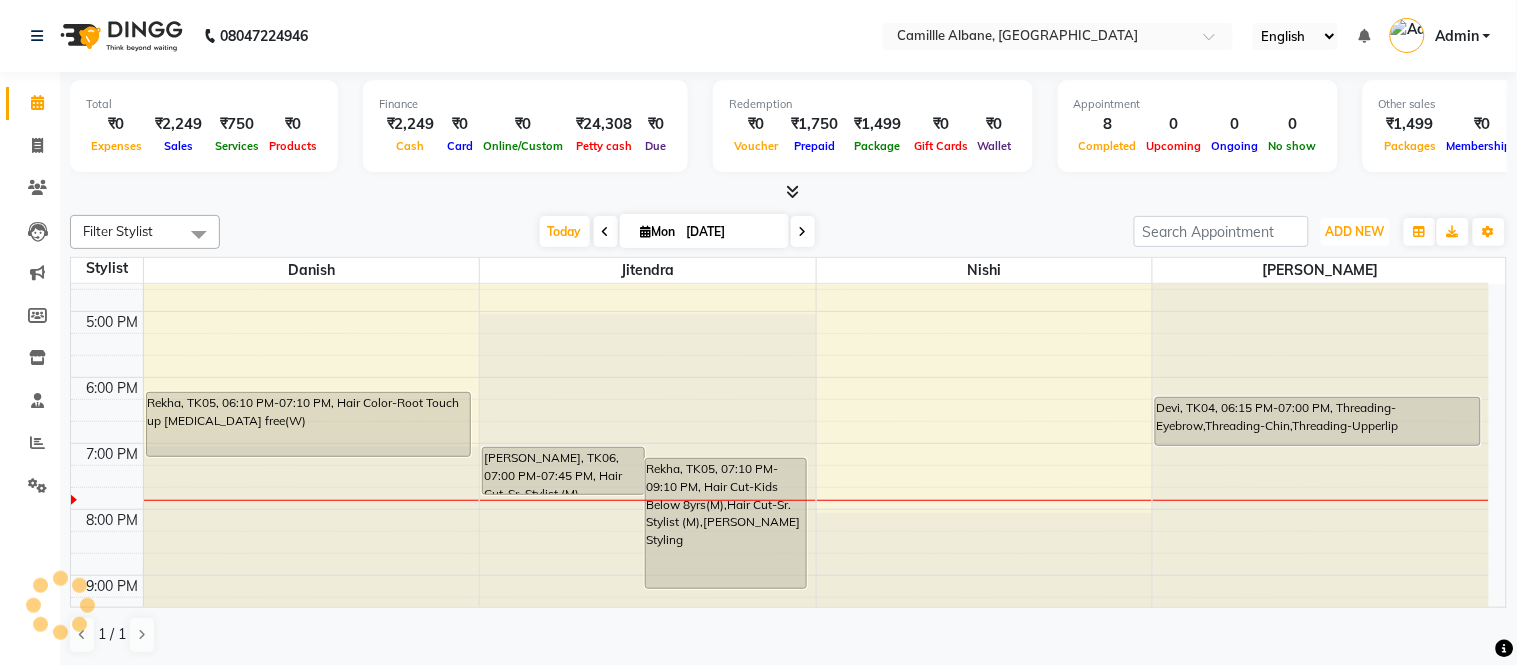 click on "ADD NEW" at bounding box center [1355, 231] 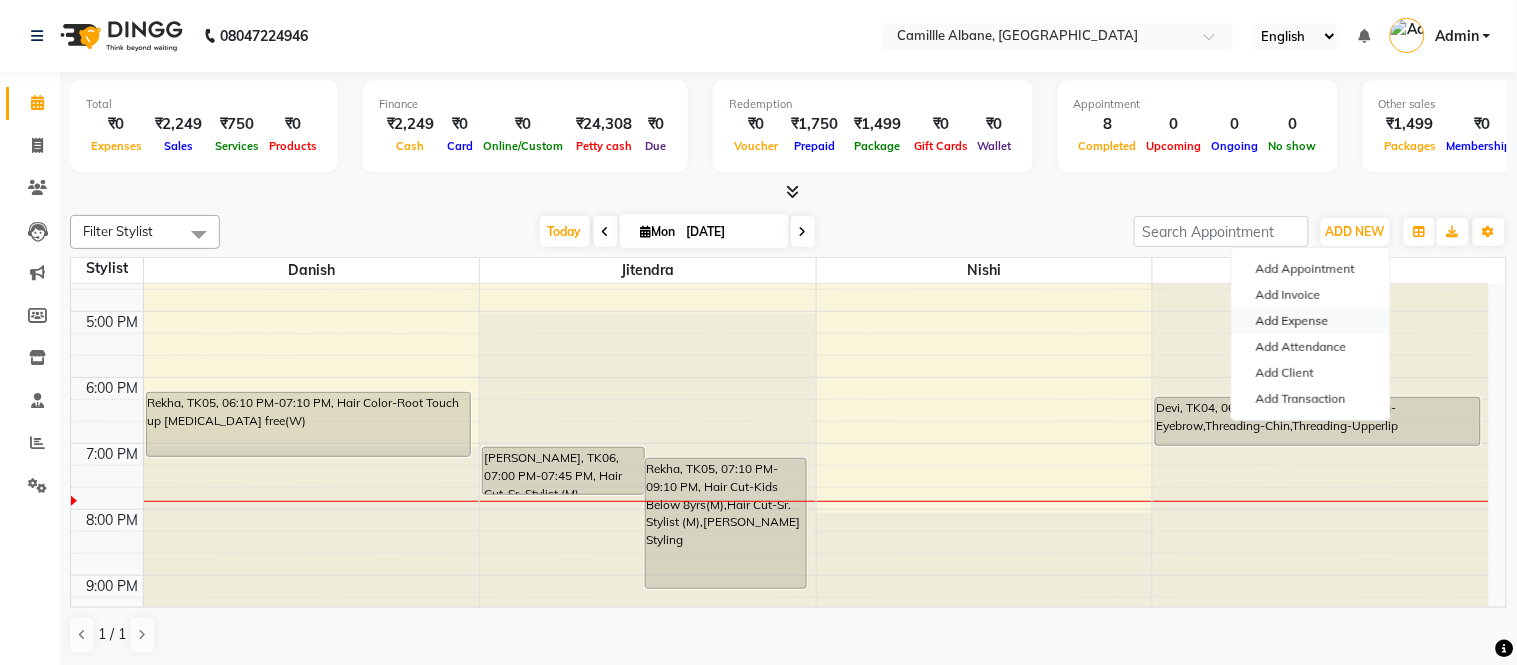 click on "Add Expense" at bounding box center (1311, 321) 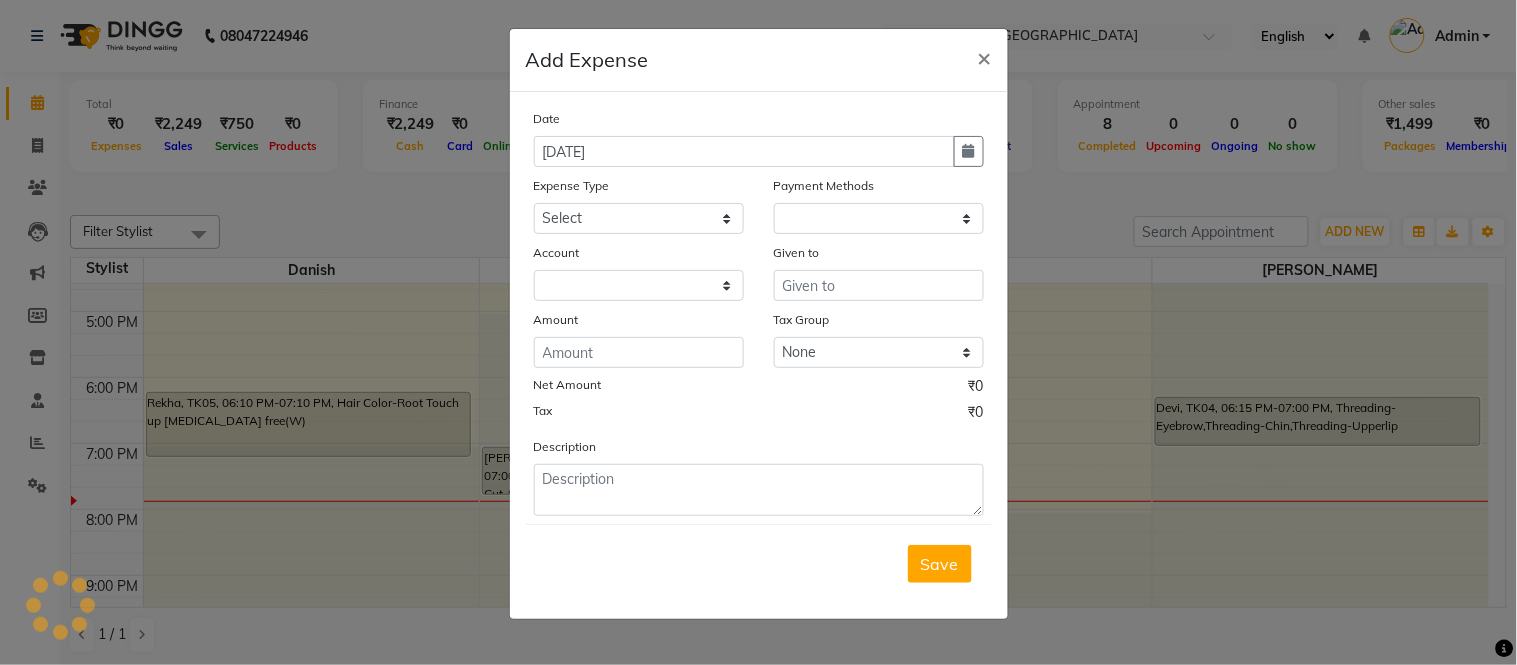 select on "1" 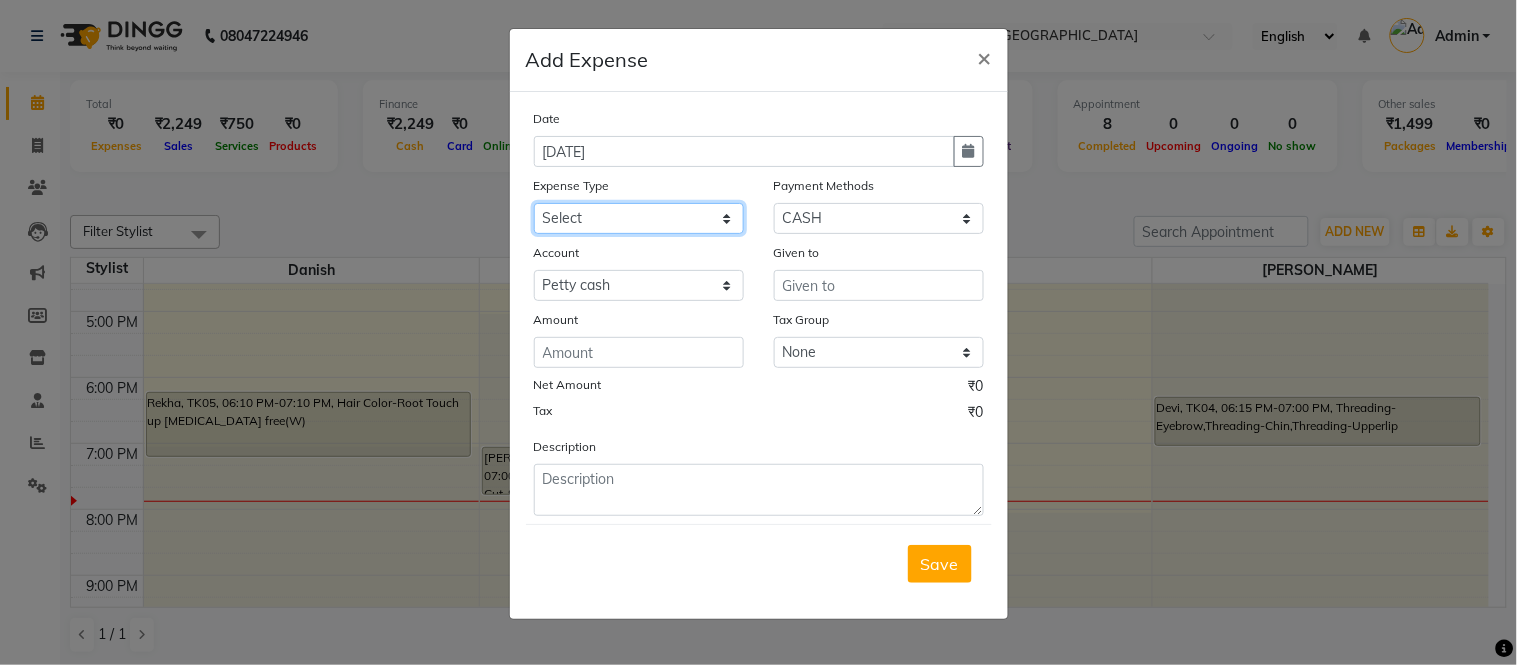 click on "Select Advance Salary Cash Adjustment as per DSR Client Snacks Equipment Fuel House Keeping Incentive Marketing Miscellaneous Monthly Bills OT Package Incentive Pantry Product Rent Review Salary Staff Welfare Suspense amount Tea & Refreshment TIP Utilities" 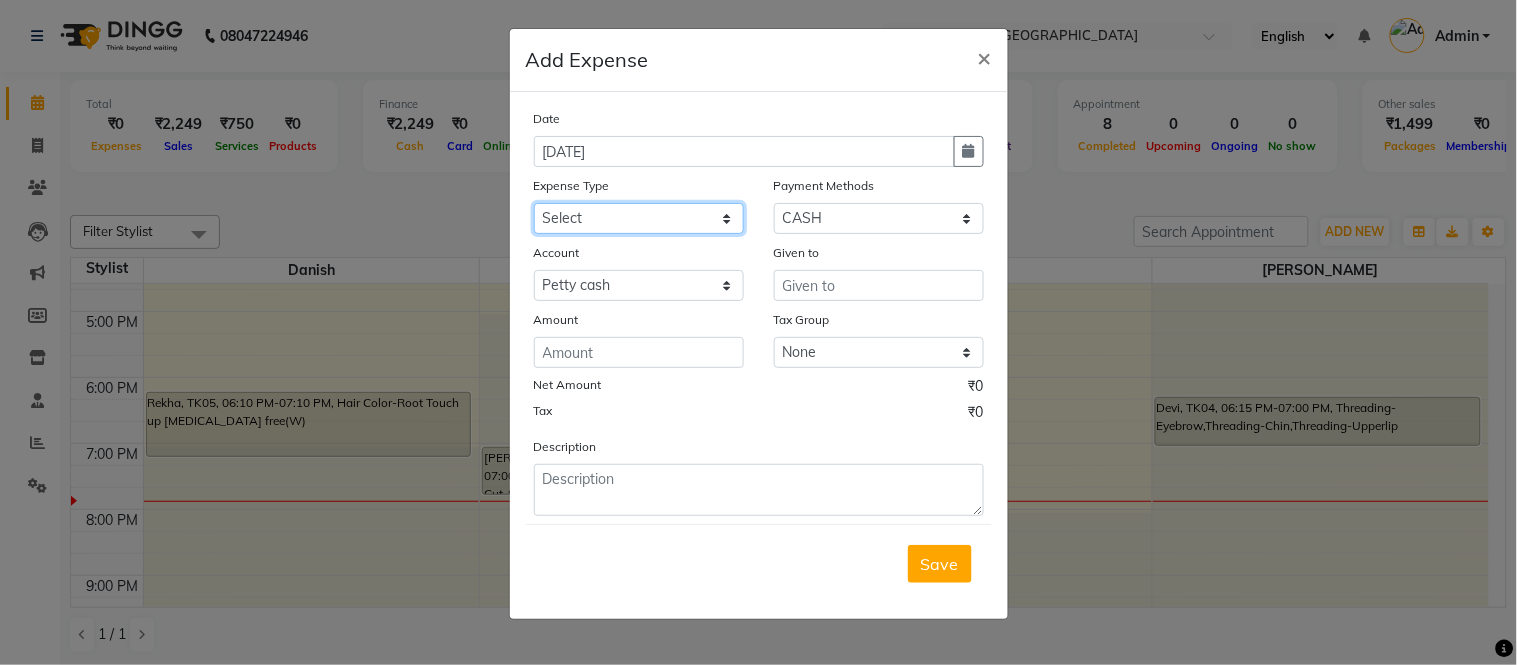 select on "17595" 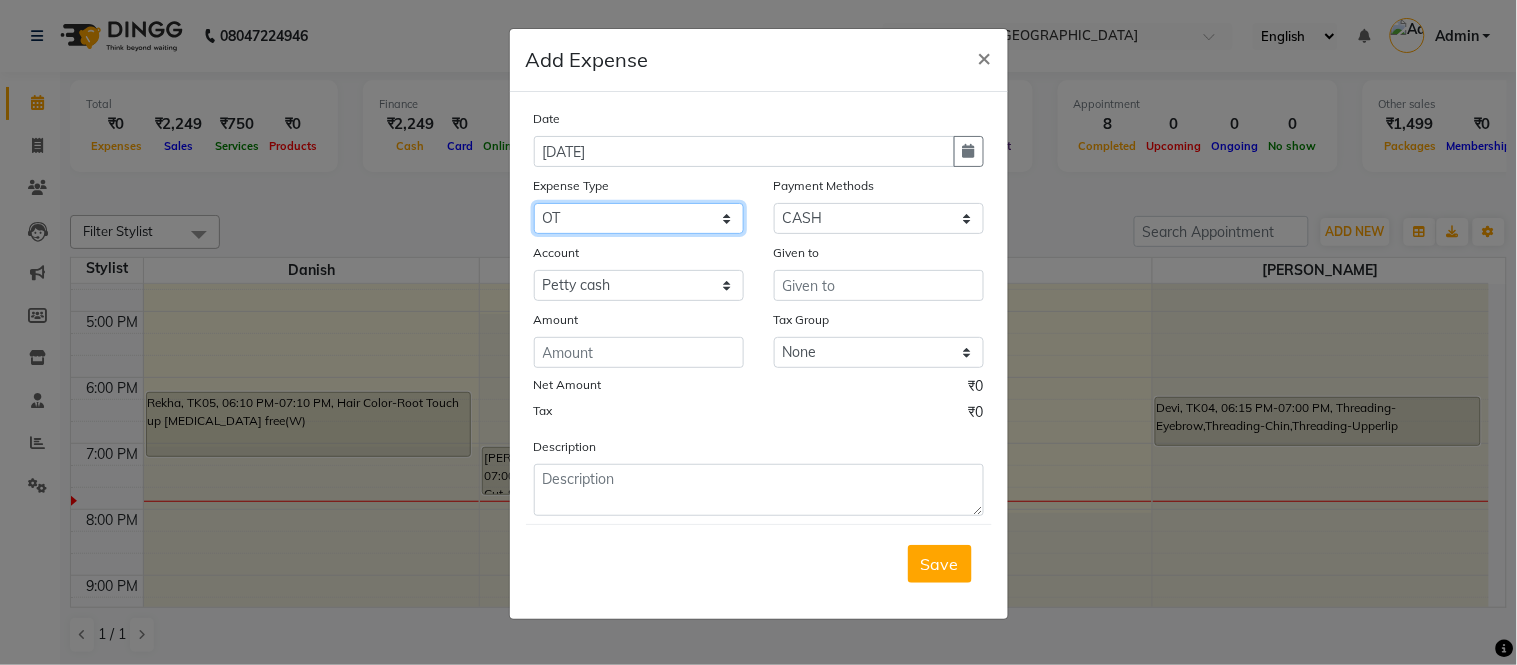 click on "Select Advance Salary Cash Adjustment as per DSR Client Snacks Equipment Fuel House Keeping Incentive Marketing Miscellaneous Monthly Bills OT Package Incentive Pantry Product Rent Review Salary Staff Welfare Suspense amount Tea & Refreshment TIP Utilities" 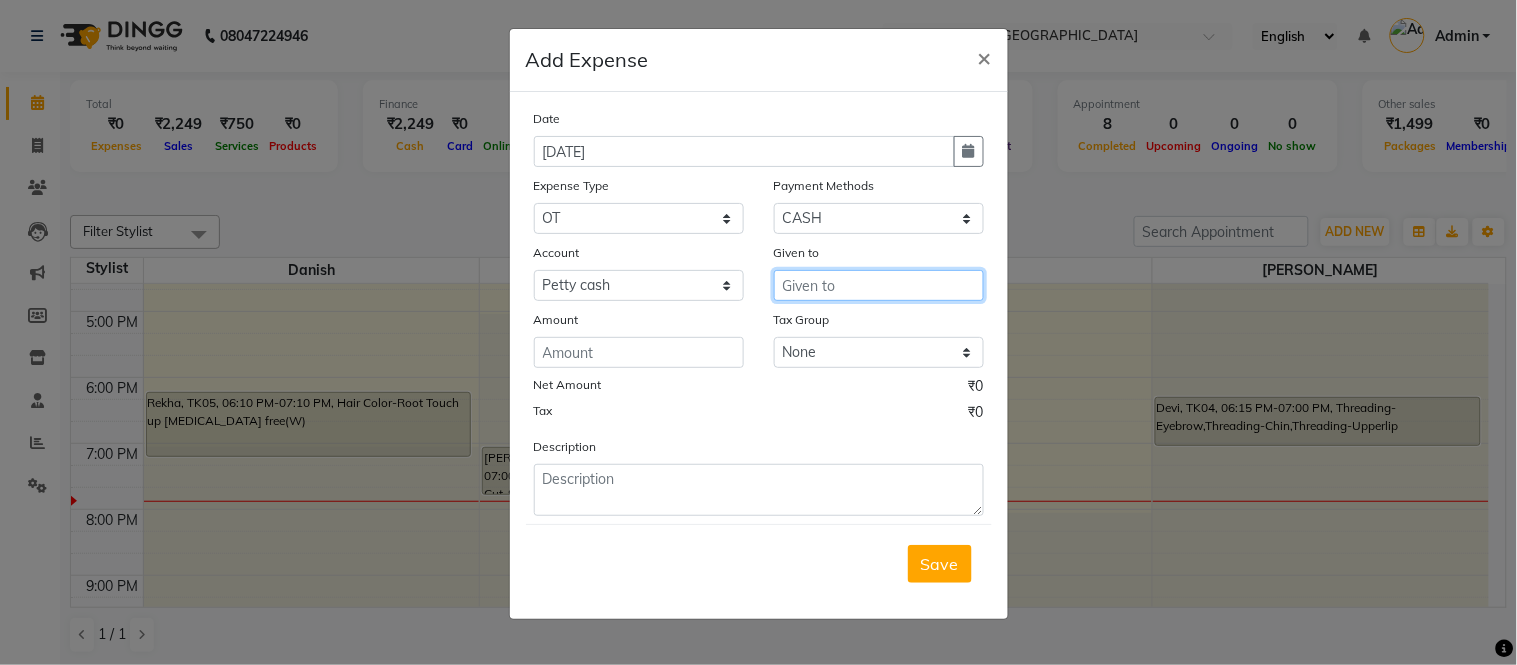 click at bounding box center (879, 285) 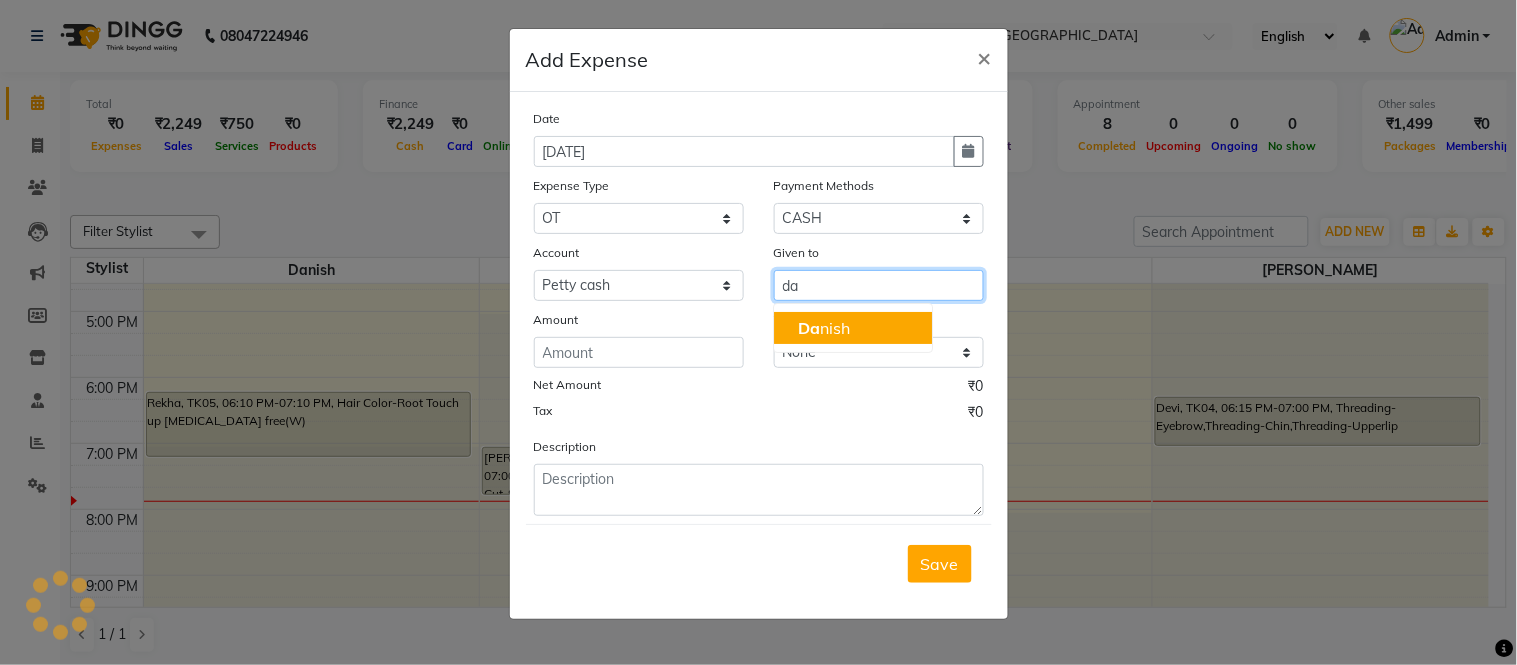 click on "Da nish" at bounding box center (853, 328) 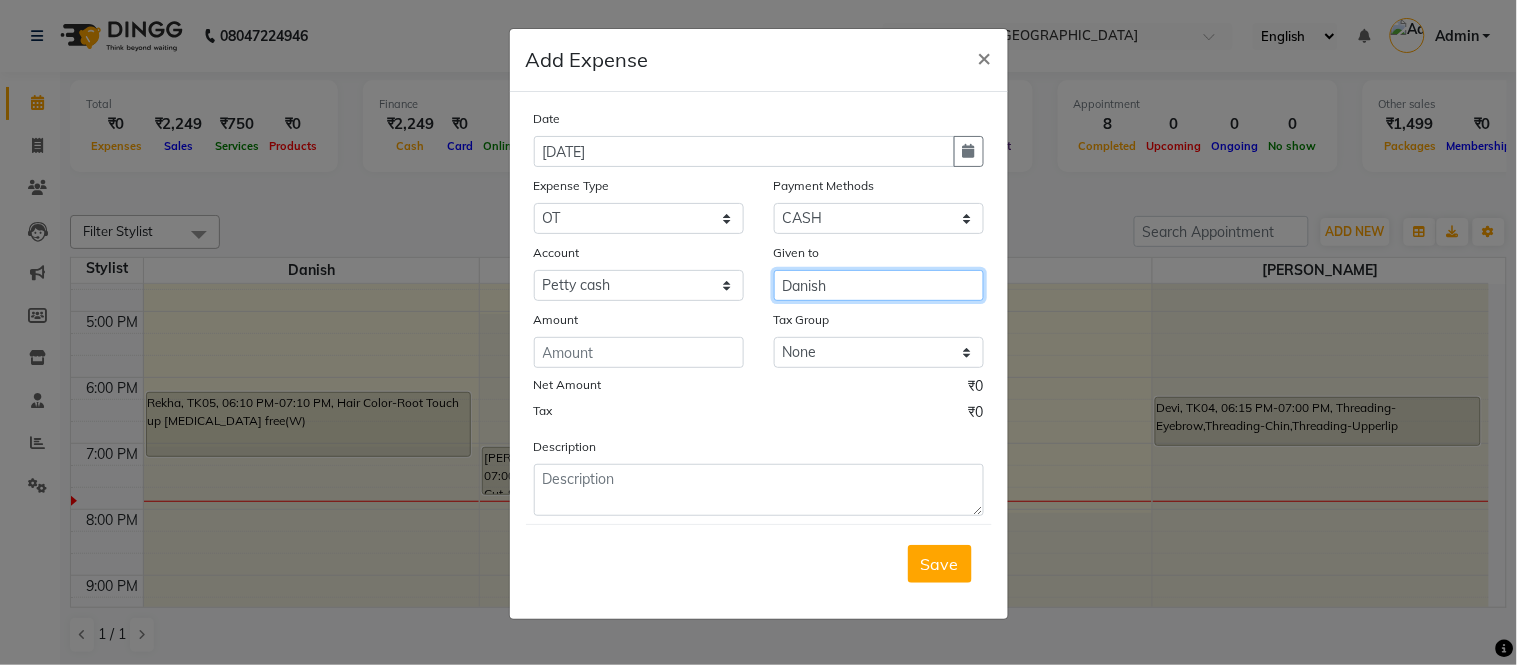 type on "Danish" 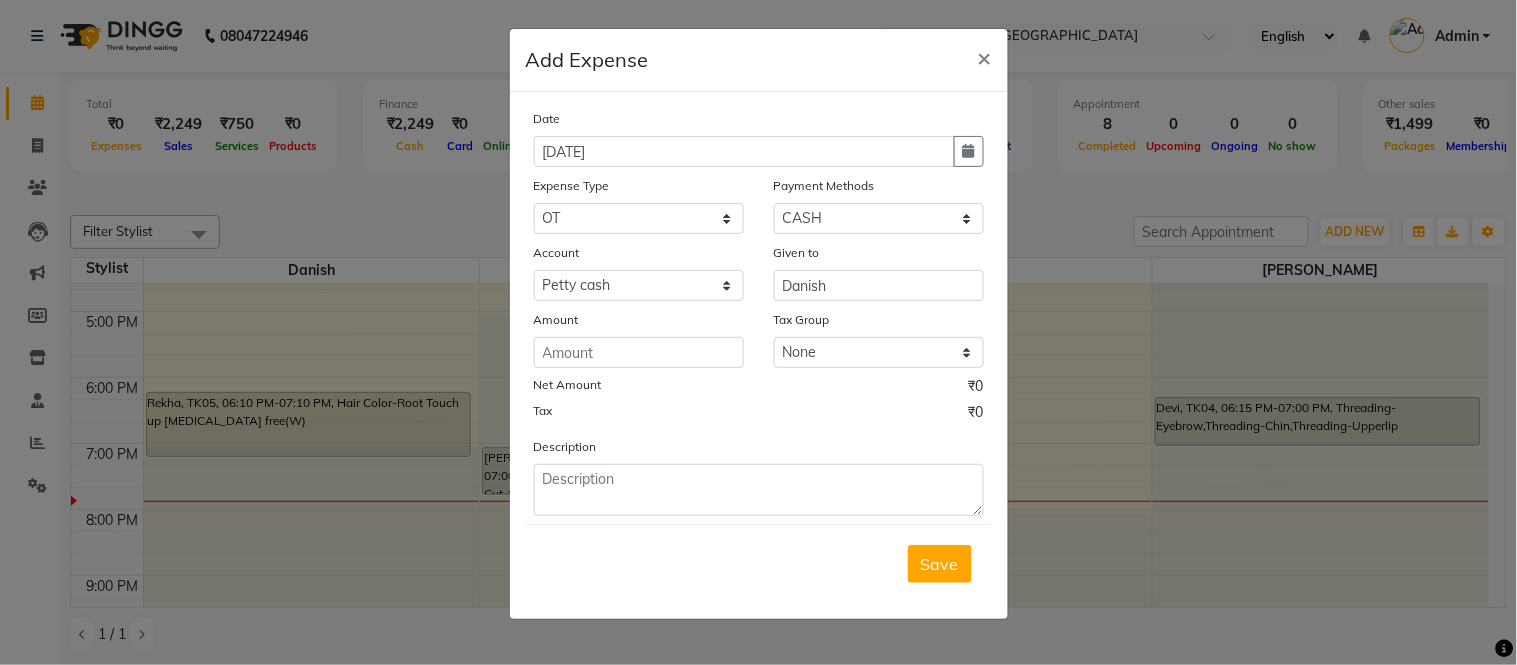 click on "Amount" 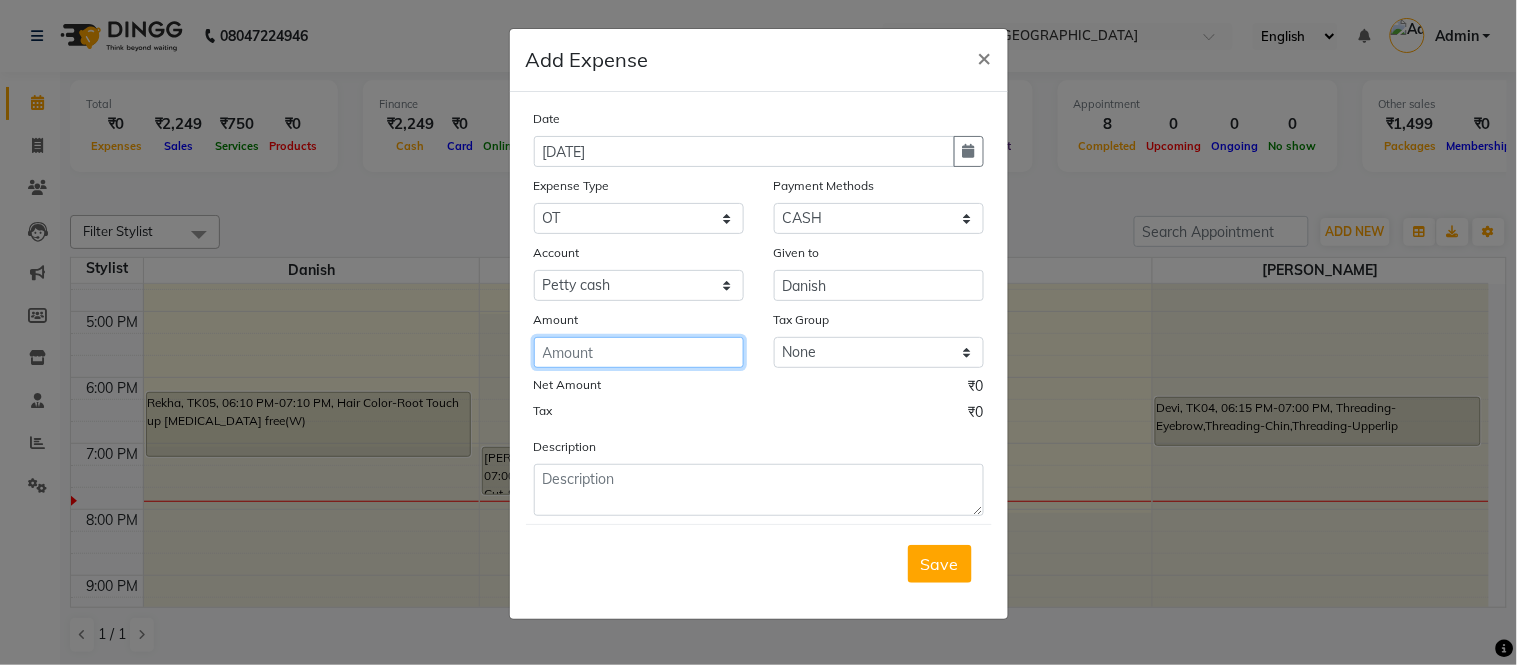 click 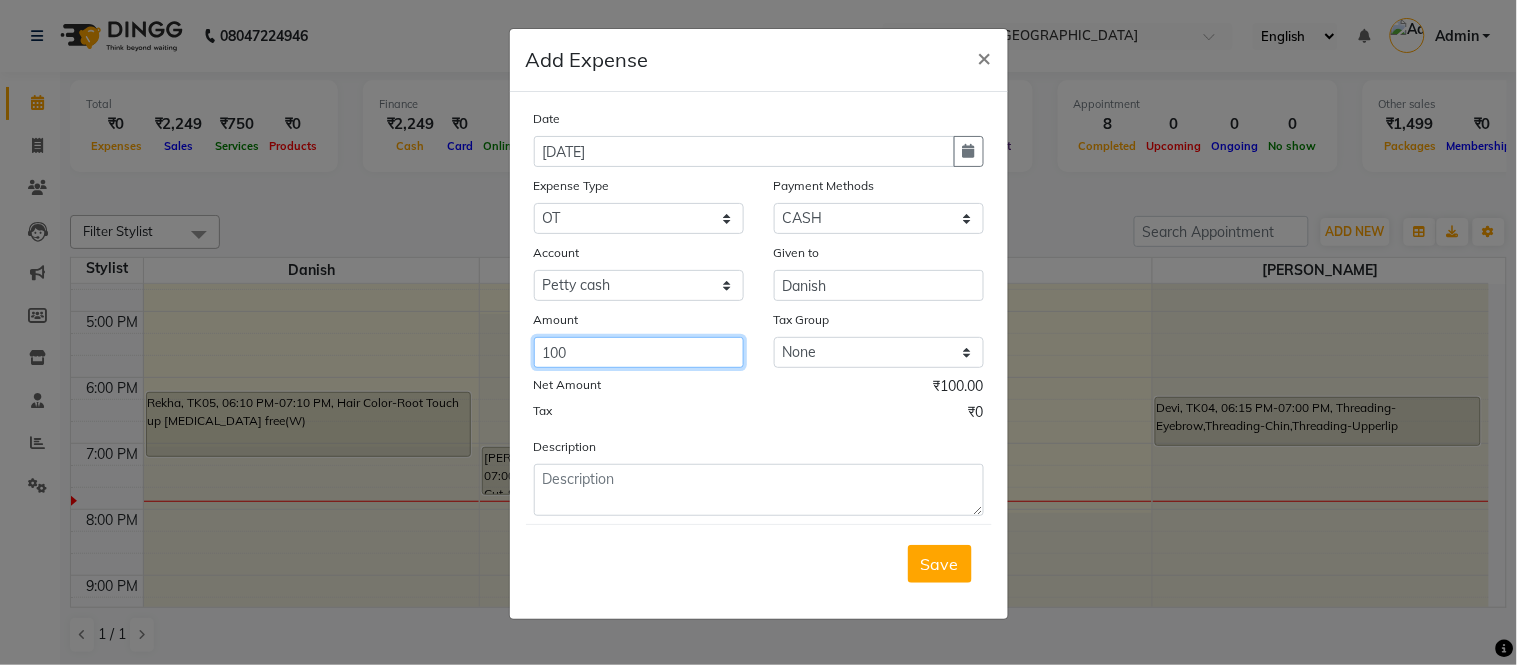 type on "100" 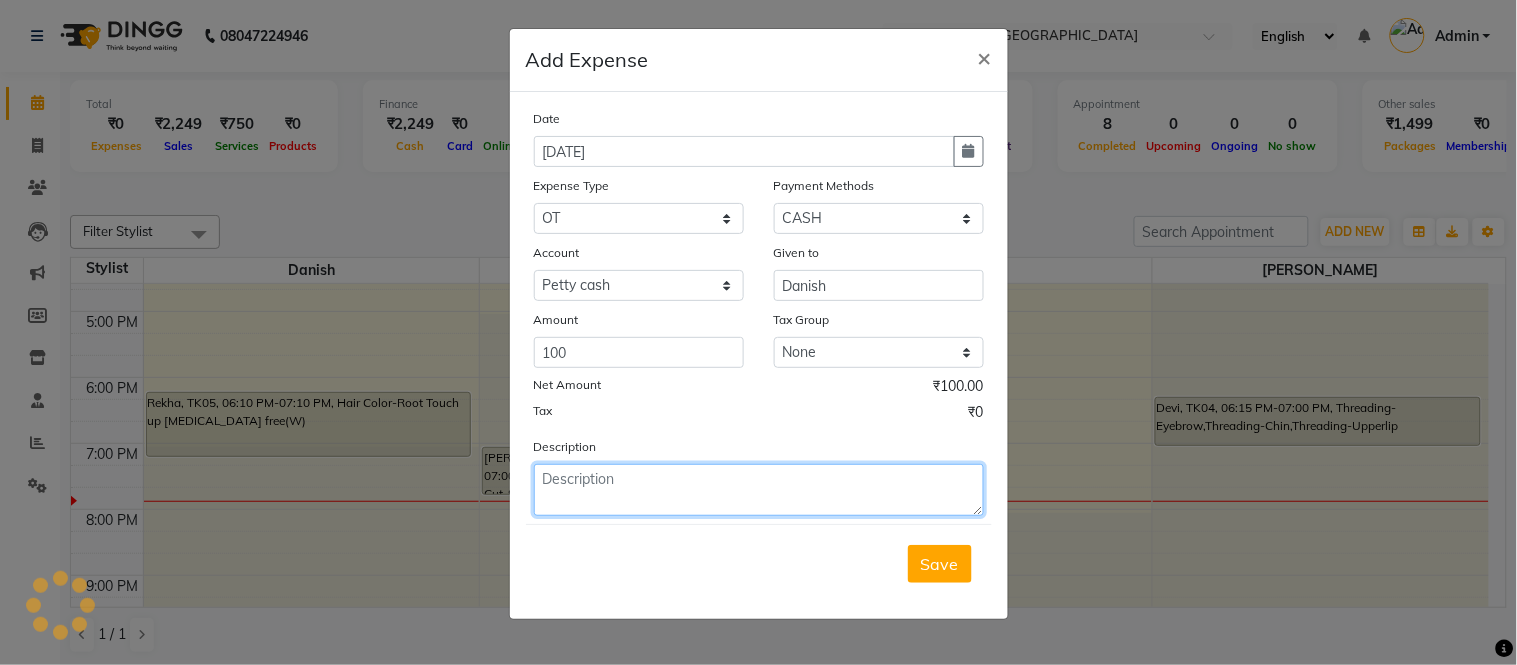 click 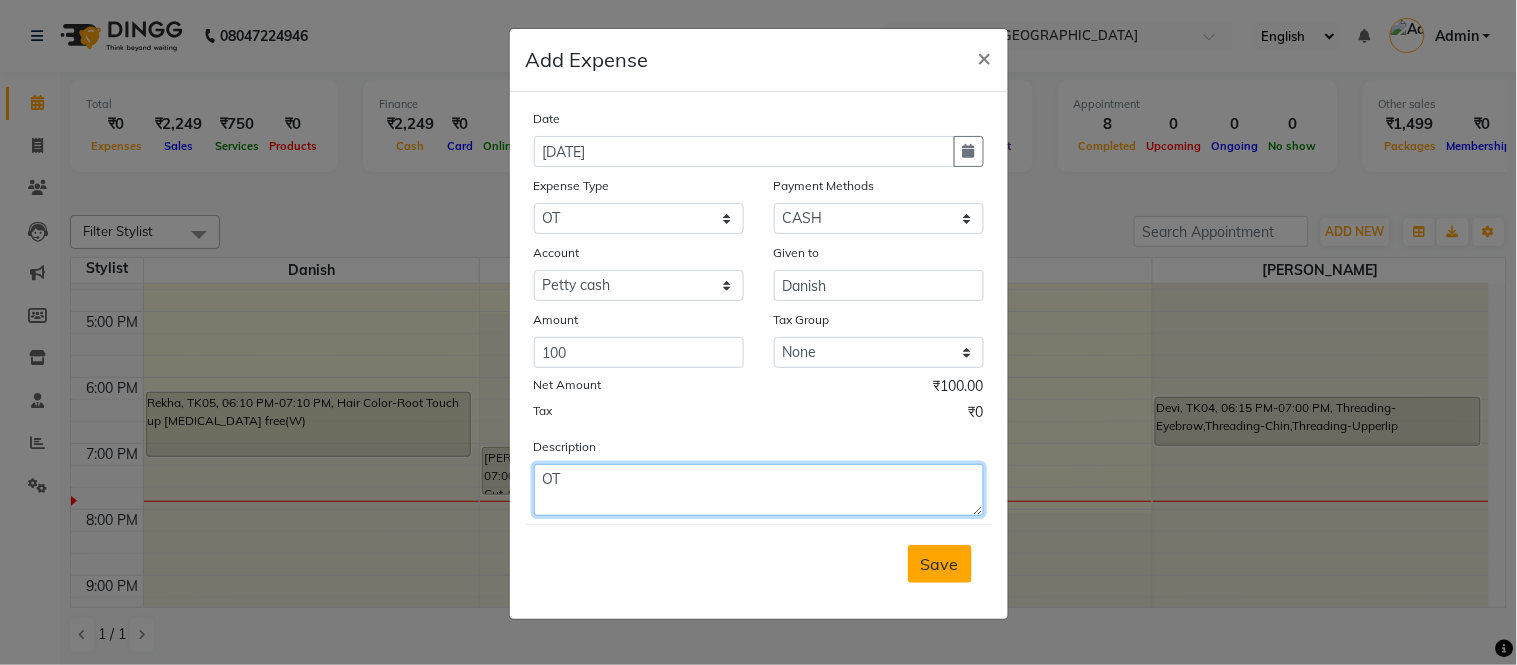 type on "OT" 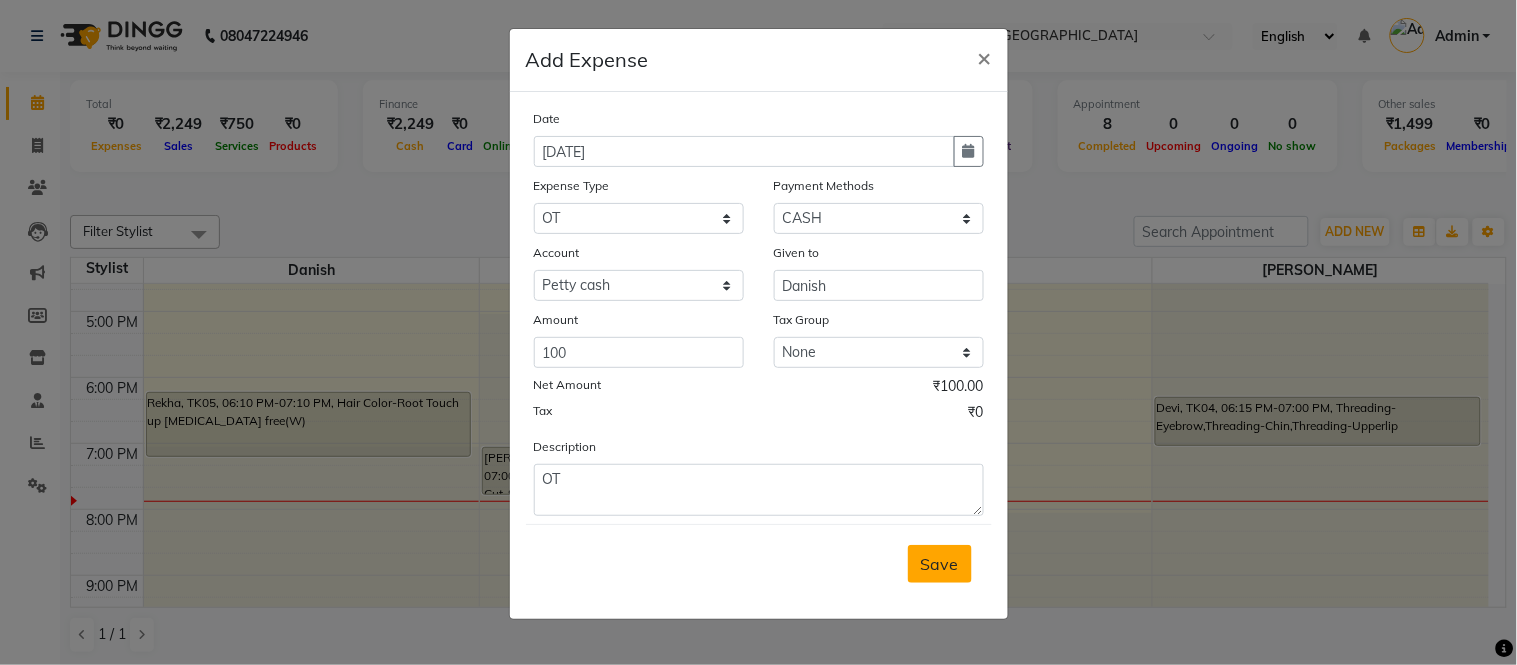 click on "Save" at bounding box center [940, 564] 